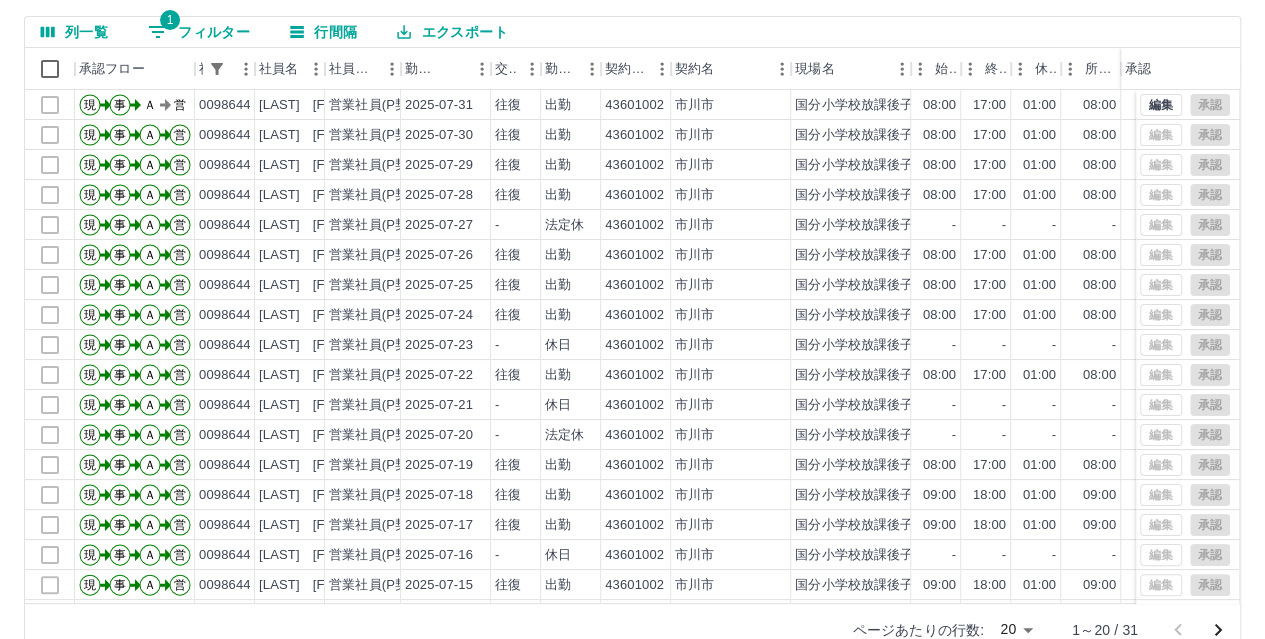 scroll, scrollTop: 206, scrollLeft: 0, axis: vertical 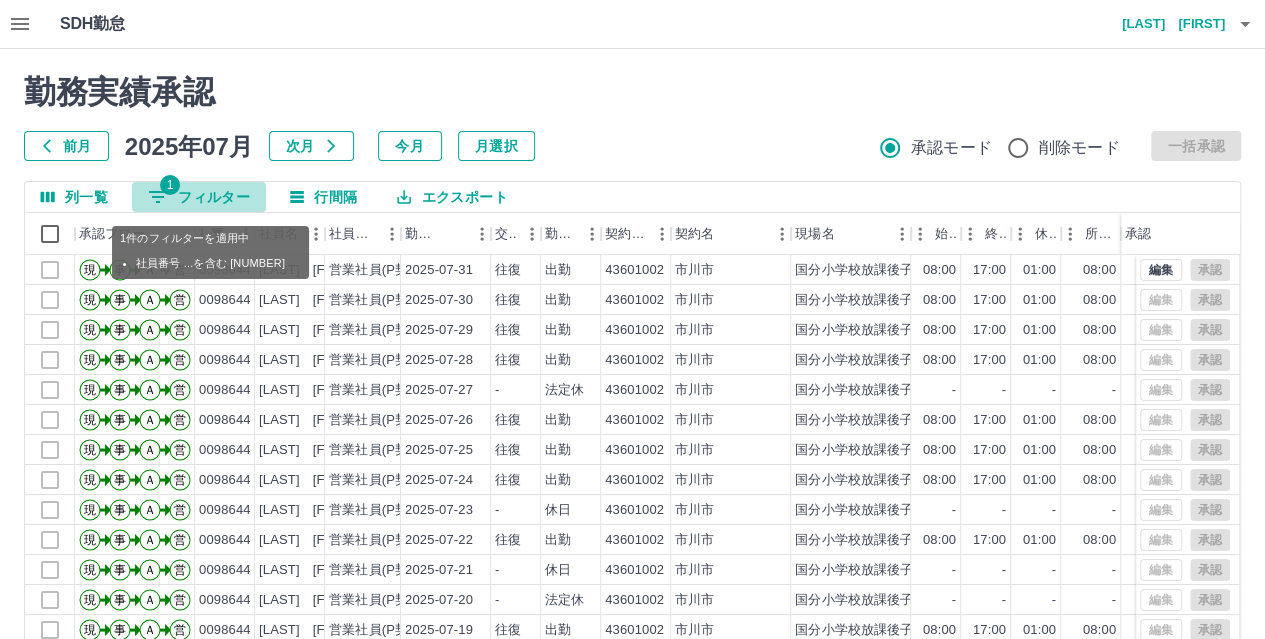click on "1 フィルター" at bounding box center (199, 197) 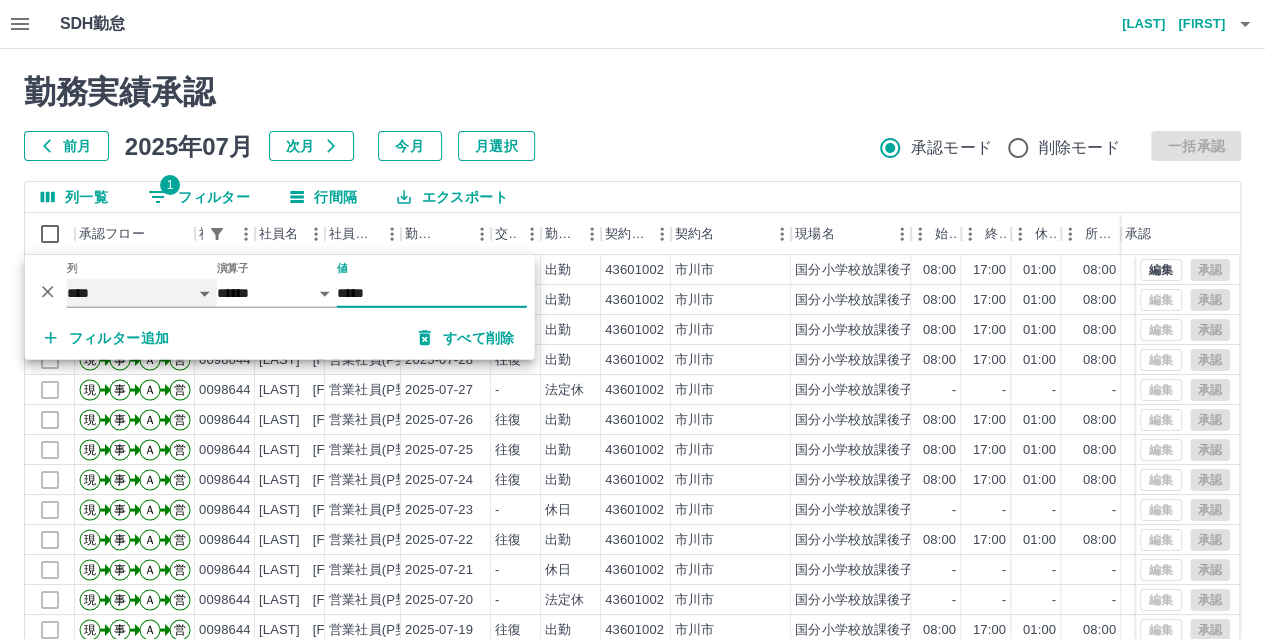 click on "**** *** **** *** *** **** ***** *** *** ** ** ** **** **** **** ** ** *** **** *****" at bounding box center (142, 293) 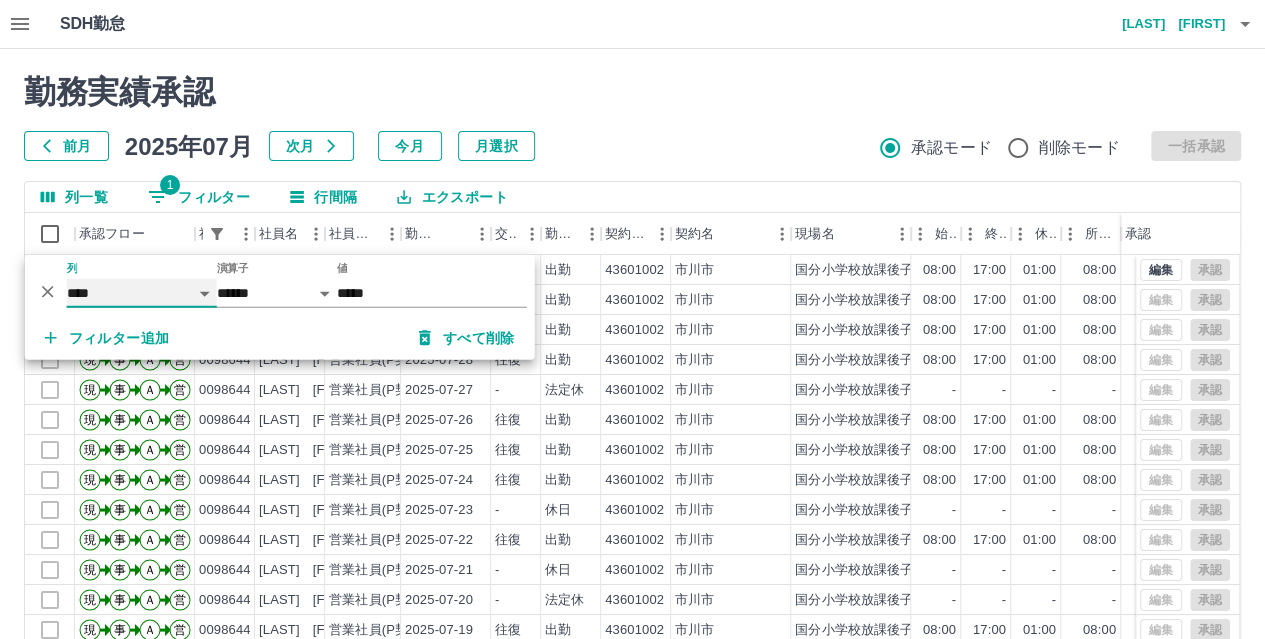 click on "**** *** **** *** *** **** ***** *** *** ** ** ** **** **** **** ** ** *** **** *****" at bounding box center (142, 293) 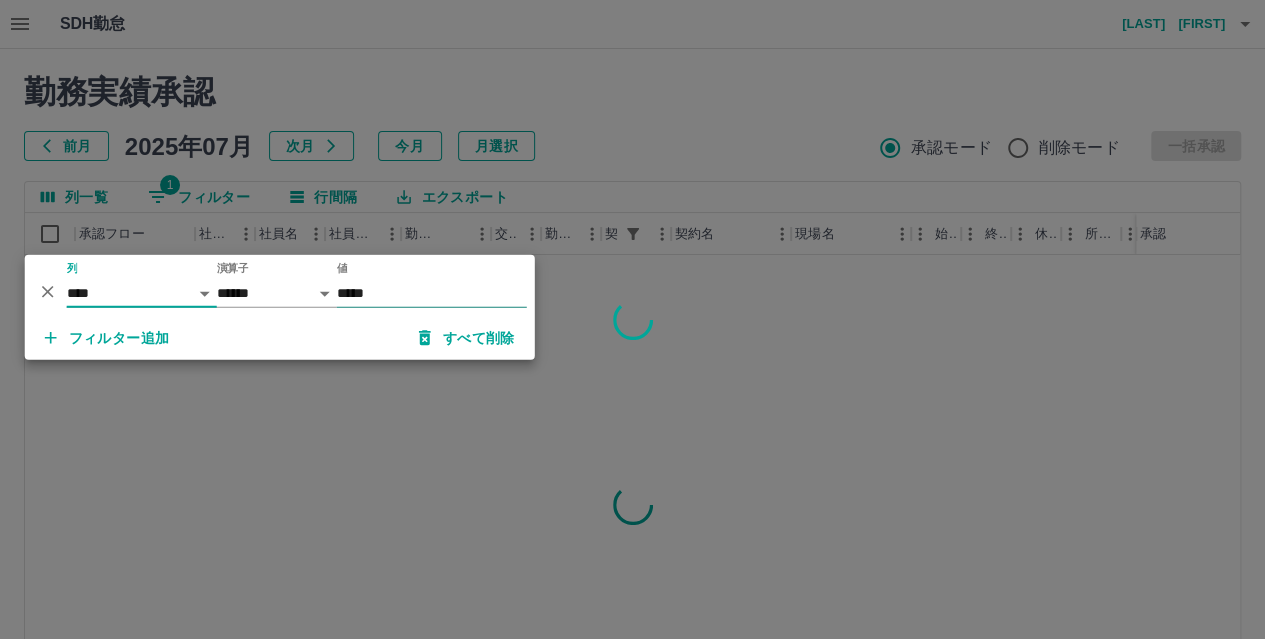 click on "*****" at bounding box center (432, 293) 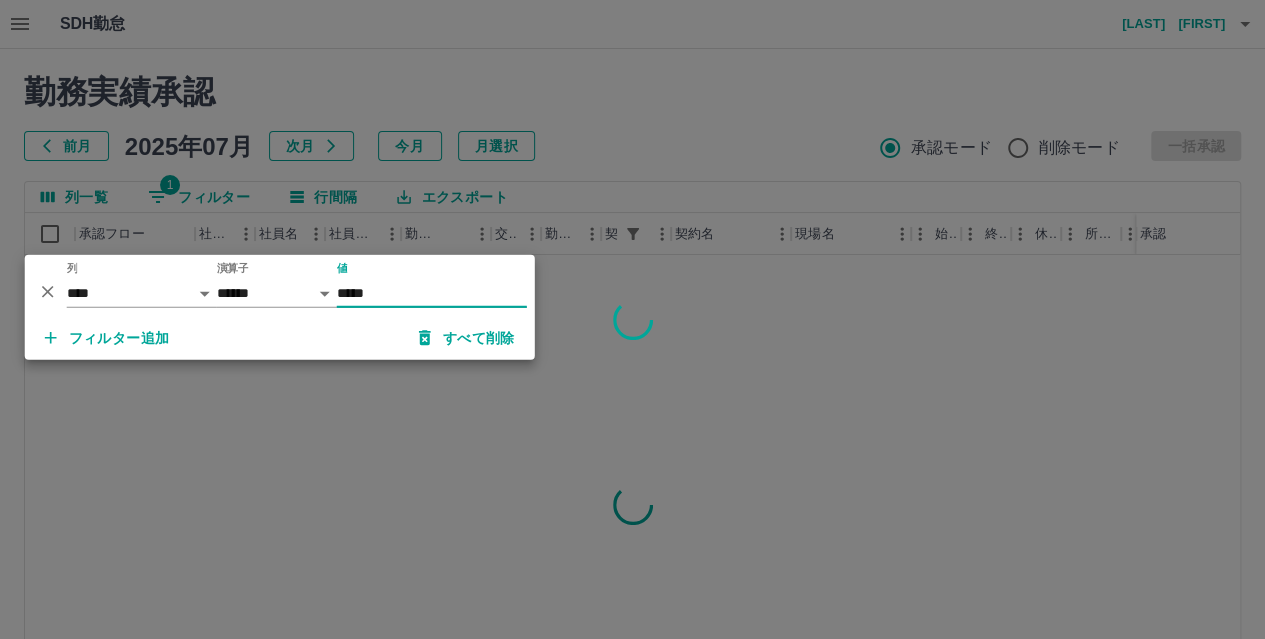 click on "*****" at bounding box center [432, 293] 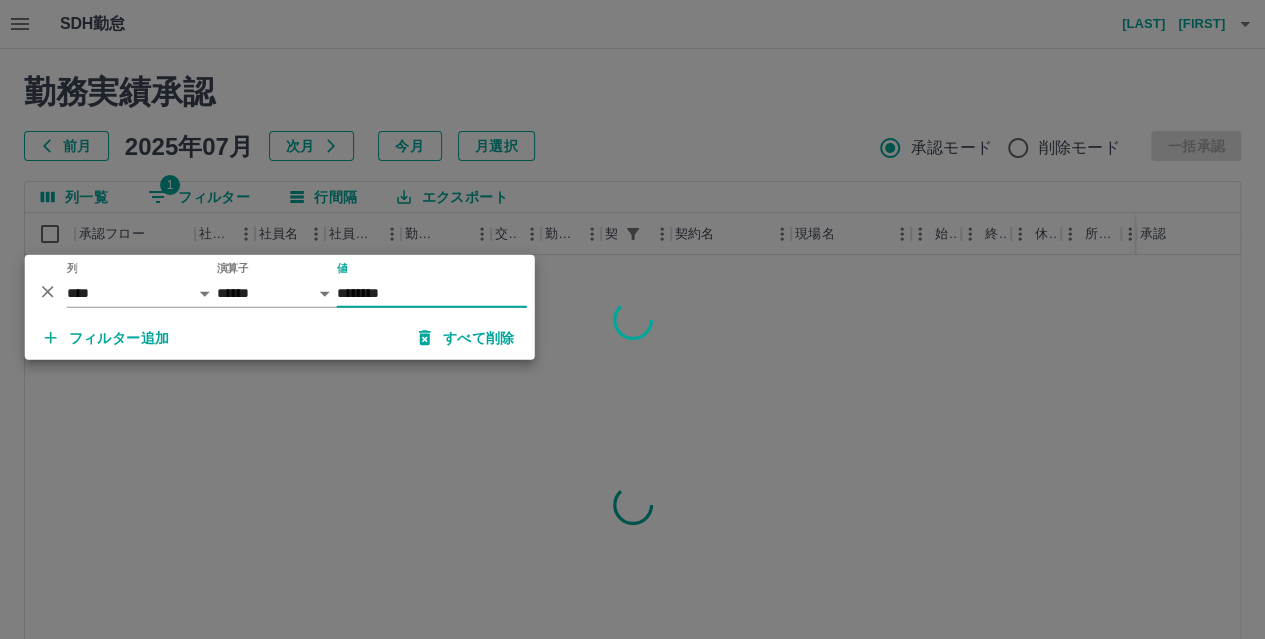type on "********" 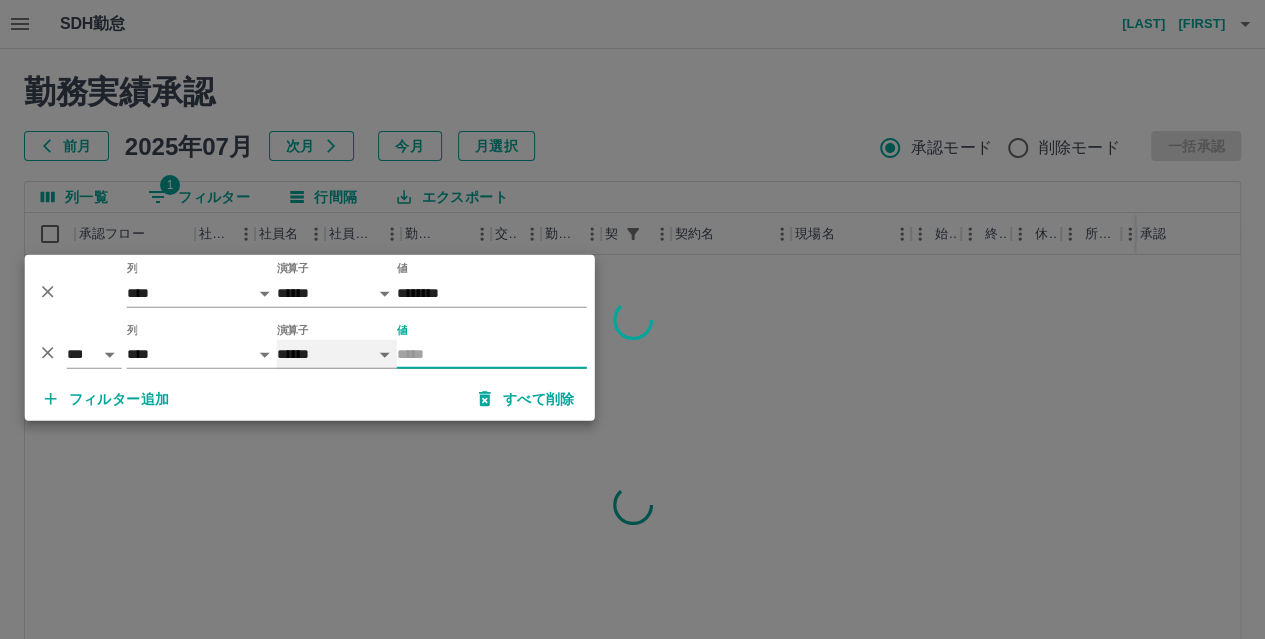 click on "****** *******" at bounding box center (337, 354) 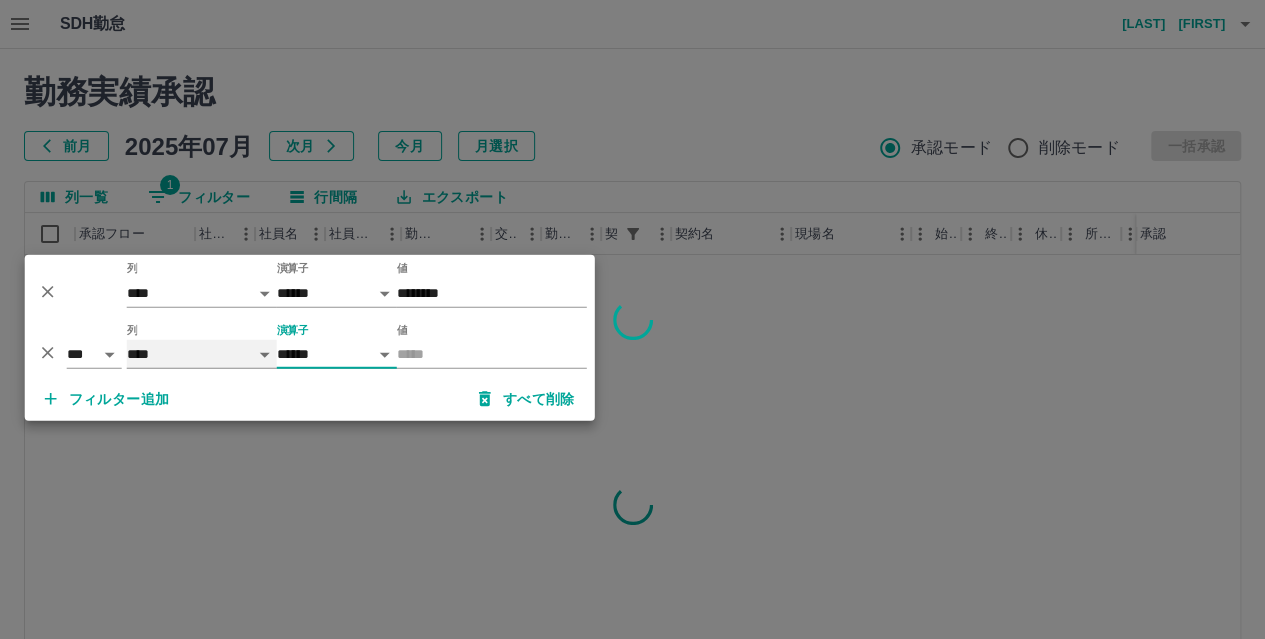click on "**** *** **** *** *** **** ***** *** *** ** ** ** **** **** **** ** ** *** **** *****" at bounding box center (202, 354) 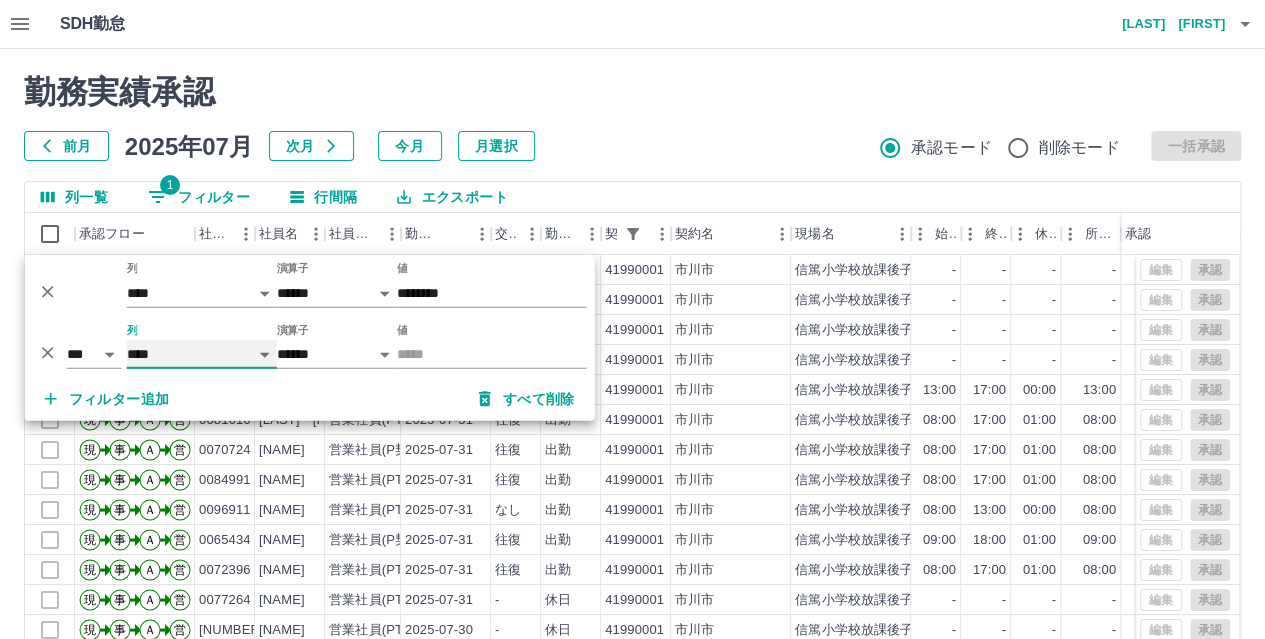 click on "**** *** **** *** *** **** ***** *** *** ** ** ** **** **** **** ** ** *** **** *****" at bounding box center [202, 354] 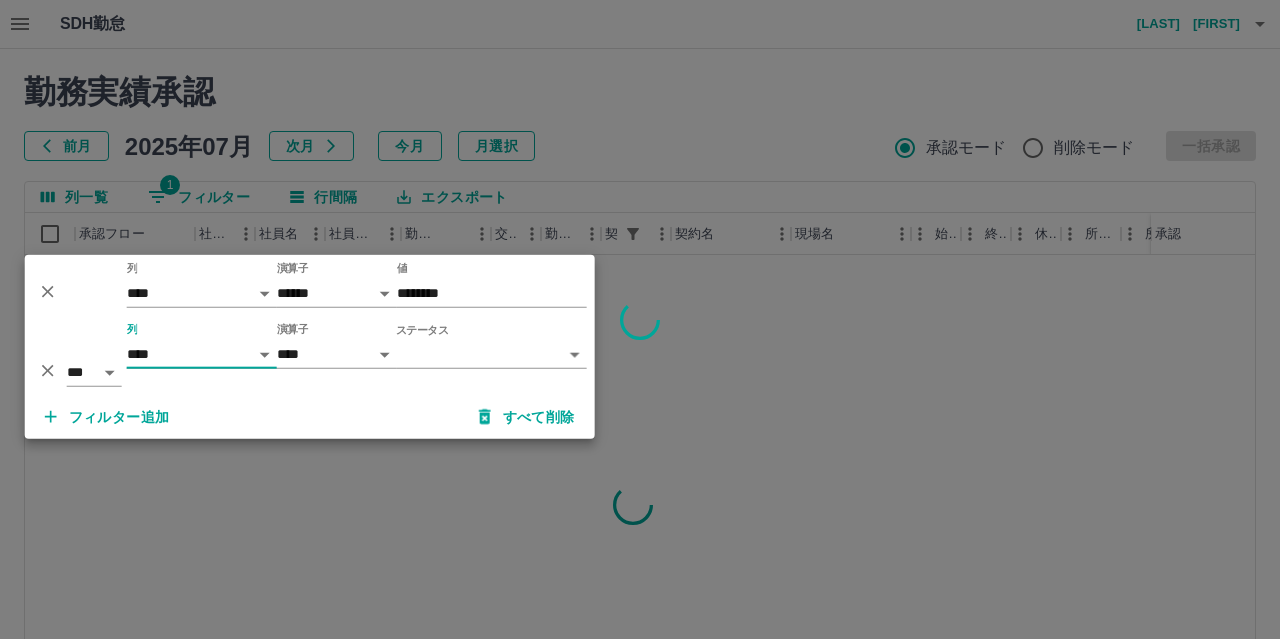 click on "SDH勤怠 [NAME] 勤務実績承認 前月 2025年07月 次月 今月 月選択 承認モード 削除モード 一括承認 列一覧 1 フィルター 行間隔 エクスポート 承認フロー 社員番号 社員名 社員区分 勤務日 交通費 勤務区分 契約コード 契約名 現場名 始業 終業 休憩 所定開始 所定終業 所定休憩 拘束 勤務 遅刻等 承認 ページあたりの行数: 20 ** 1～20 / 341 SDH勤怠 *** ** 列 **** *** **** *** *** **** ***** *** *** ** ** ** **** **** **** ** ** *** **** ***** 演算子 ****** ******* 値 ******** *** ** 列 **** *** **** *** *** **** ***** *** *** ** ** ** **** **** **** ** ** *** **** ***** 演算子 **** ****** ステータス ​ ********* フィルター追加 すべて削除" at bounding box center (640, 422) 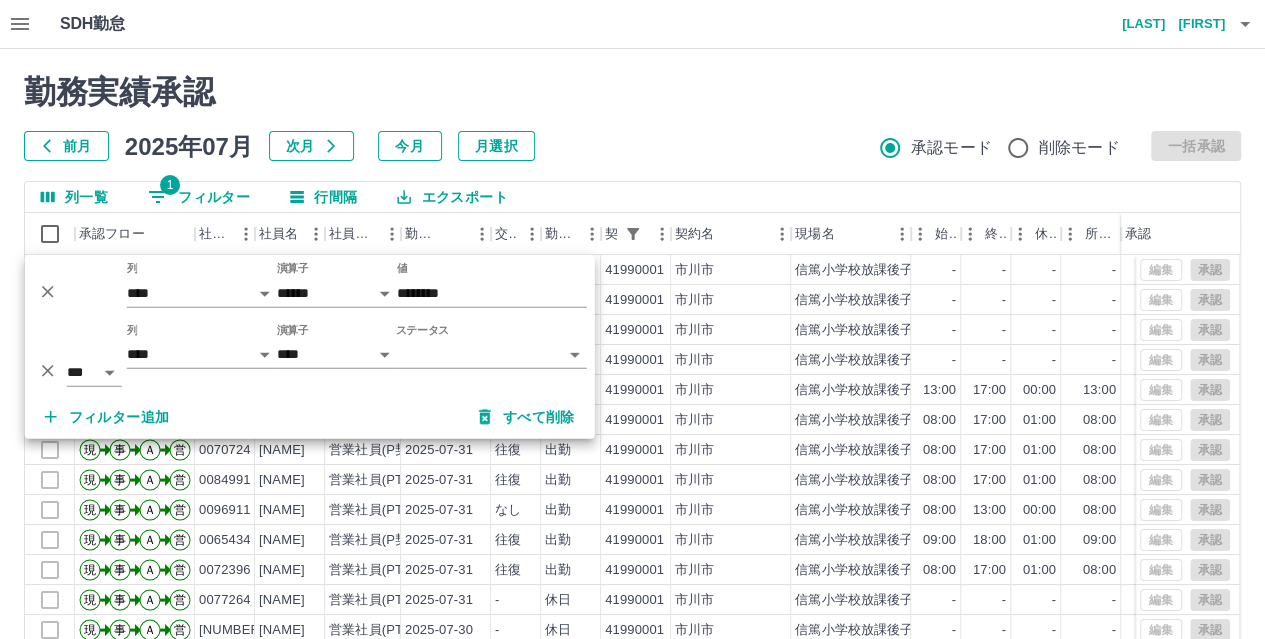 click on "SDH勤怠 [NAME] 勤務実績承認 前月 2025年07月 次月 今月 月選択 承認モード 削除モード 一括承認 列一覧 1 フィルター 行間隔 エクスポート 承認フロー 社員番号 社員名 社員区分 勤務日 交通費 勤務区分 契約コード 契約名 現場名 始業 終業 休憩 所定開始 所定終業所定休憩 拘束 勤務 遅刻等 承認 現 事 Ａ 営 0092916 [NAME] 営業社員(PT契約) 2025-07-31  -  休日 41990001 [CITY] [NAME] - - - - - - 00:00 00:00 00:00 現 事 Ａ 営 0088114 [NAME] 営業社員(PT契約) 2025-07-31  -  休日 41990001 [CITY] [NAME] - - - - - - 00:00 00:00 00:00 現 事 Ａ 営 0096910 [NAME] 営業社員(PT契約) 2025-07-31  -  休日 41990001 [CITY] [NAME] - - - - - - 00:00 00:00 00:00 現 事 Ａ 営 0087494 [NAME] 営業社員(PT契約) 2025-07-31  -  休日 41990001 - - -" at bounding box center (632, 422) 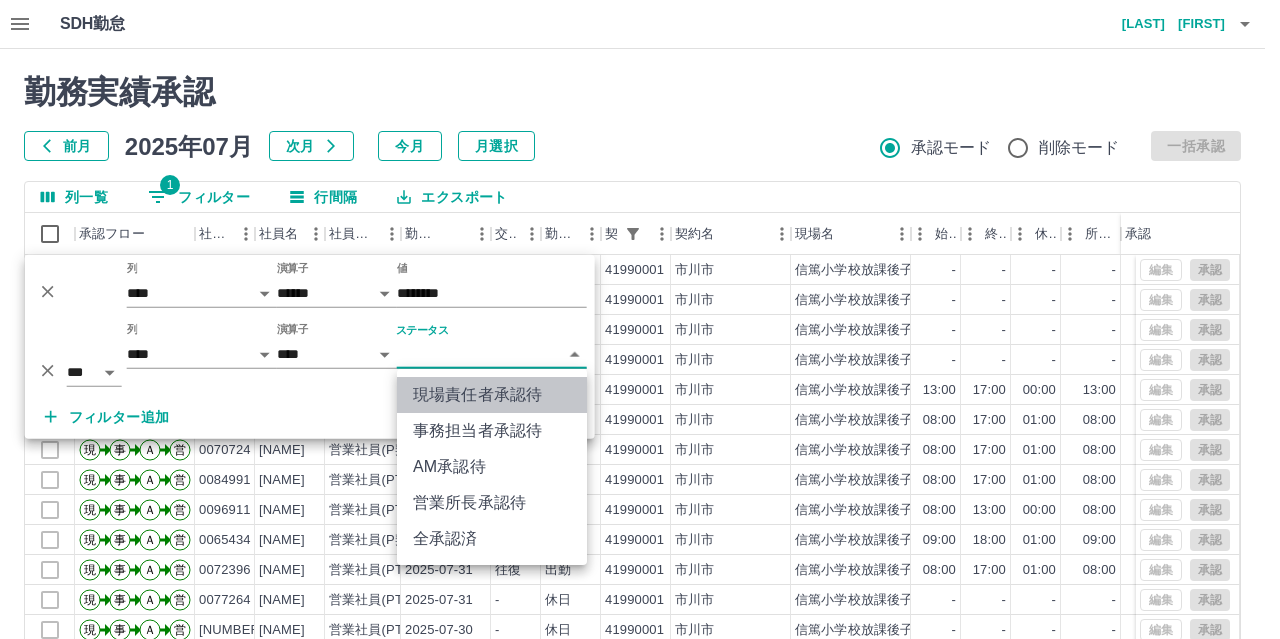 click on "現場責任者承認待" at bounding box center (492, 395) 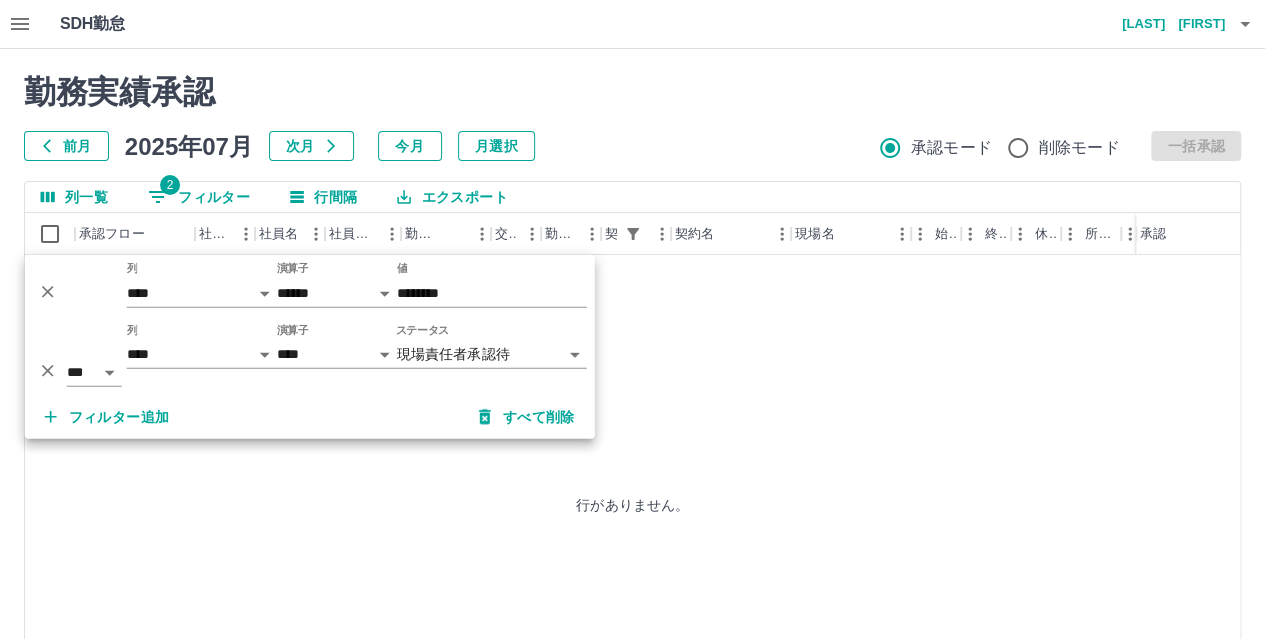 click on "**********" at bounding box center (632, 422) 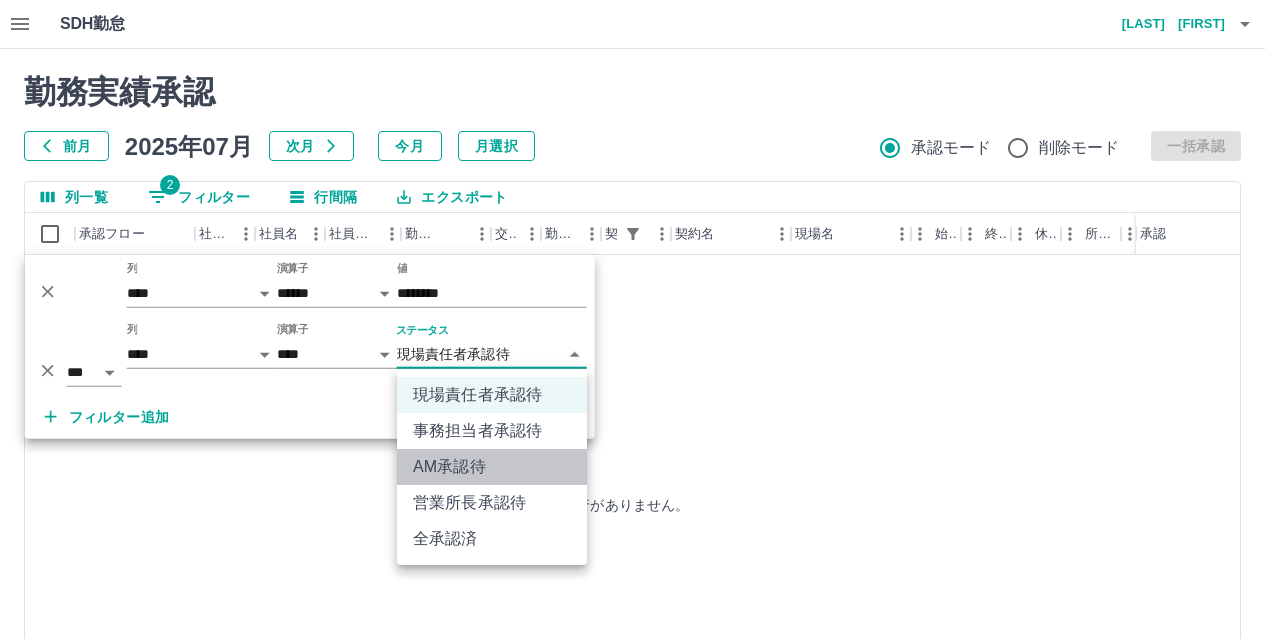 click on "AM承認待" at bounding box center (492, 467) 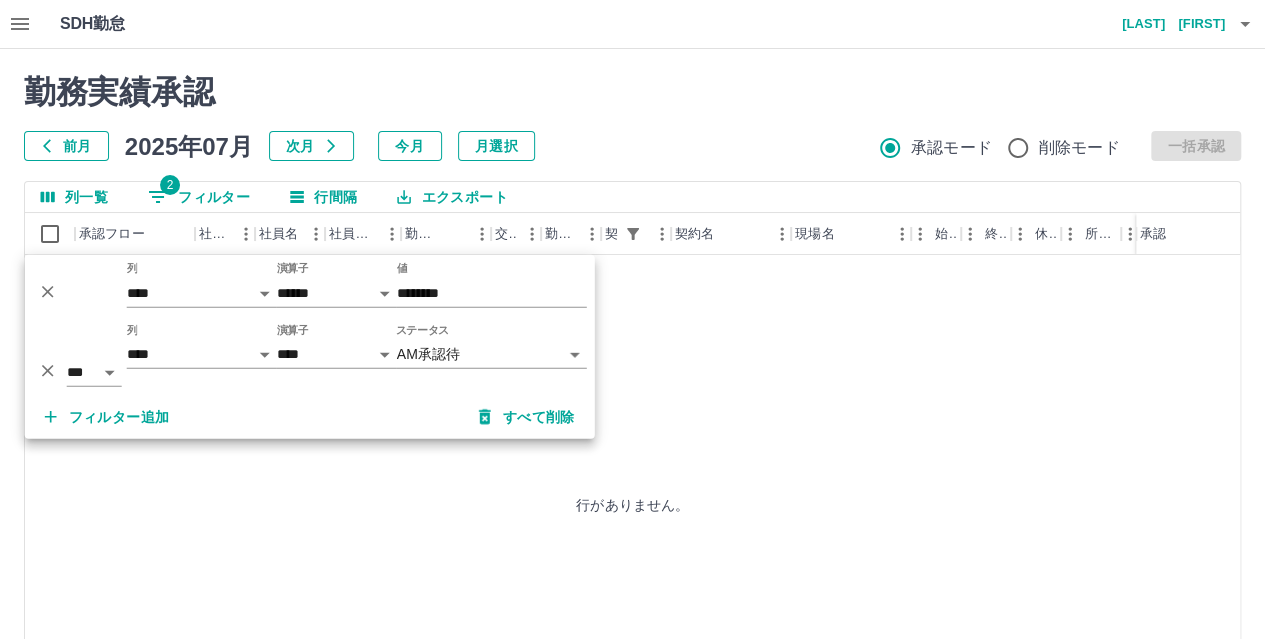 click on "**********" at bounding box center (632, 422) 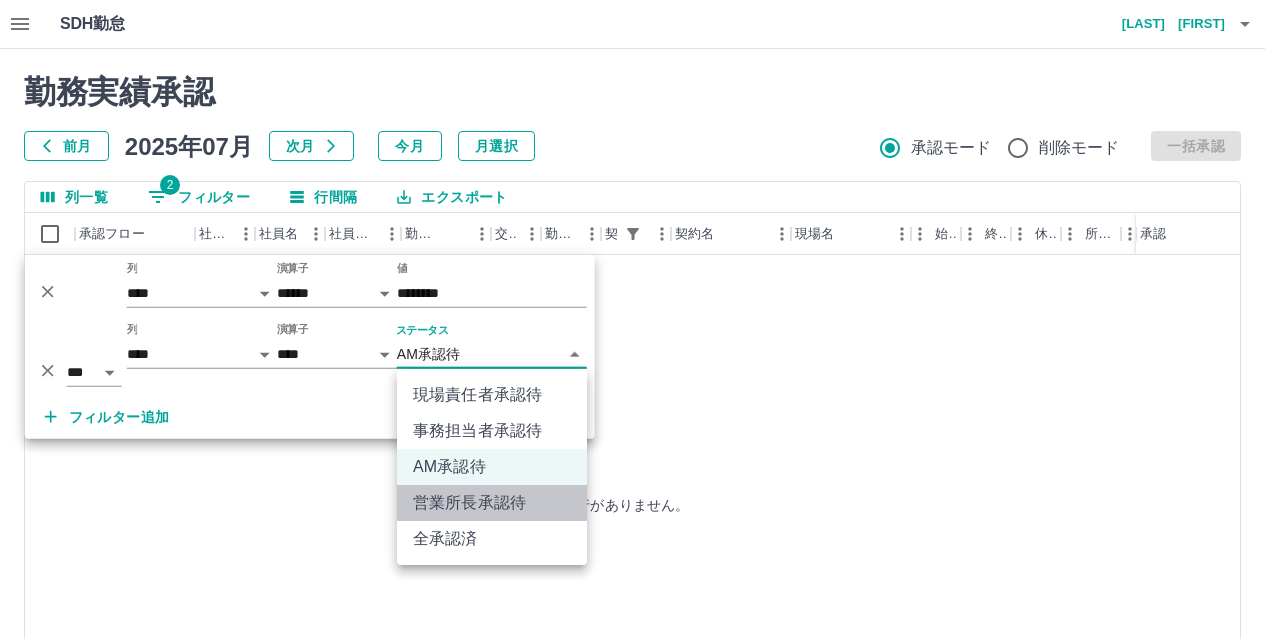 click on "営業所長承認待" at bounding box center (492, 503) 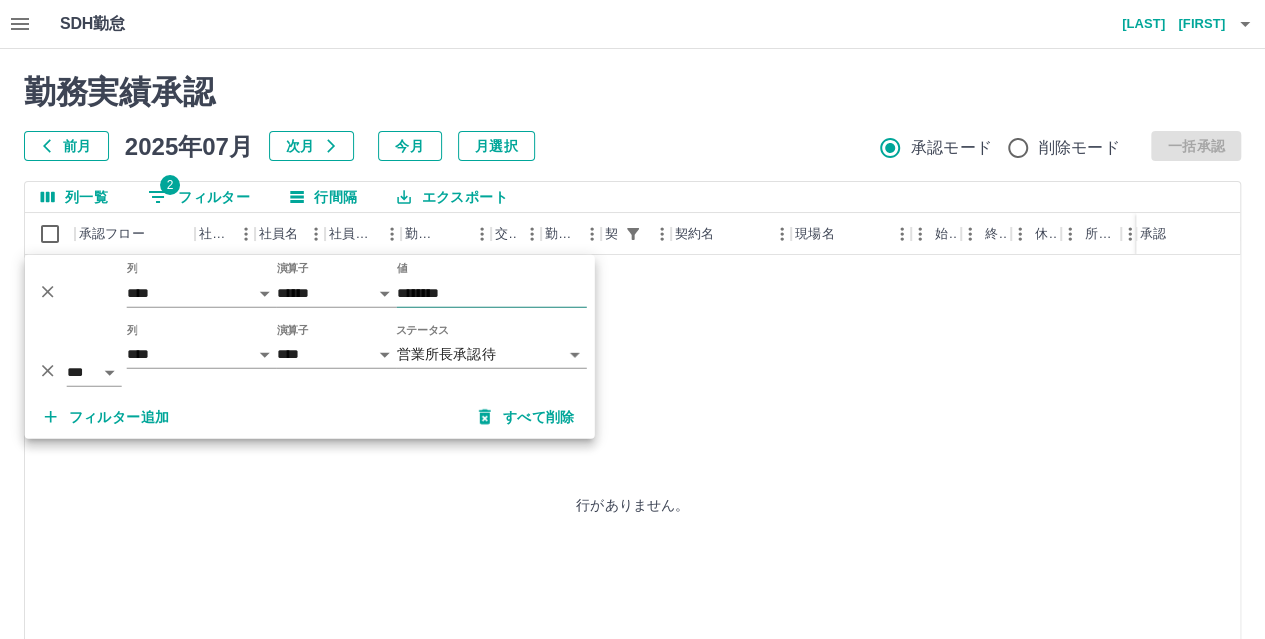 click on "********" at bounding box center (492, 293) 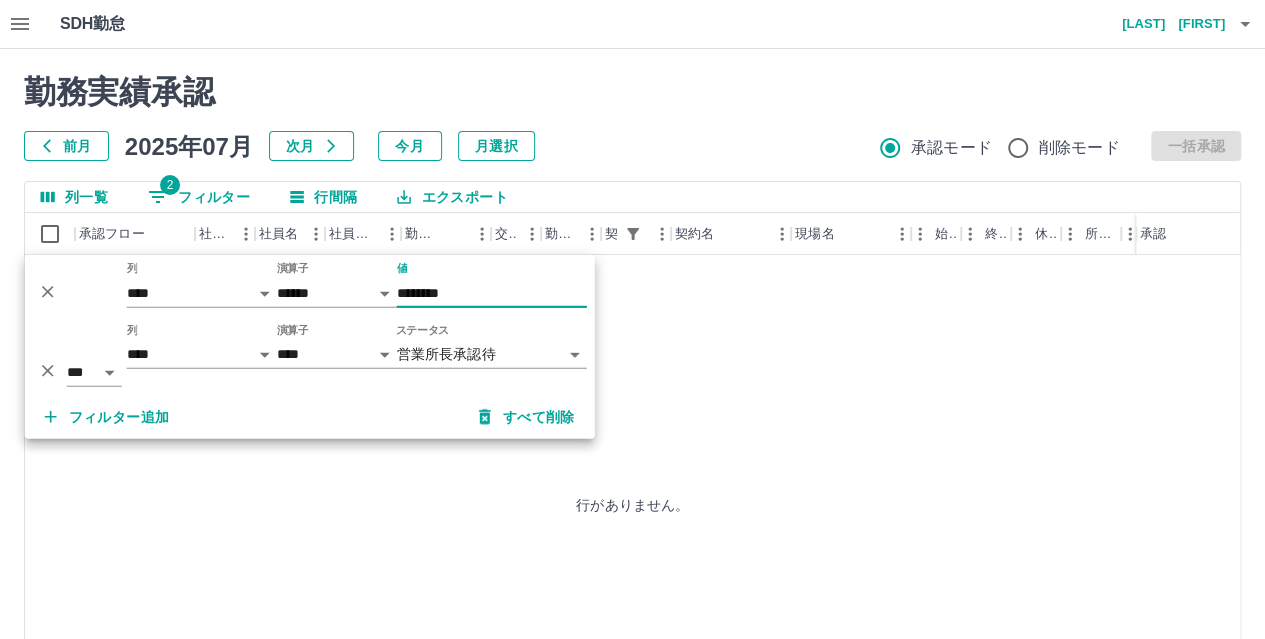 click on "********" at bounding box center [492, 293] 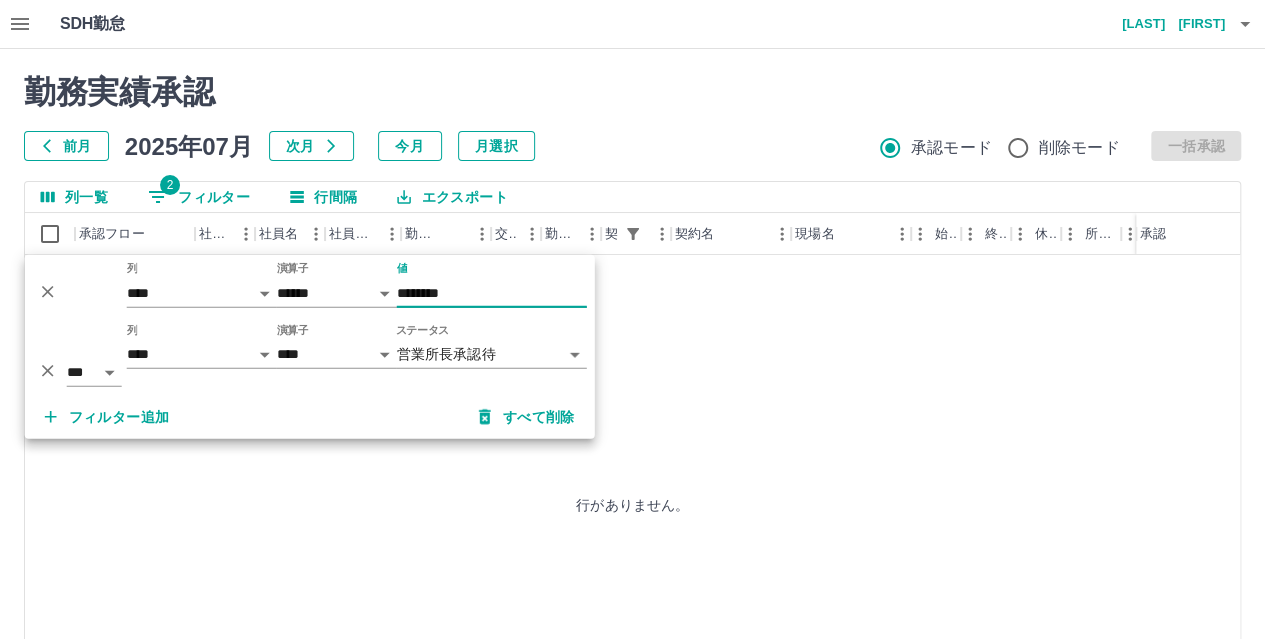 click on "********" at bounding box center (492, 293) 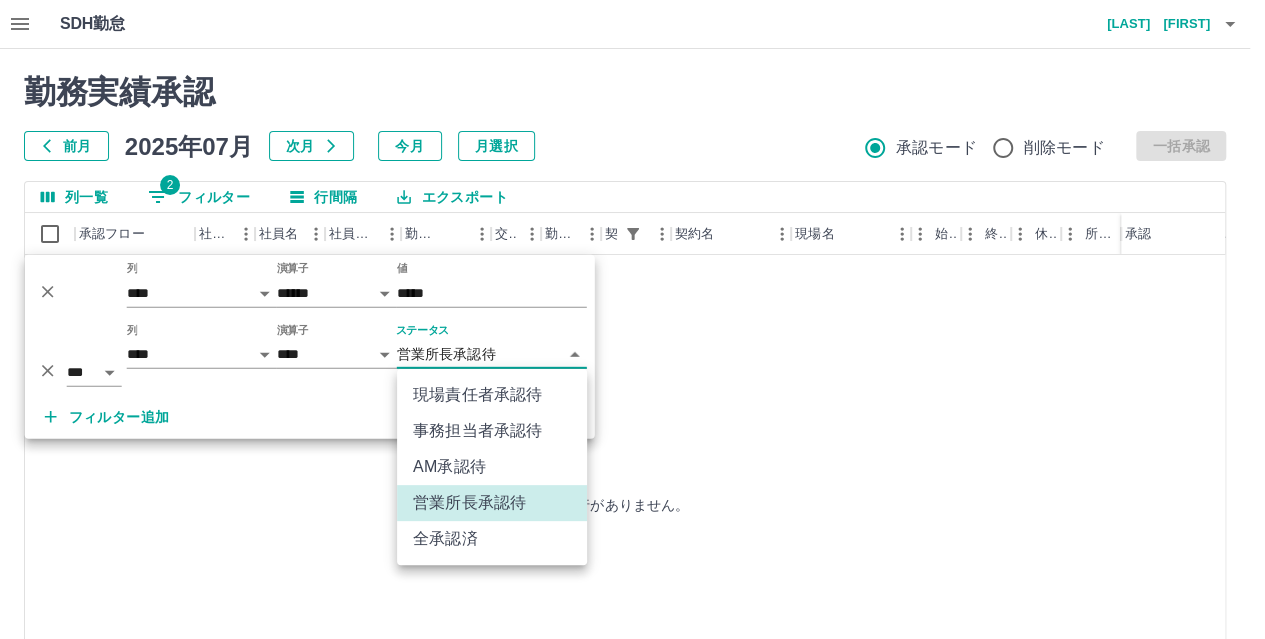 click on "**********" at bounding box center [632, 422] 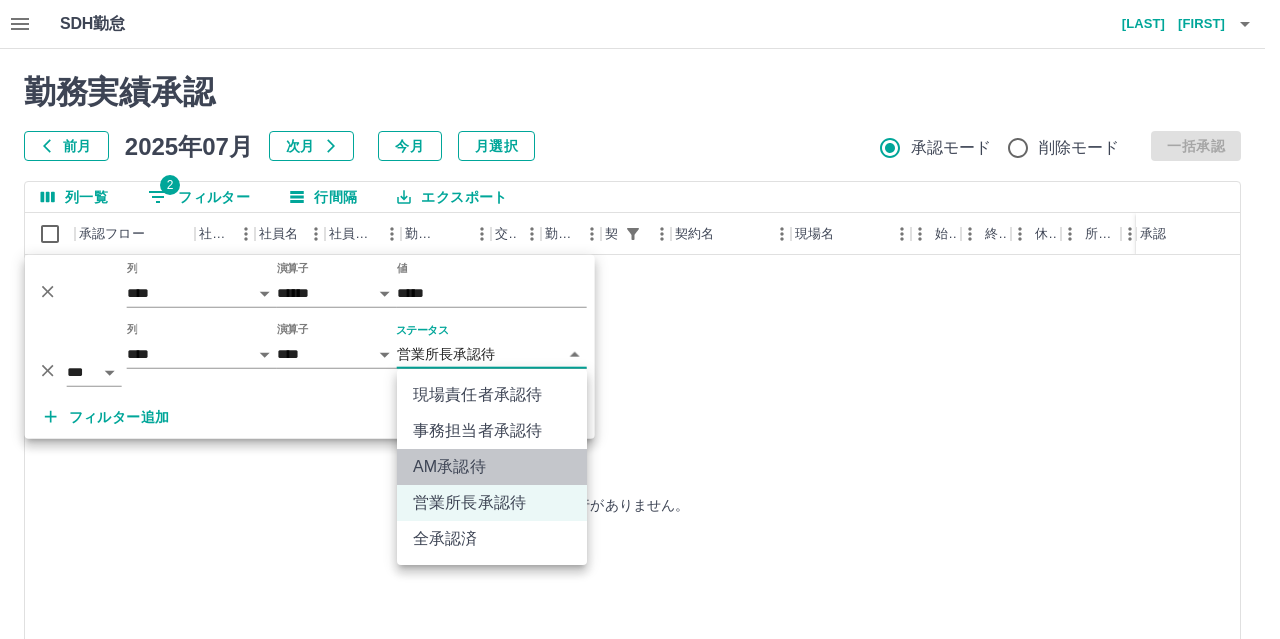 click on "AM承認待" at bounding box center [492, 467] 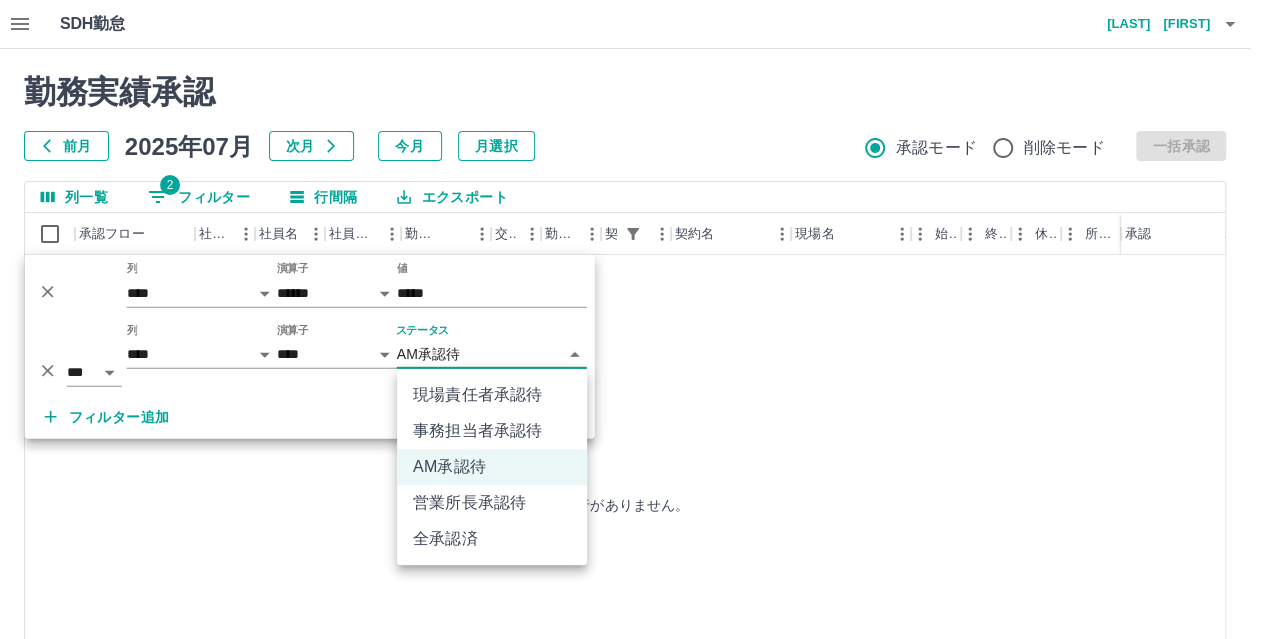 click on "**********" at bounding box center [632, 422] 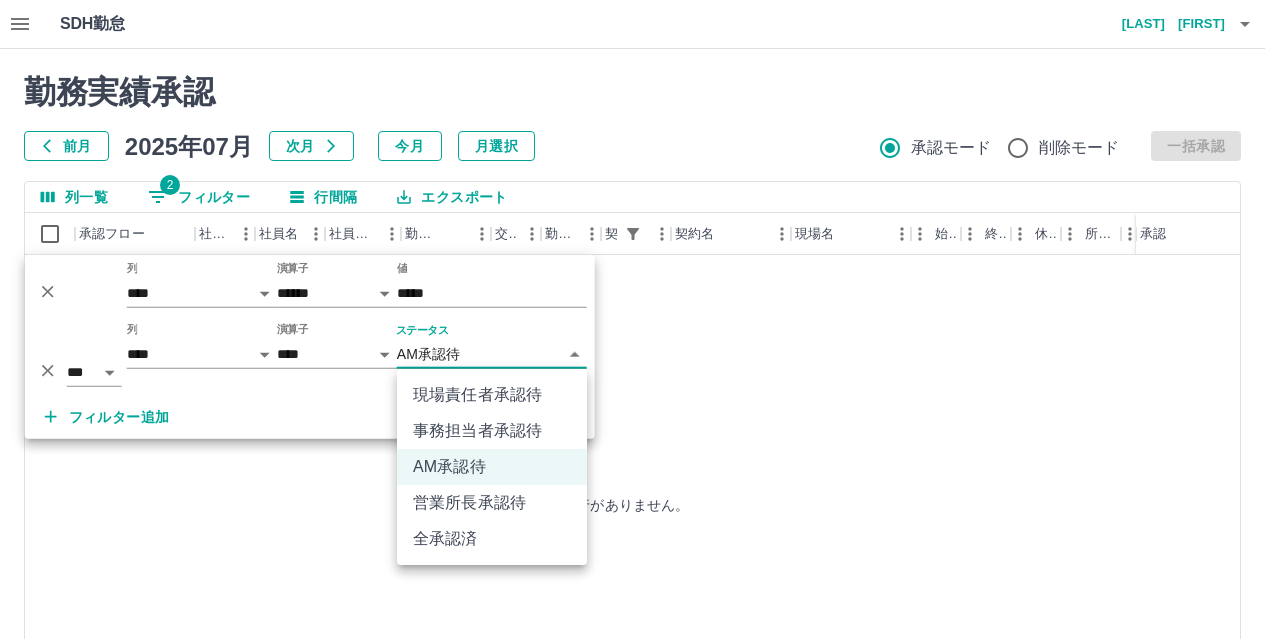 click on "現場責任者承認待" at bounding box center (492, 395) 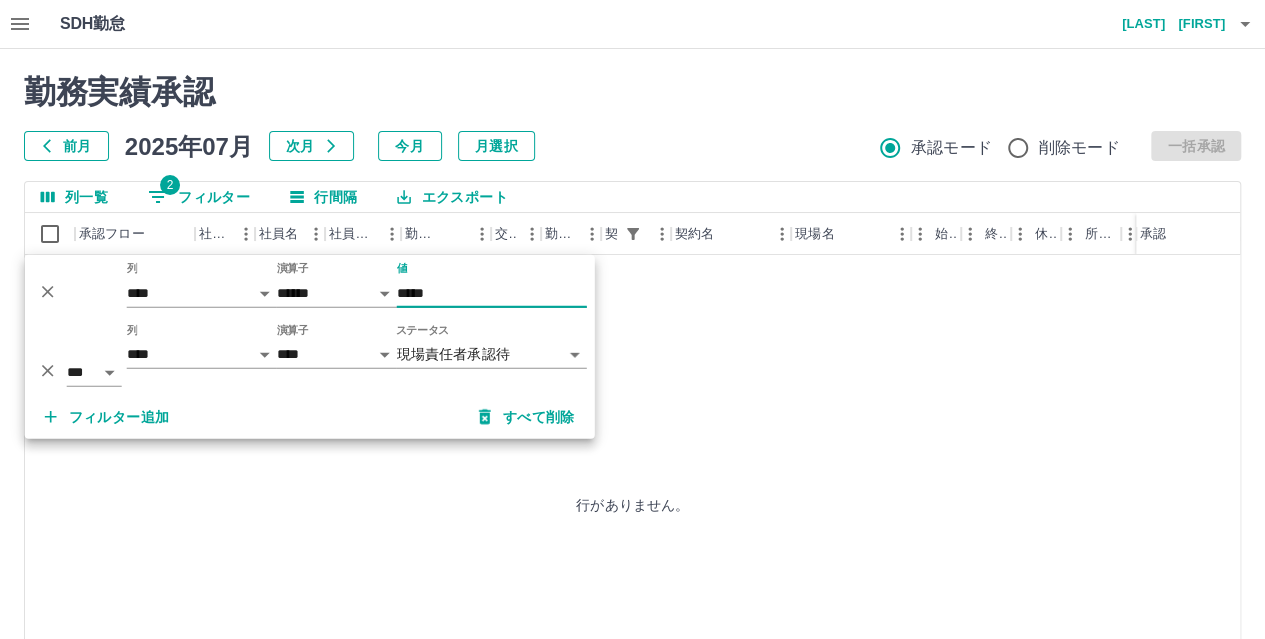 click on "*****" at bounding box center [492, 293] 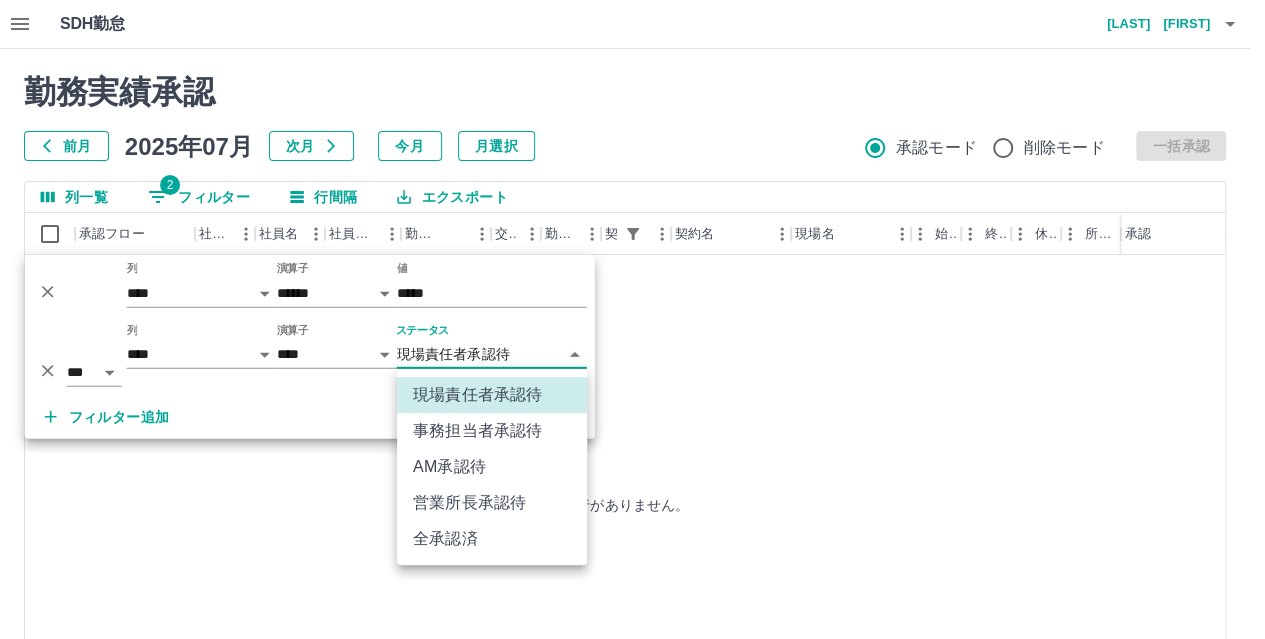 click on "**********" at bounding box center (632, 422) 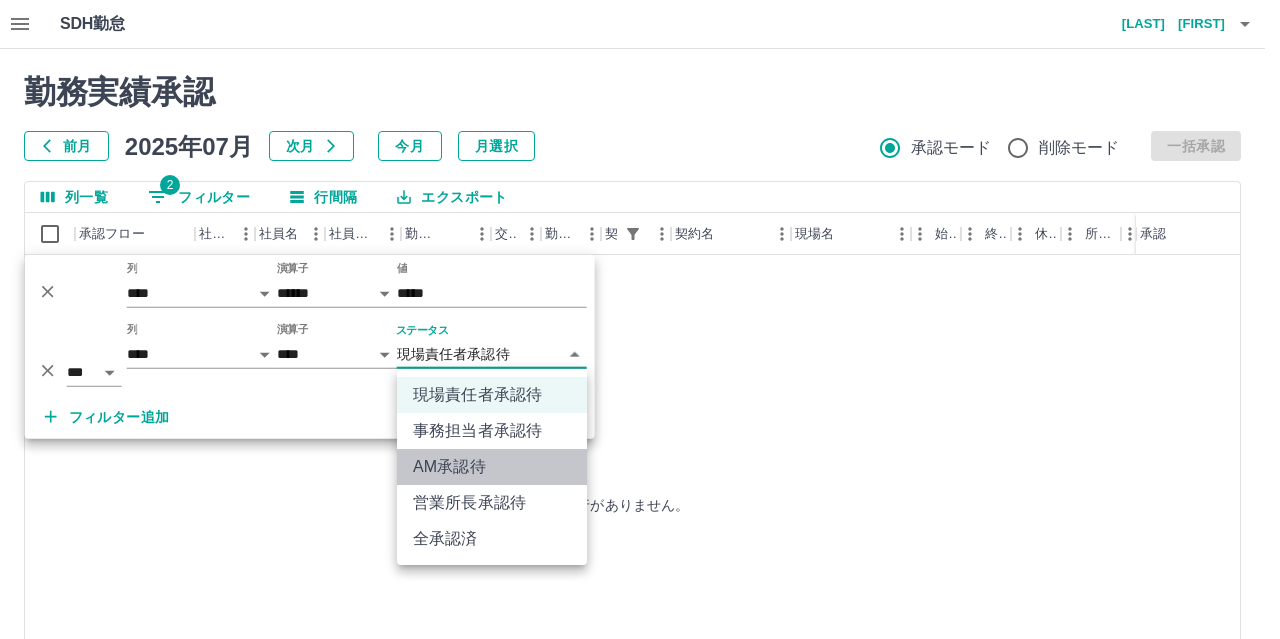 click on "AM承認待" at bounding box center (492, 467) 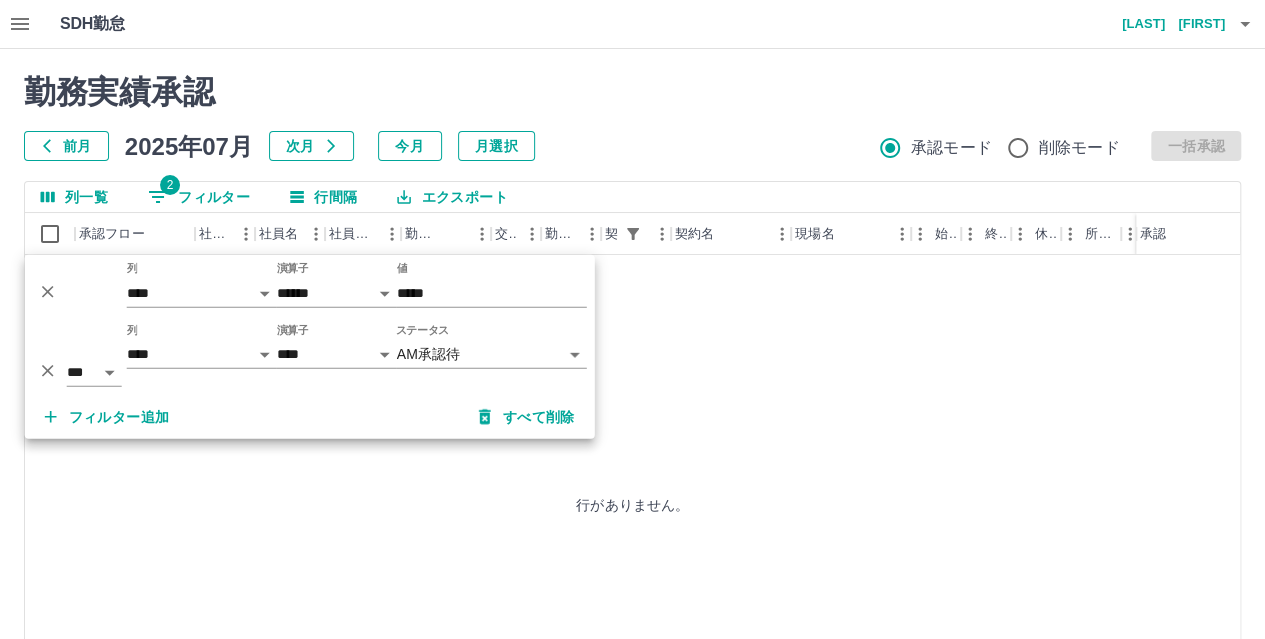 click on "**********" at bounding box center [632, 422] 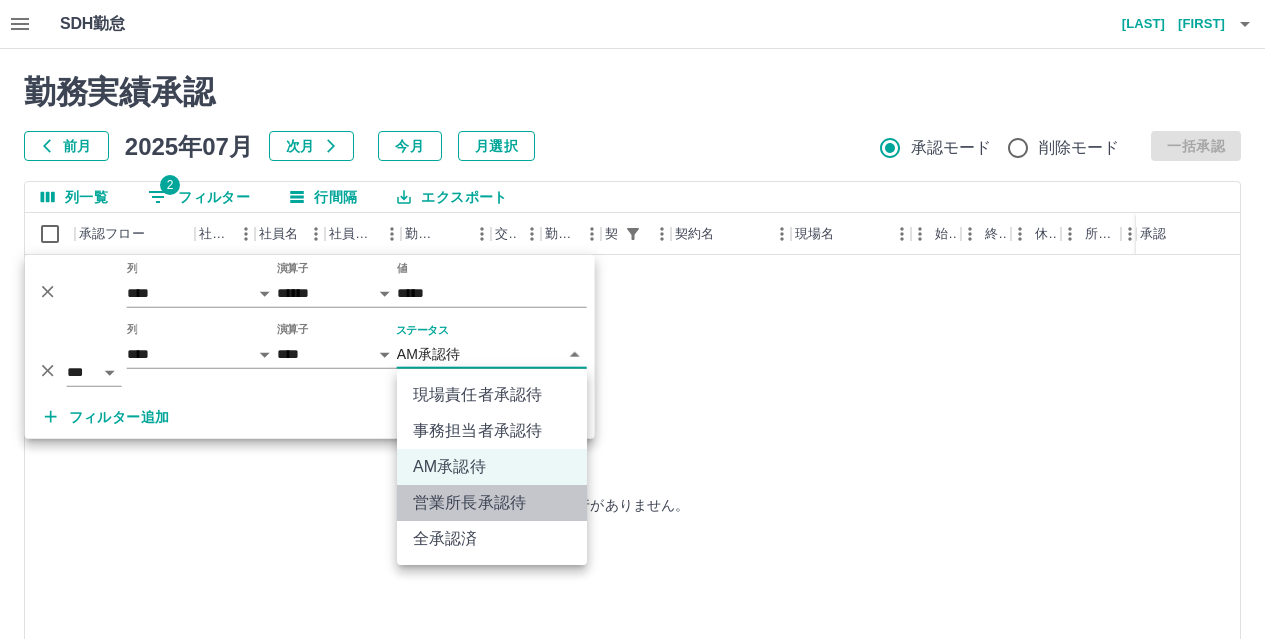 click on "営業所長承認待" at bounding box center (492, 503) 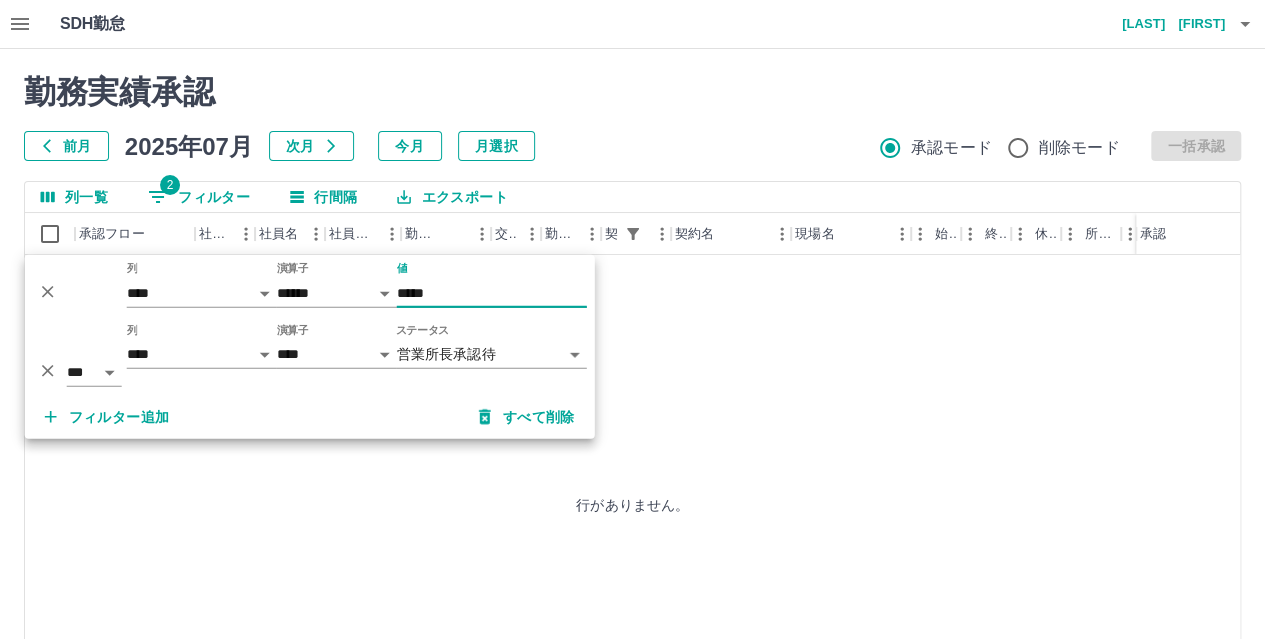 click on "*****" at bounding box center (492, 293) 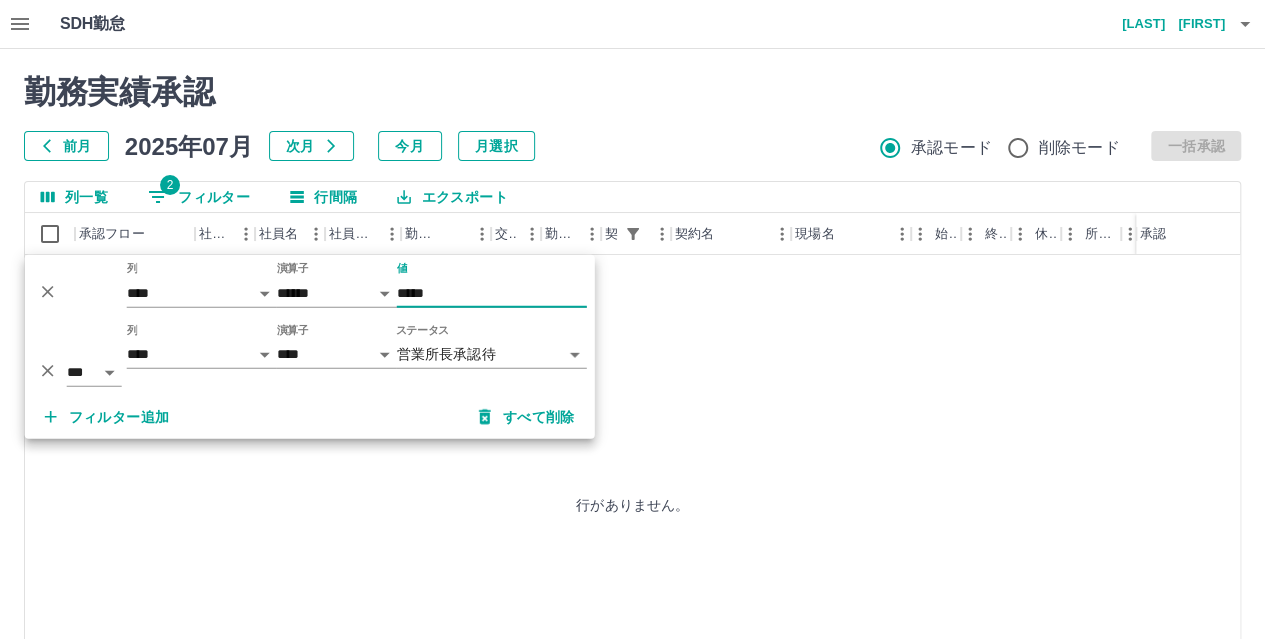 click on "**********" at bounding box center (632, 422) 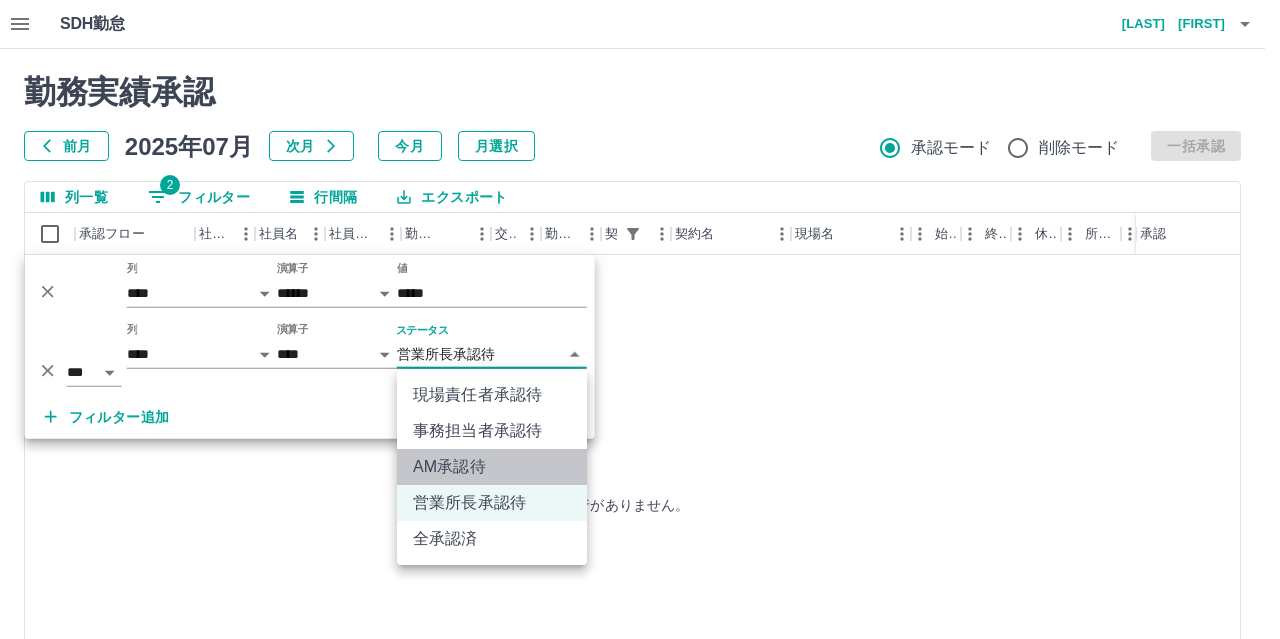 click on "AM承認待" at bounding box center (492, 467) 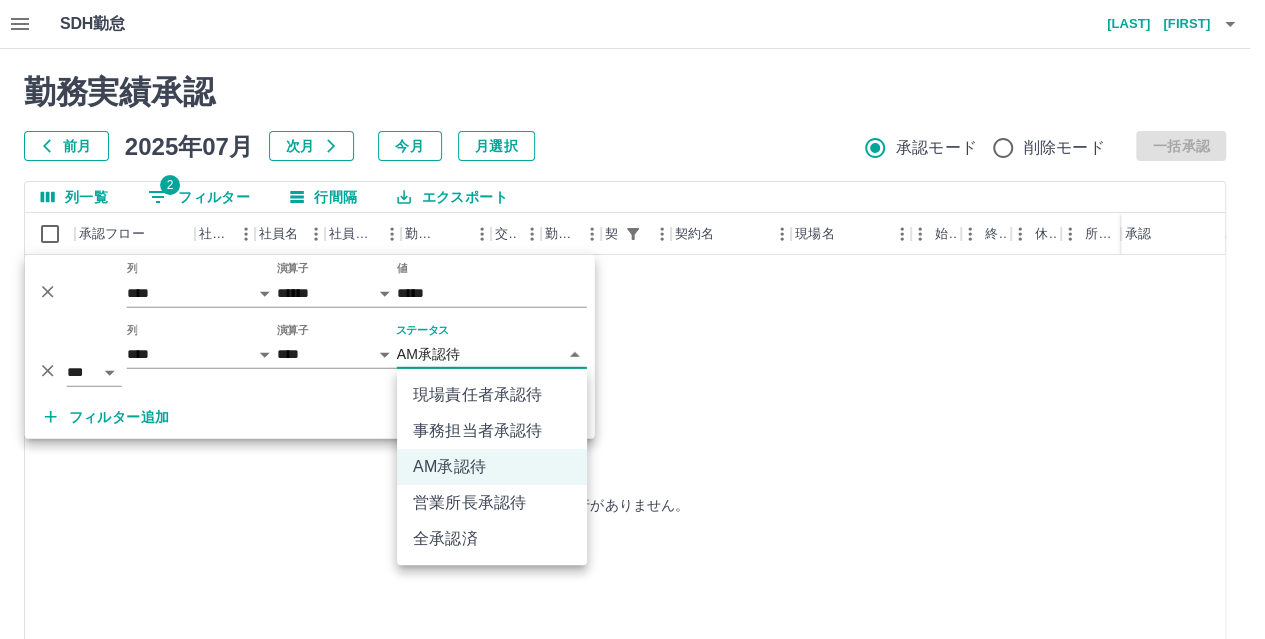 click on "**********" at bounding box center [632, 422] 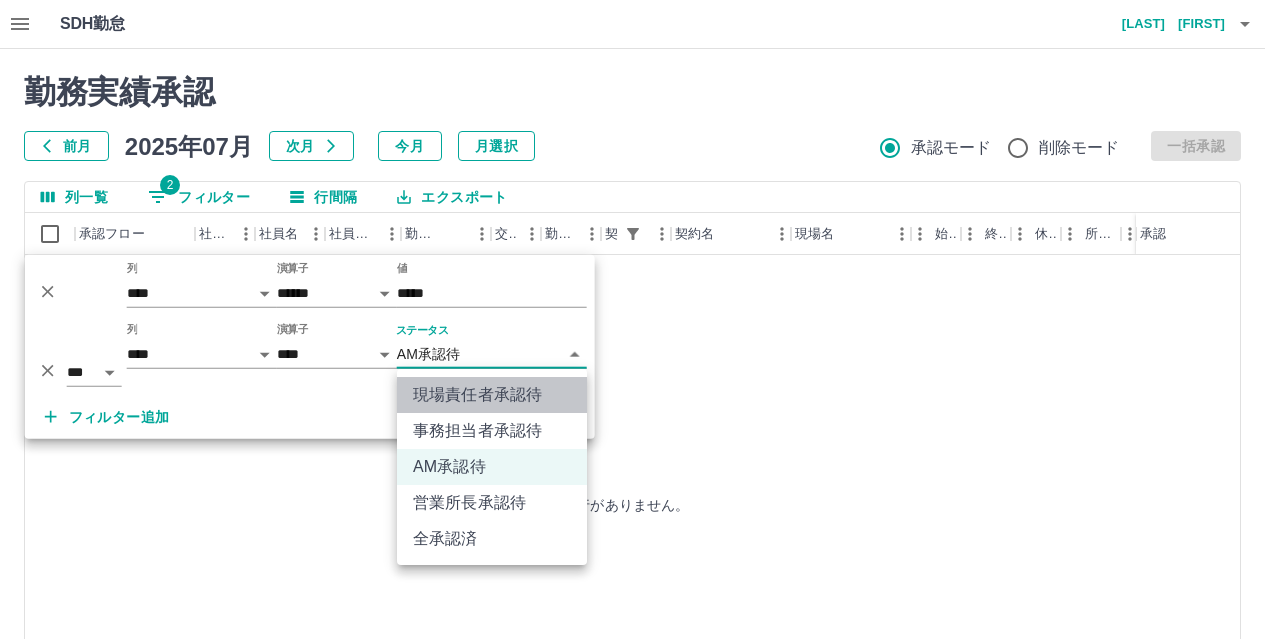 click on "現場責任者承認待" at bounding box center (492, 395) 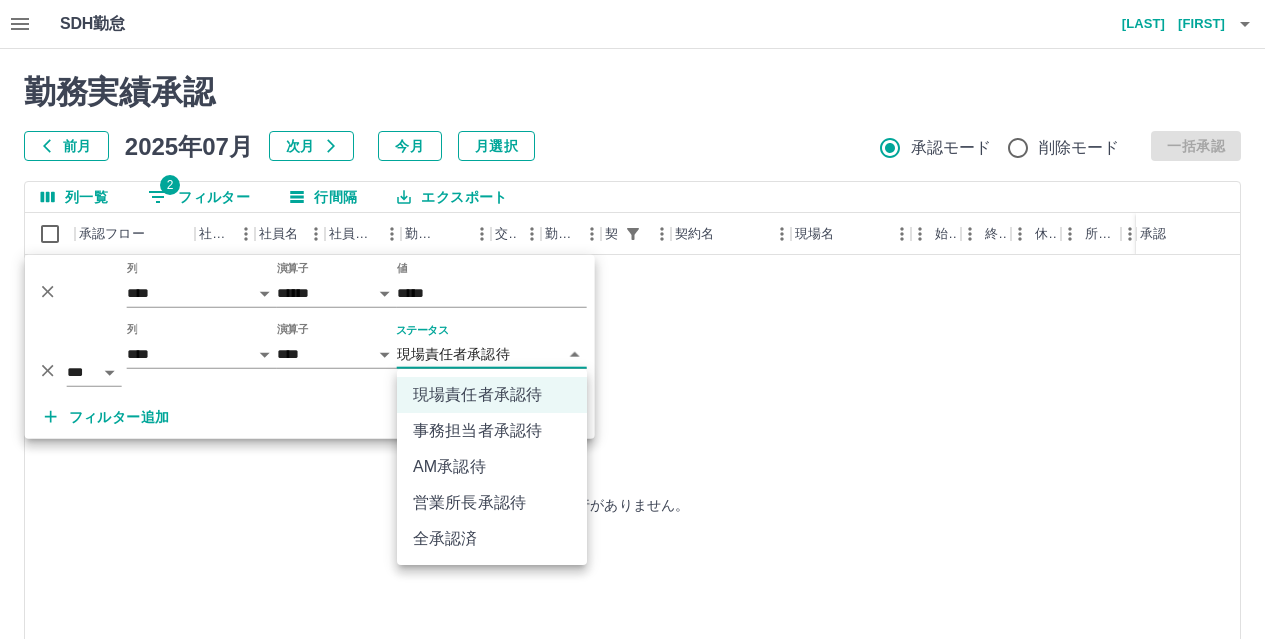 click on "**********" at bounding box center (640, 422) 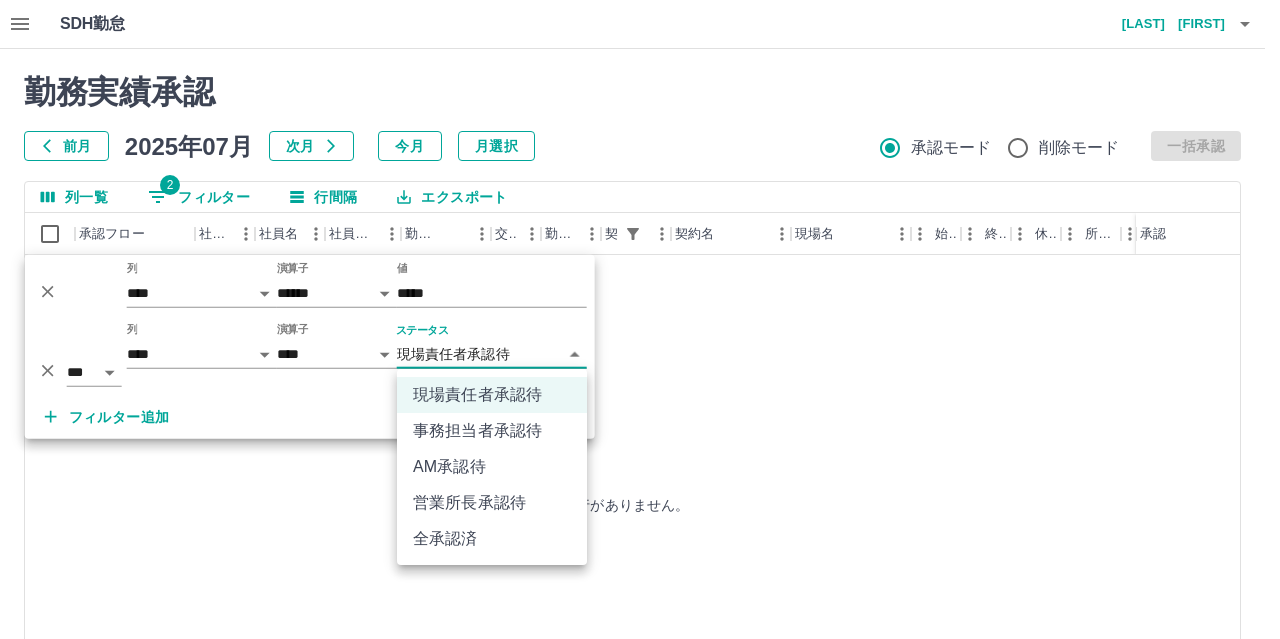 click at bounding box center [640, 319] 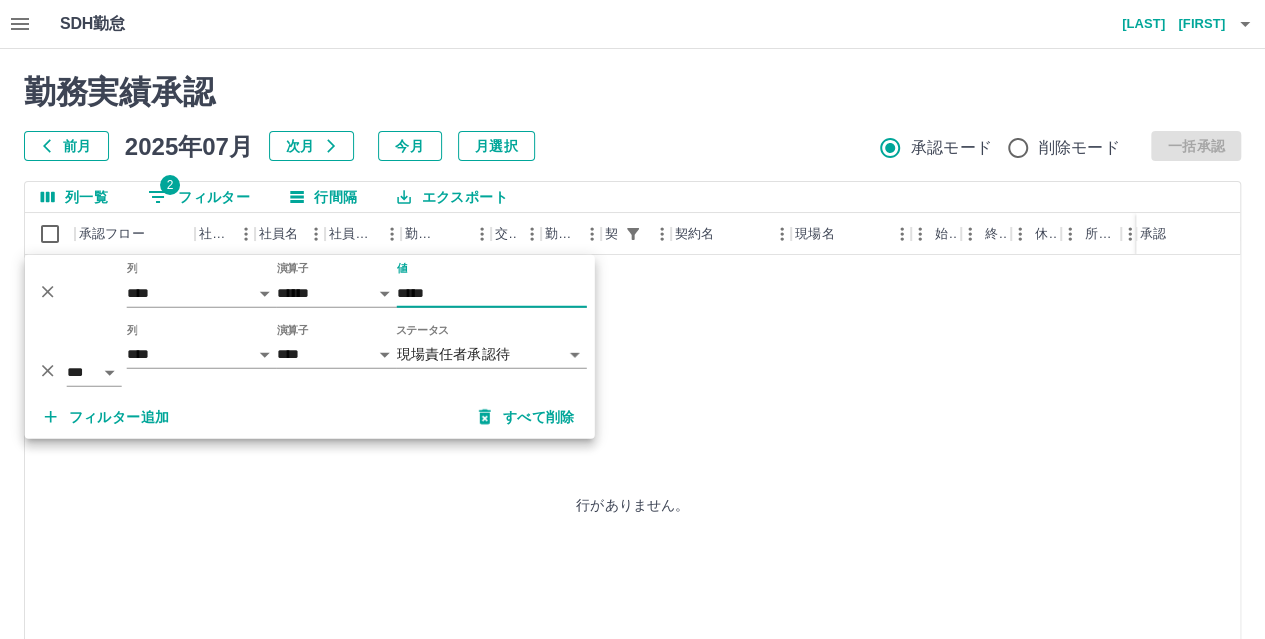 click on "*****" at bounding box center [492, 293] 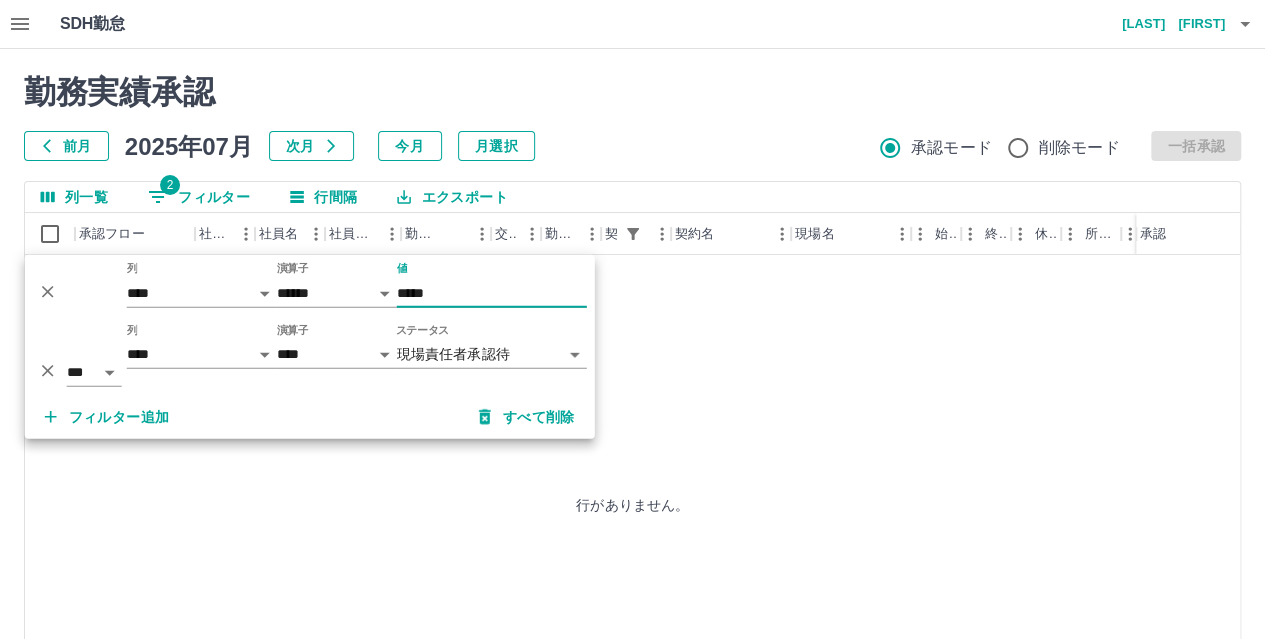 click on "**********" at bounding box center [632, 422] 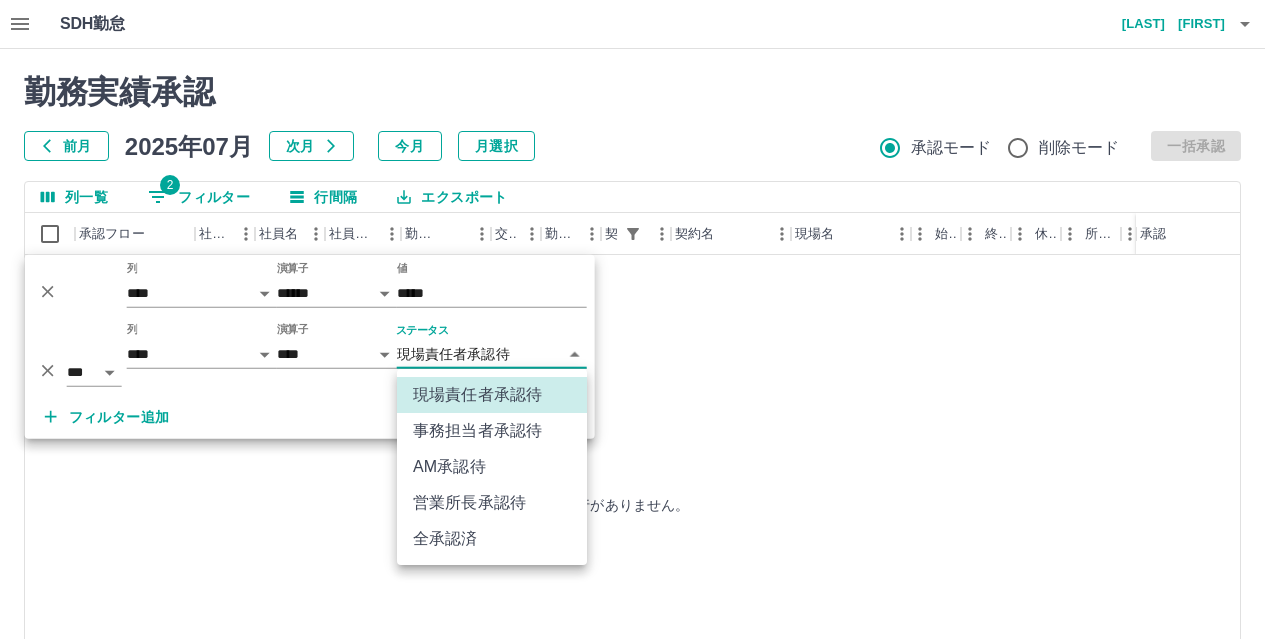 click on "AM承認待" at bounding box center (492, 467) 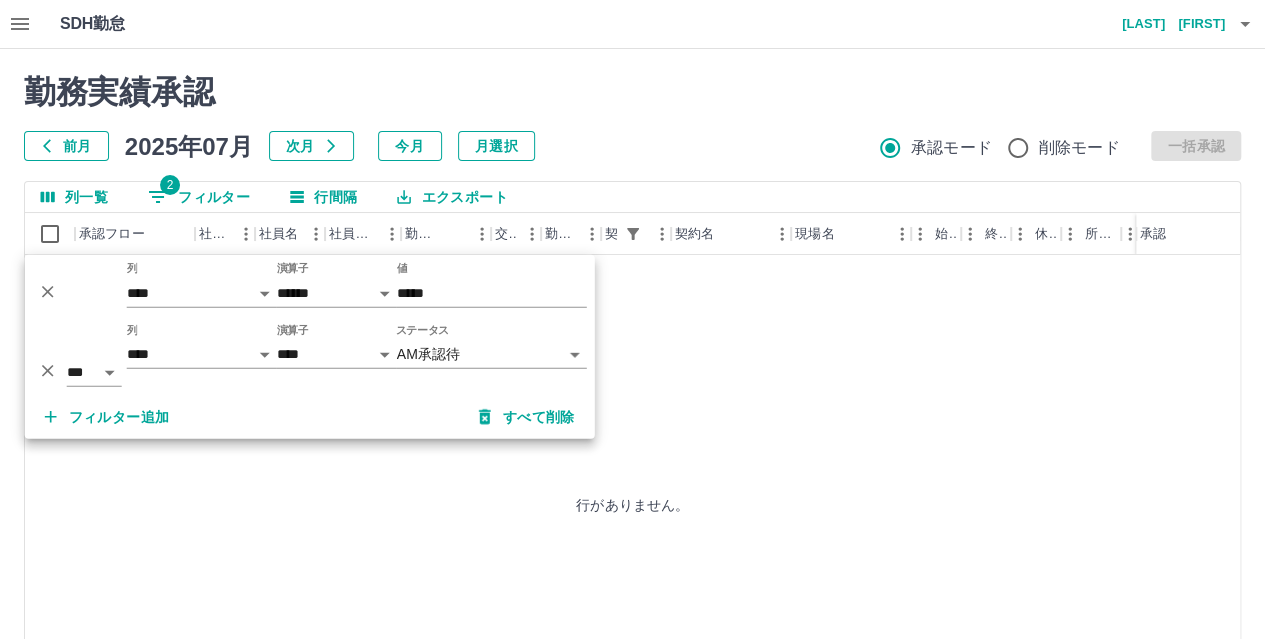 click on "**********" at bounding box center [632, 422] 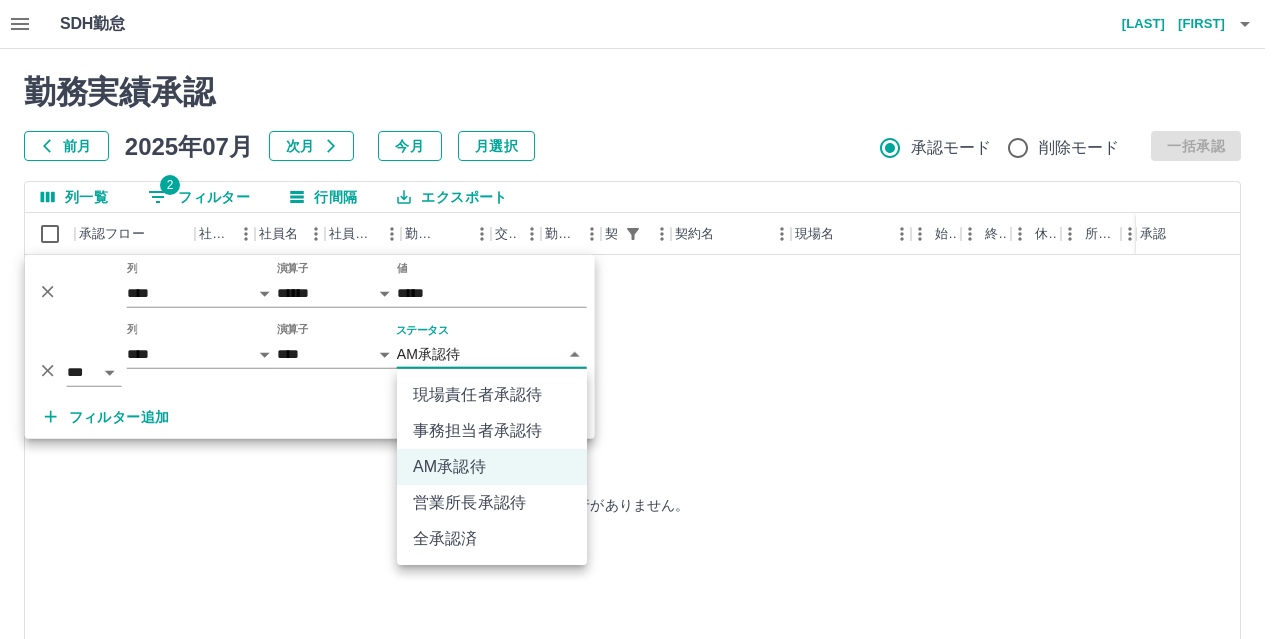 click on "営業所長承認待" at bounding box center (492, 503) 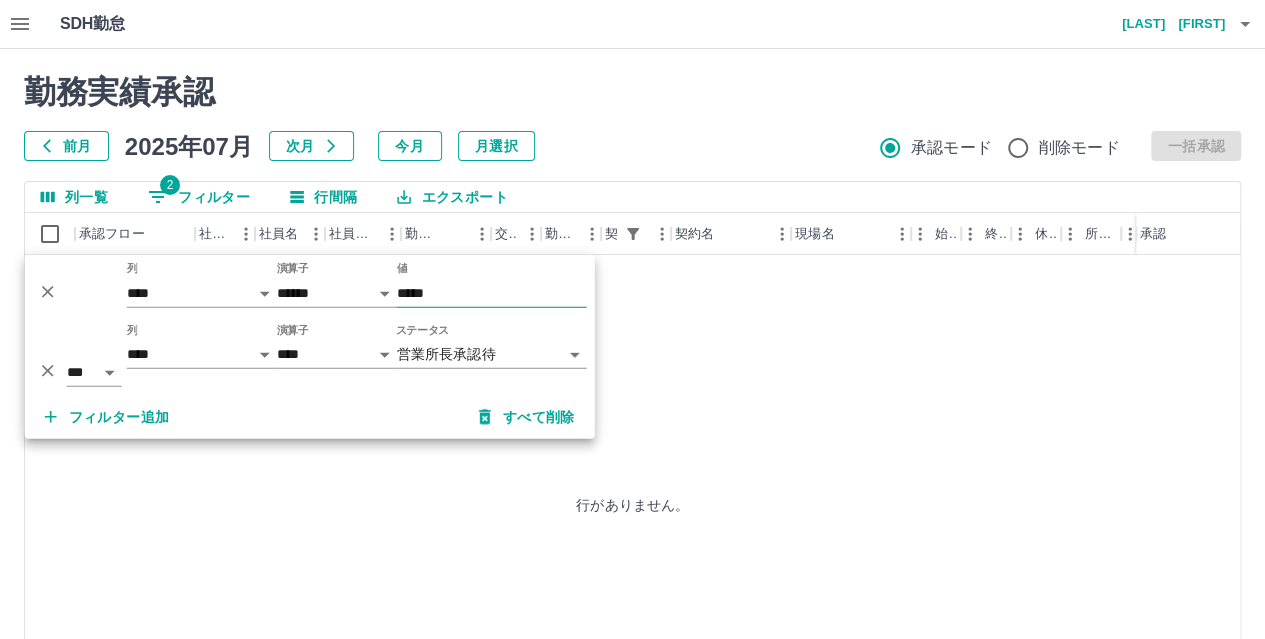 click on "*****" at bounding box center [492, 293] 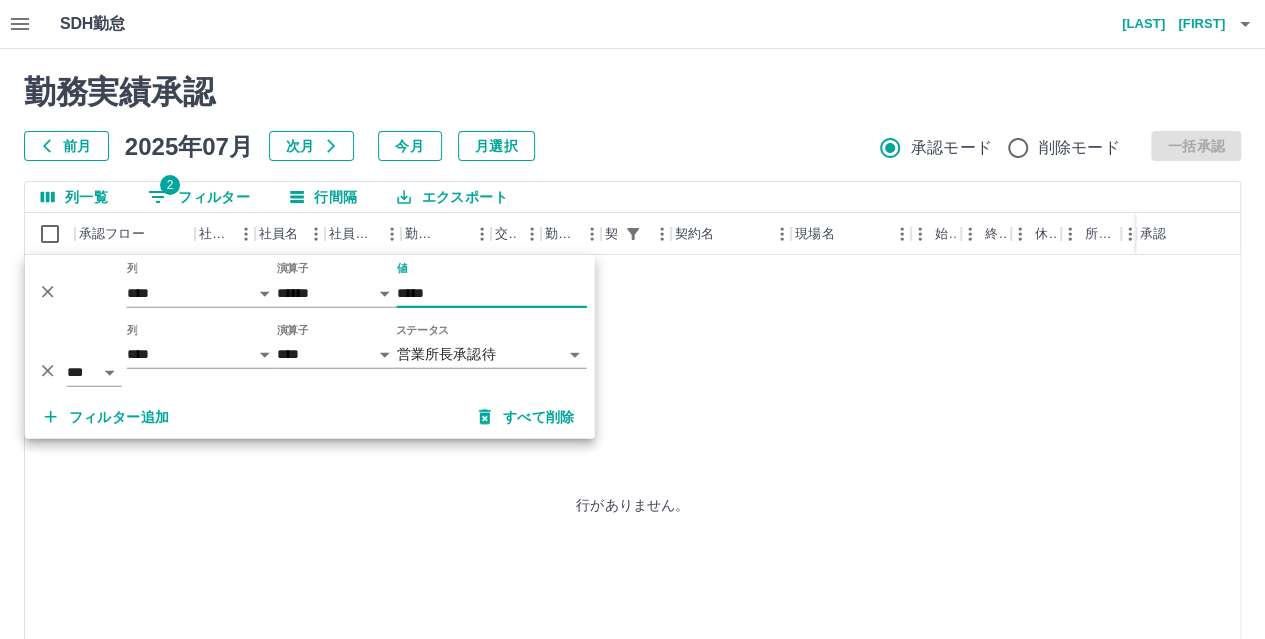 click on "*****" at bounding box center [492, 293] 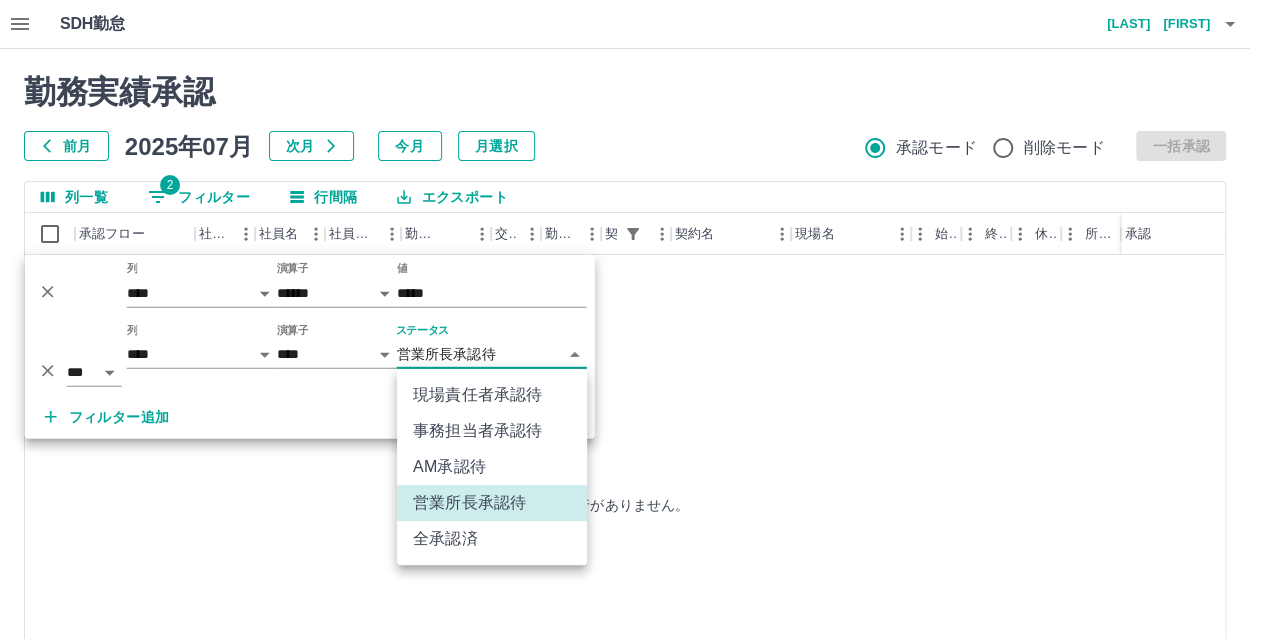 click on "**********" at bounding box center [632, 422] 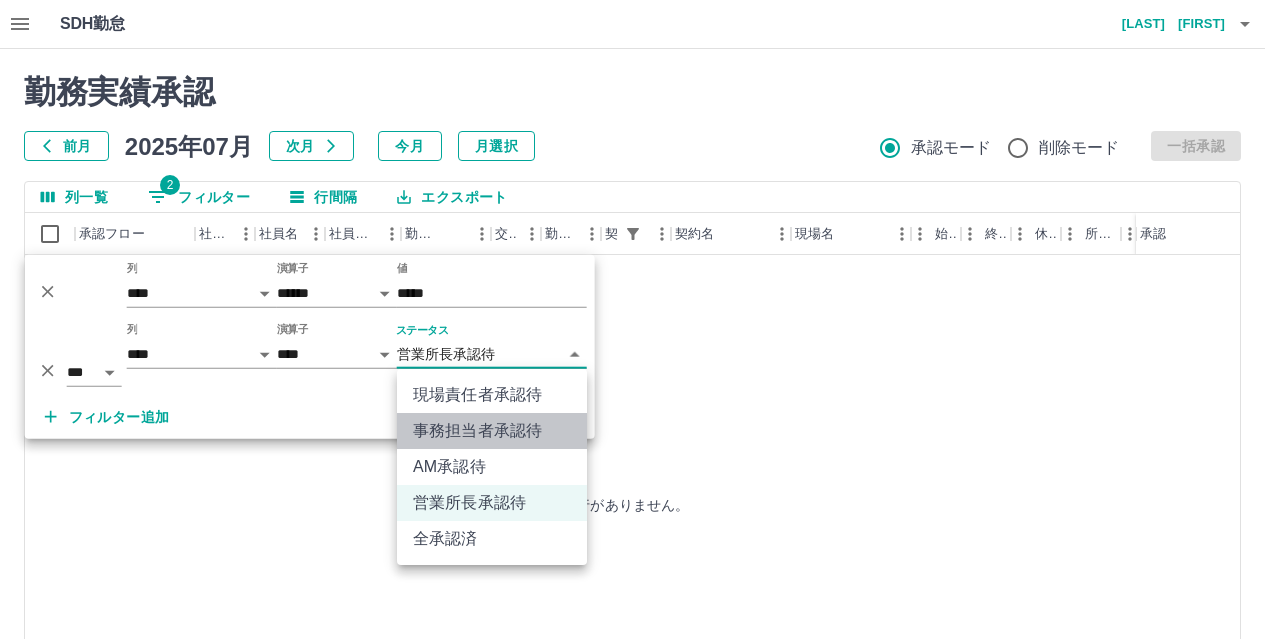 click on "事務担当者承認待" at bounding box center (492, 431) 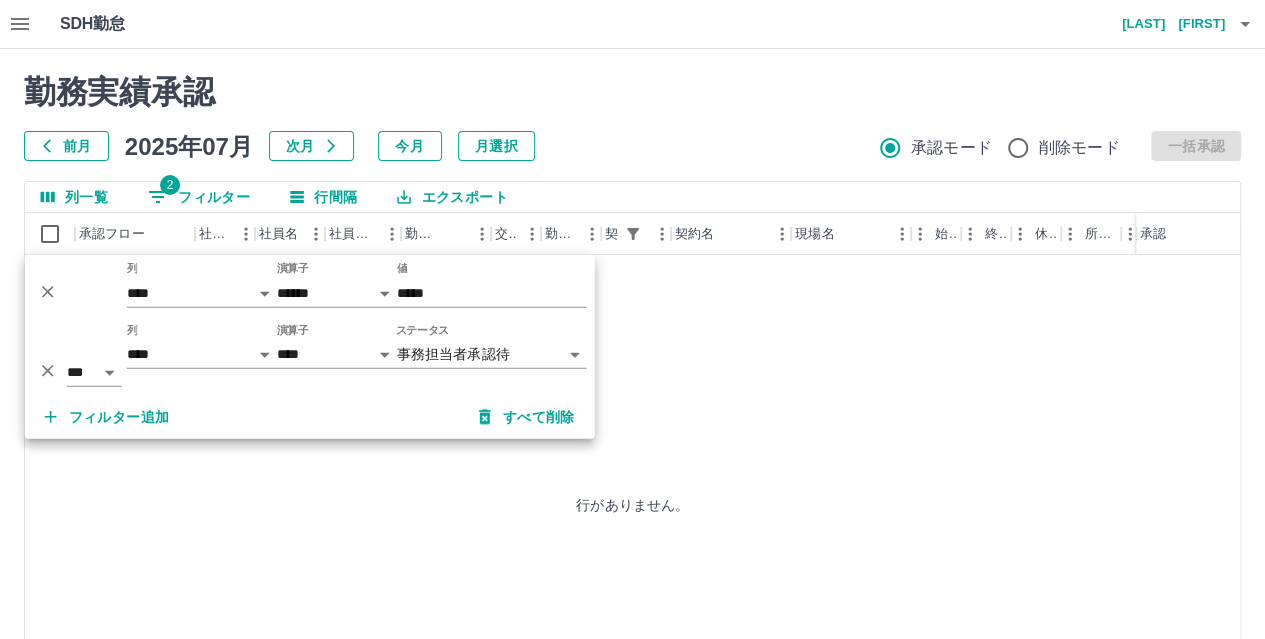 click on "**********" at bounding box center [632, 422] 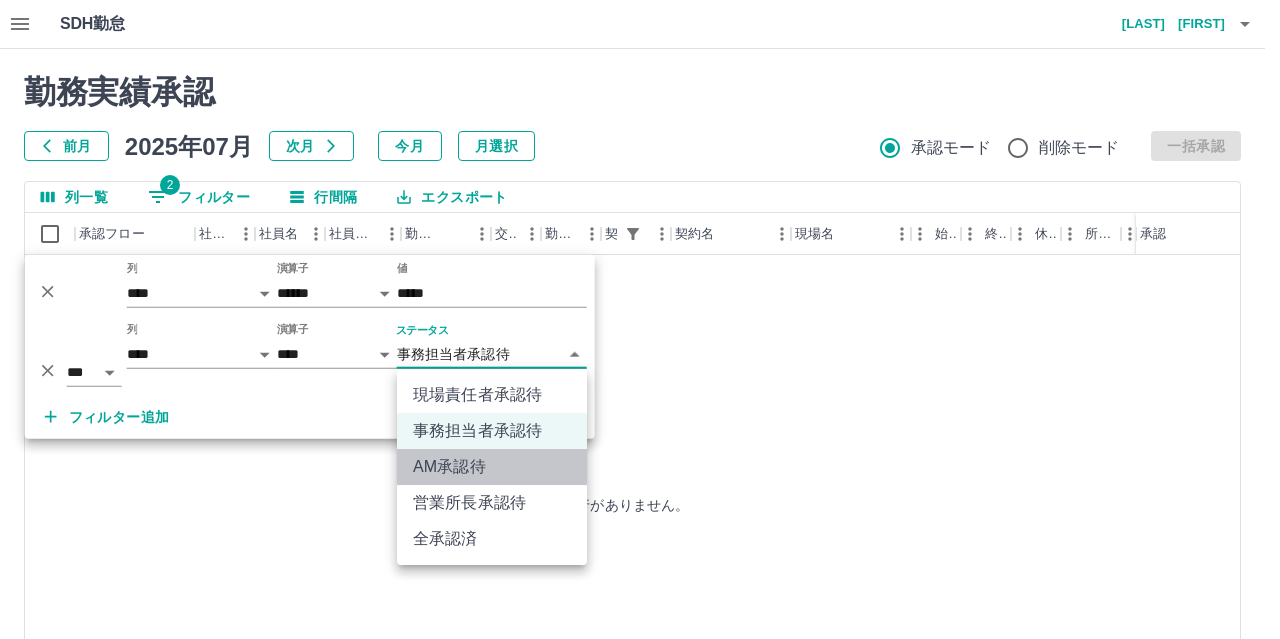click on "AM承認待" at bounding box center [492, 467] 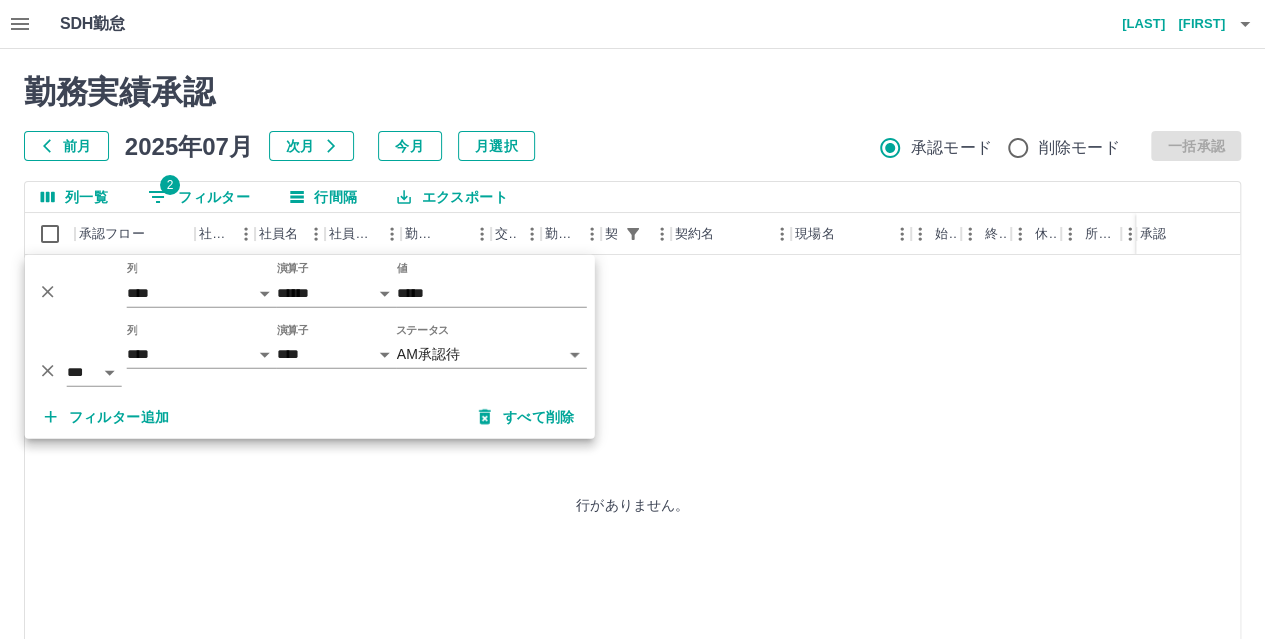 click on "**********" at bounding box center (632, 422) 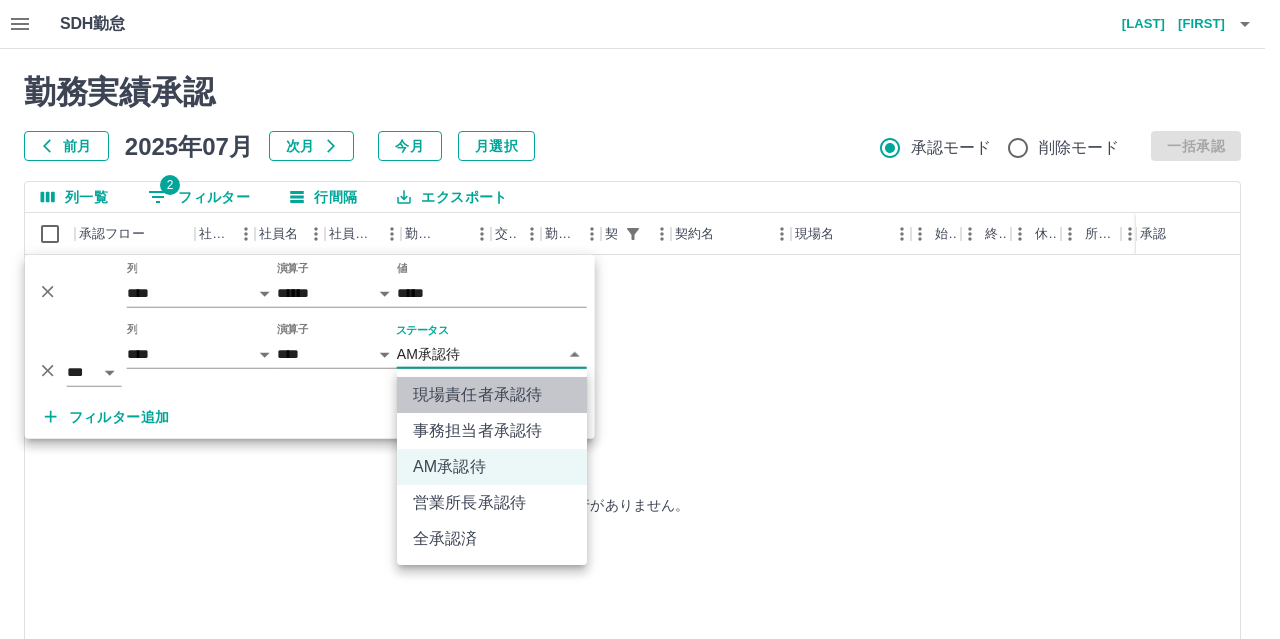 click on "現場責任者承認待" at bounding box center [492, 395] 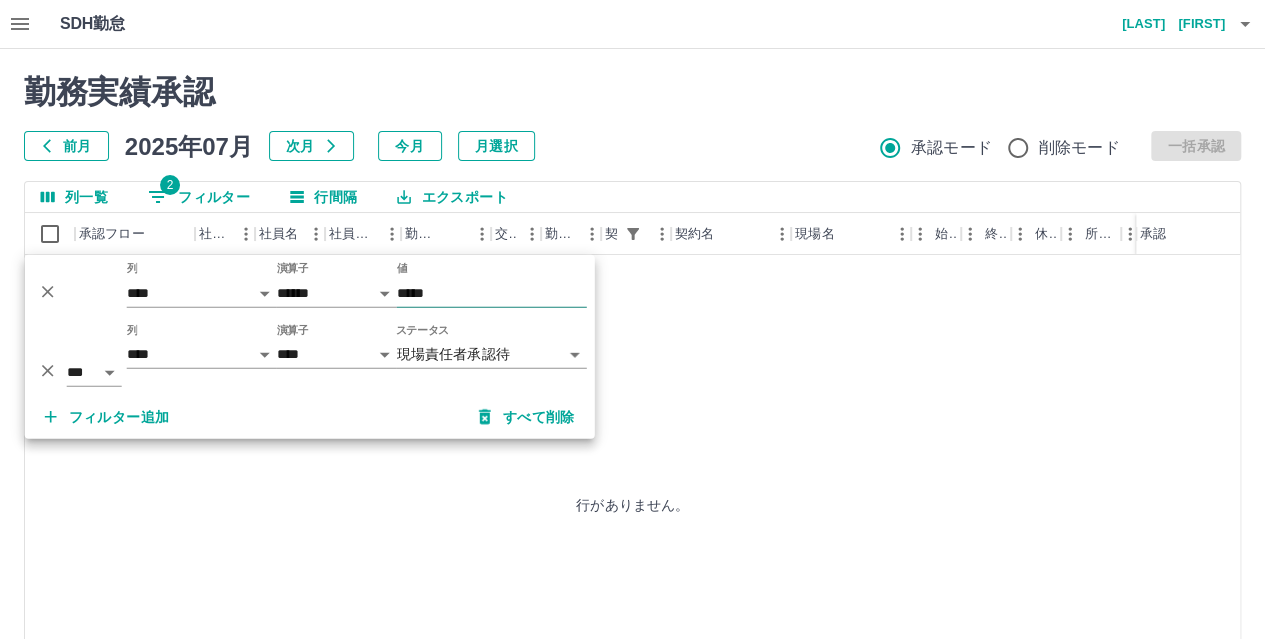 click on "*****" at bounding box center [492, 293] 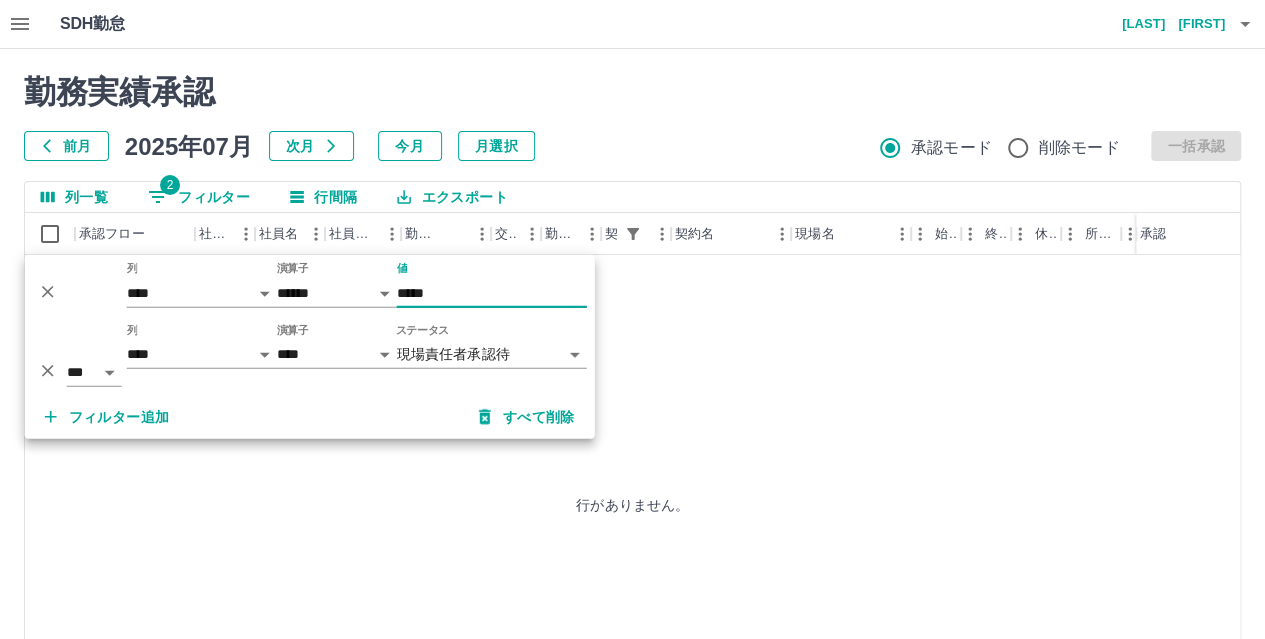 click on "*****" at bounding box center [492, 293] 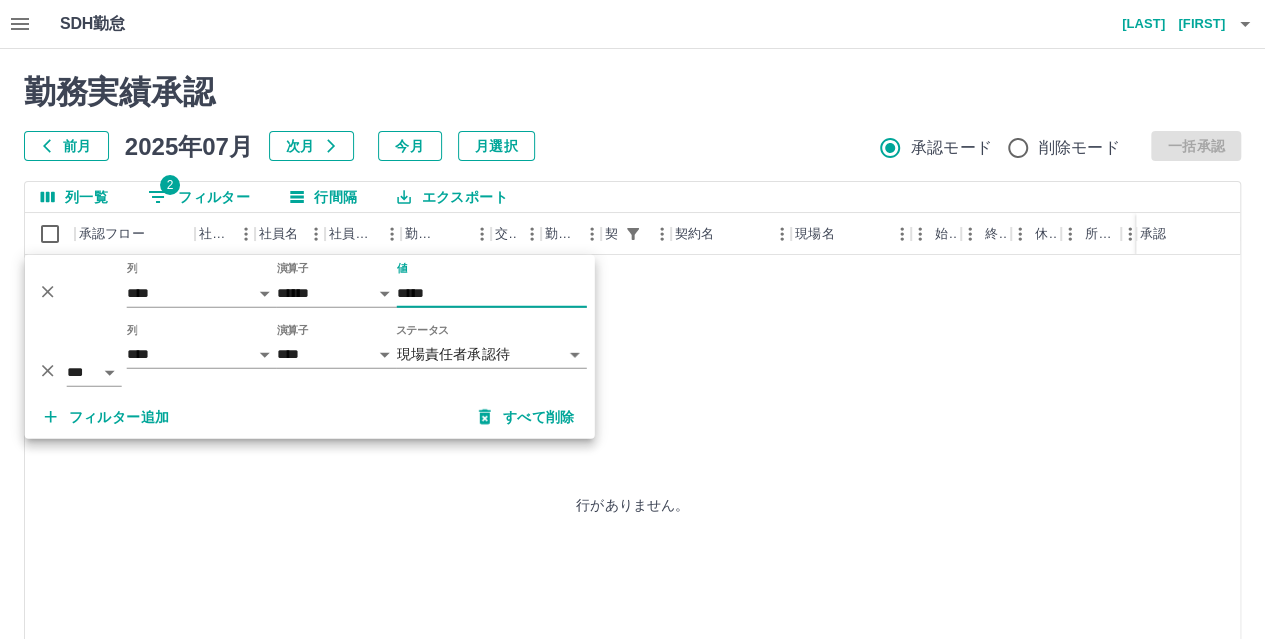 type on "*****" 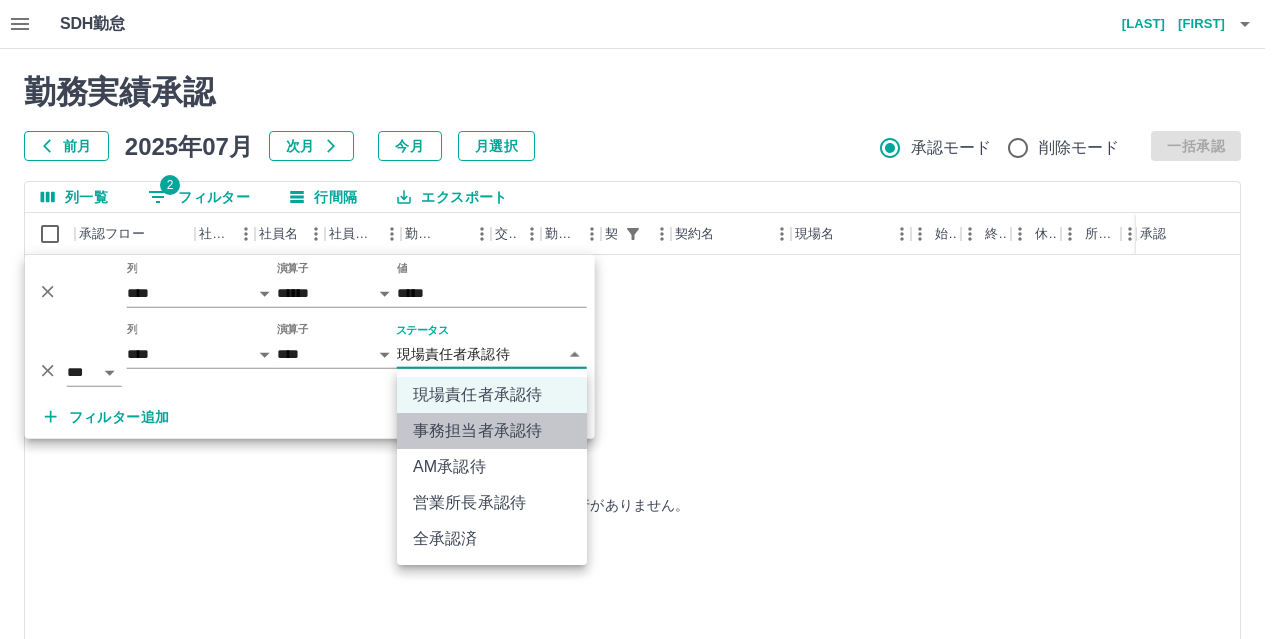 click on "事務担当者承認待" at bounding box center [492, 431] 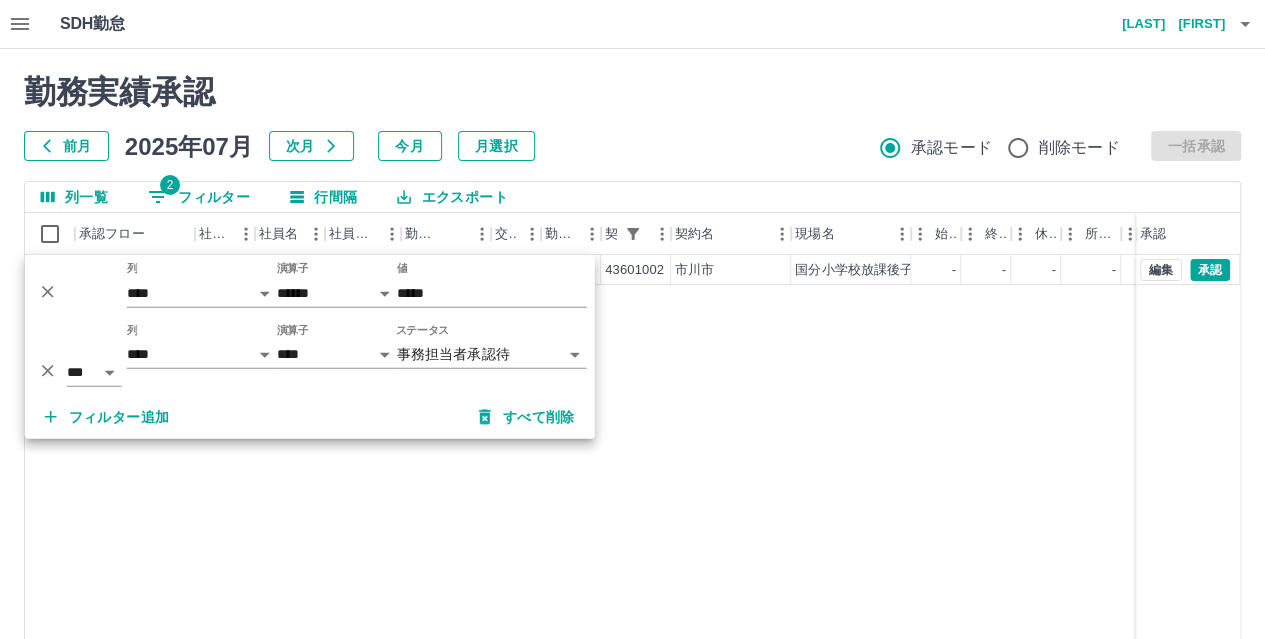 click on "現 事 Ａ 営 0099110 [NAME] 営業社員(PT契約) 2025-07-29  -  休日 43601002 [CITY] [NAME] - - - - - - 00:00 00:00 00:00 編集 承認" at bounding box center [898, 511] 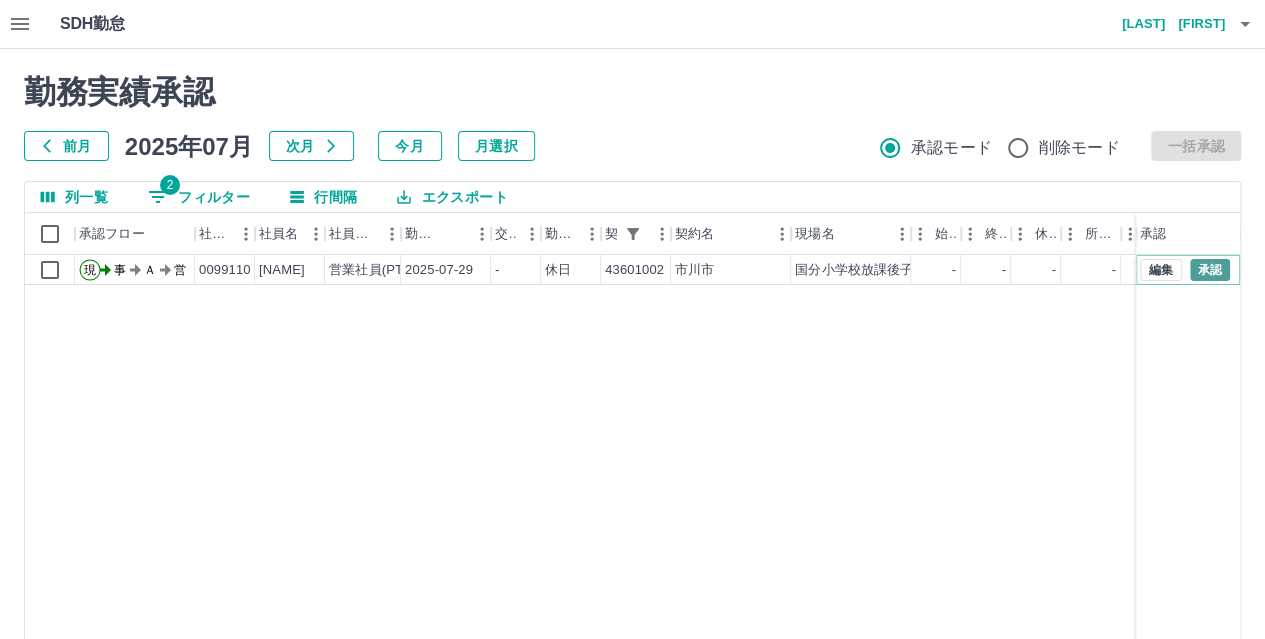 click on "承認" at bounding box center [1210, 270] 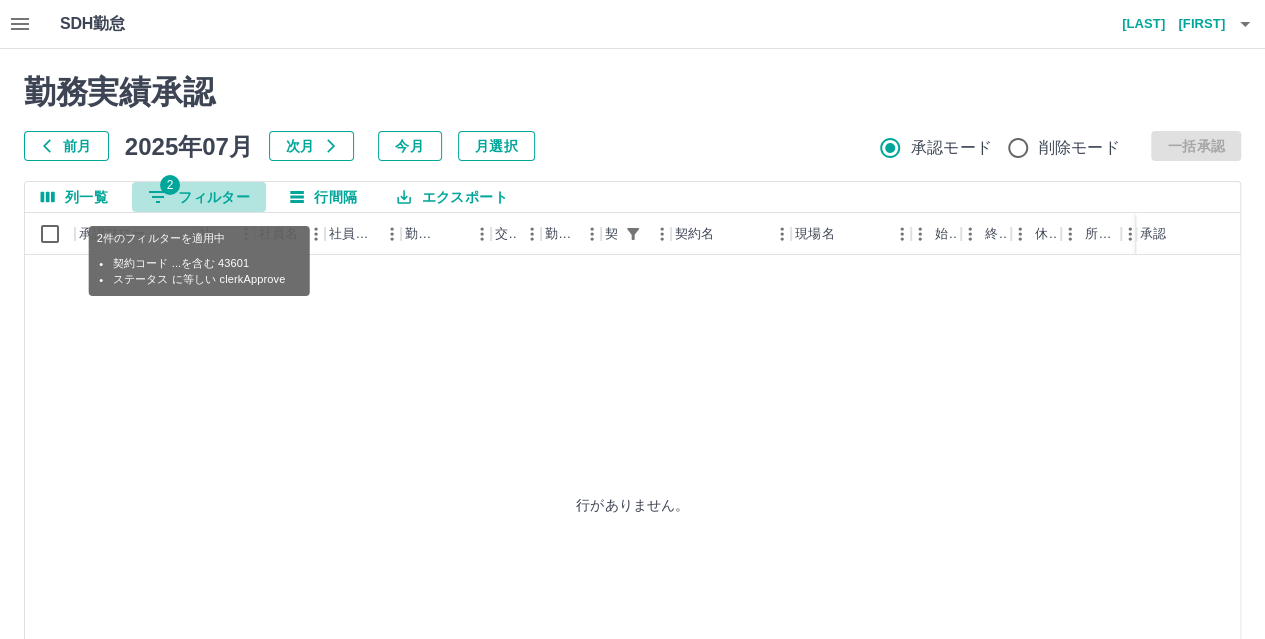 click on "2 フィルター" at bounding box center [199, 197] 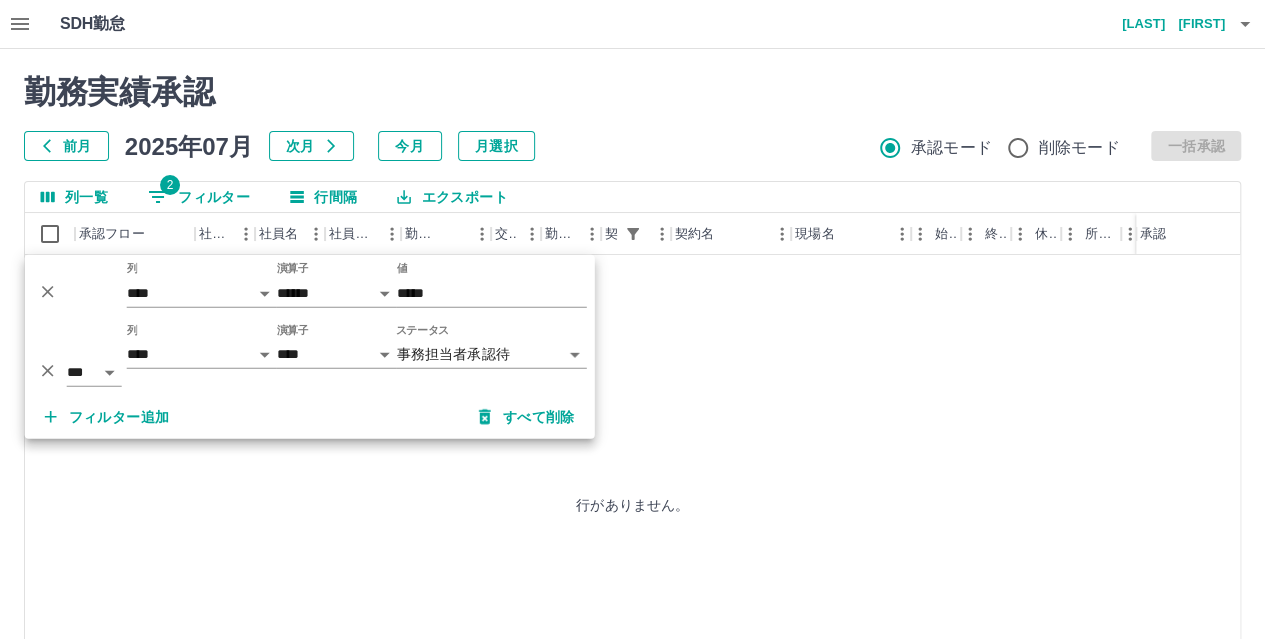 click on "**********" at bounding box center (632, 422) 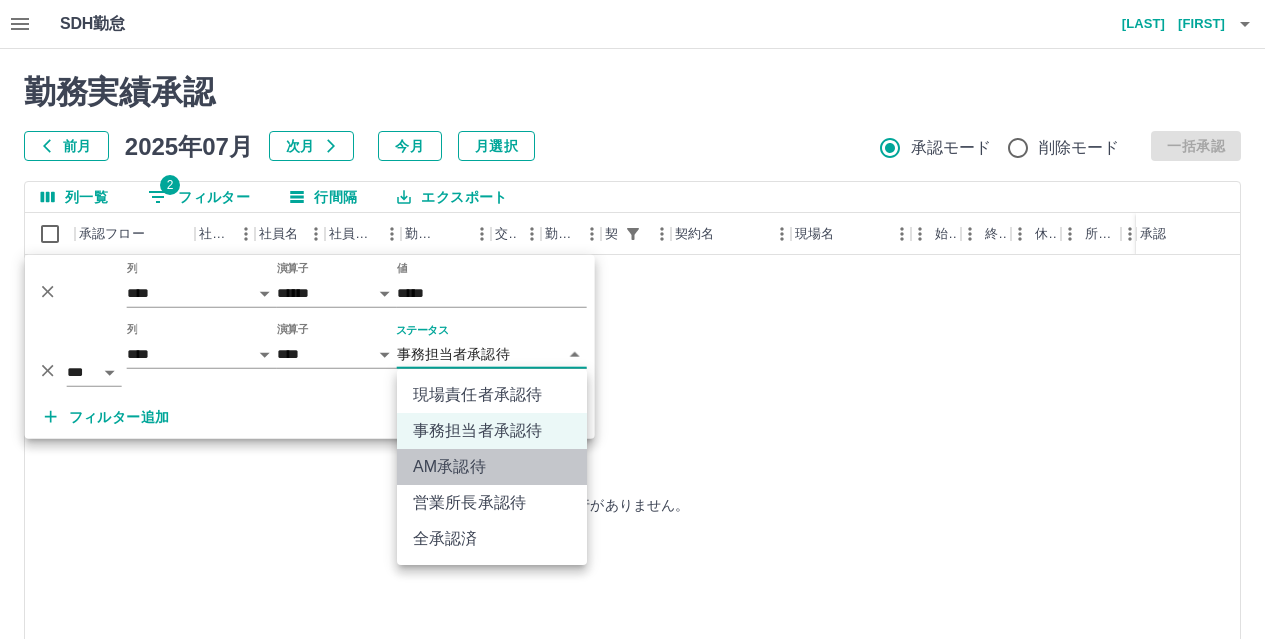 click on "AM承認待" at bounding box center (492, 467) 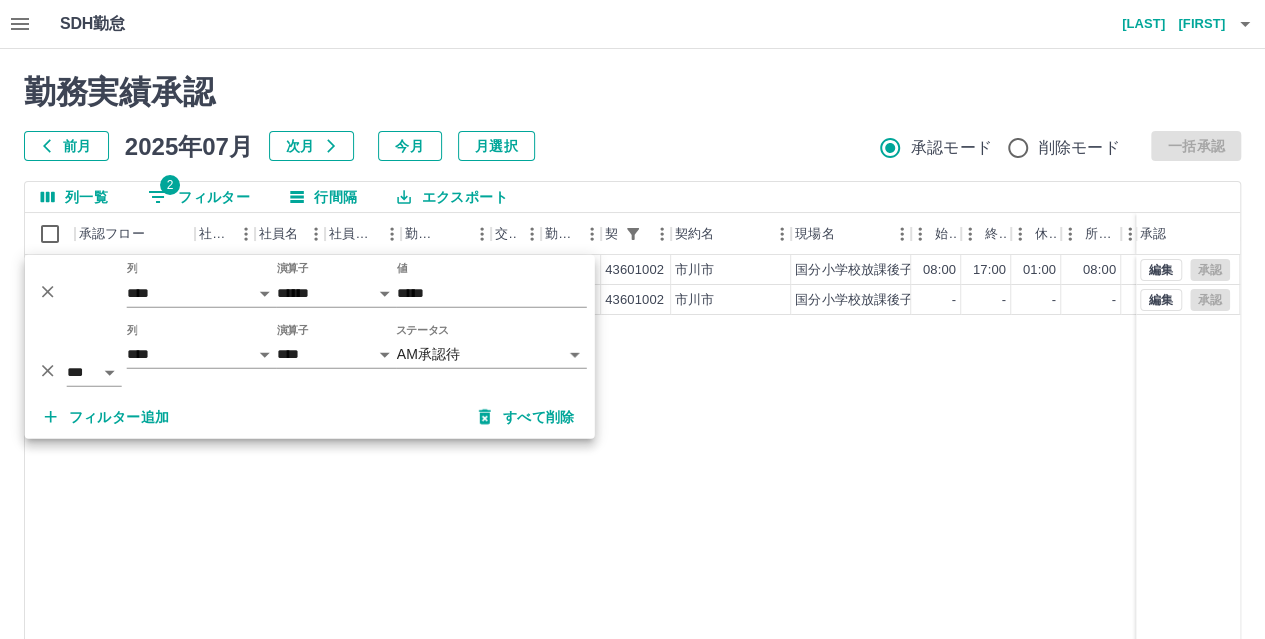 click on "現 事 Ａ 営 0098644 [NAME] 営業社員(P契約) 2025-07-31 往復 出勤 43601002 [CITY] [NAME] 08:00 17:00 01:00 08:00 17:00 01:00 09:00 08:00 00:00 現 事 Ａ 営 0099110 [NAME] 営業社員(PT契約) 2025-07-29  -  休日 43601002 [CITY] [NAME] - - - - - - 00:00 00:00 00:00 編集 承認 編集 承認" at bounding box center (898, 511) 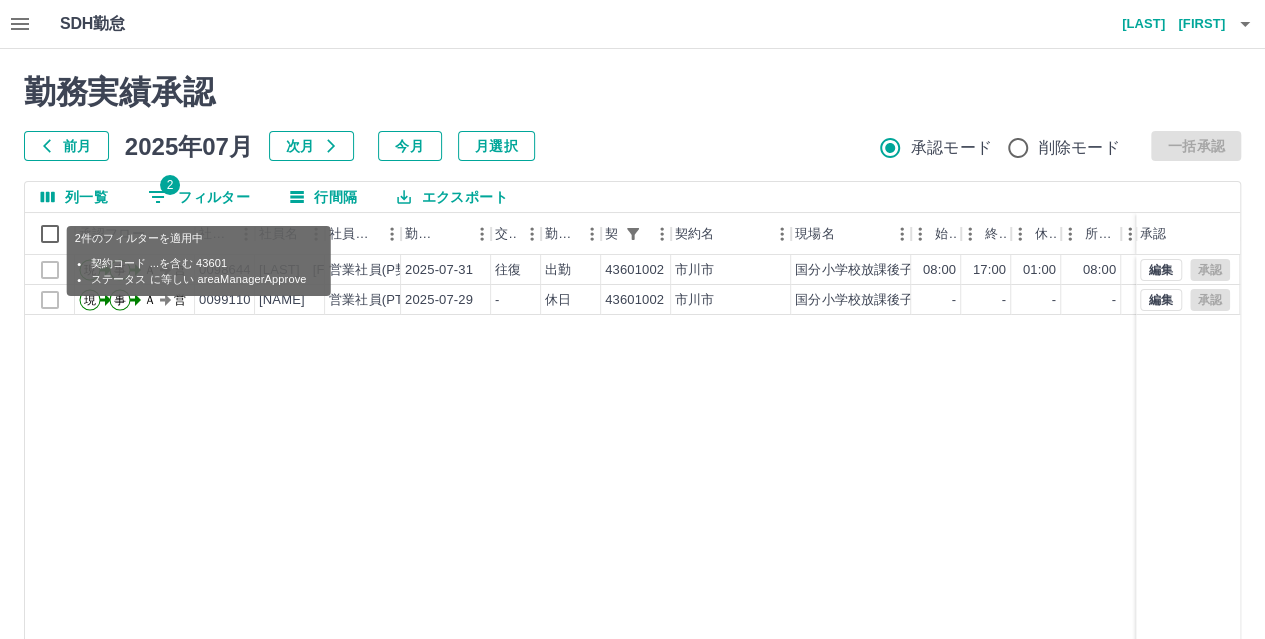 click on "2 フィルター" at bounding box center (199, 197) 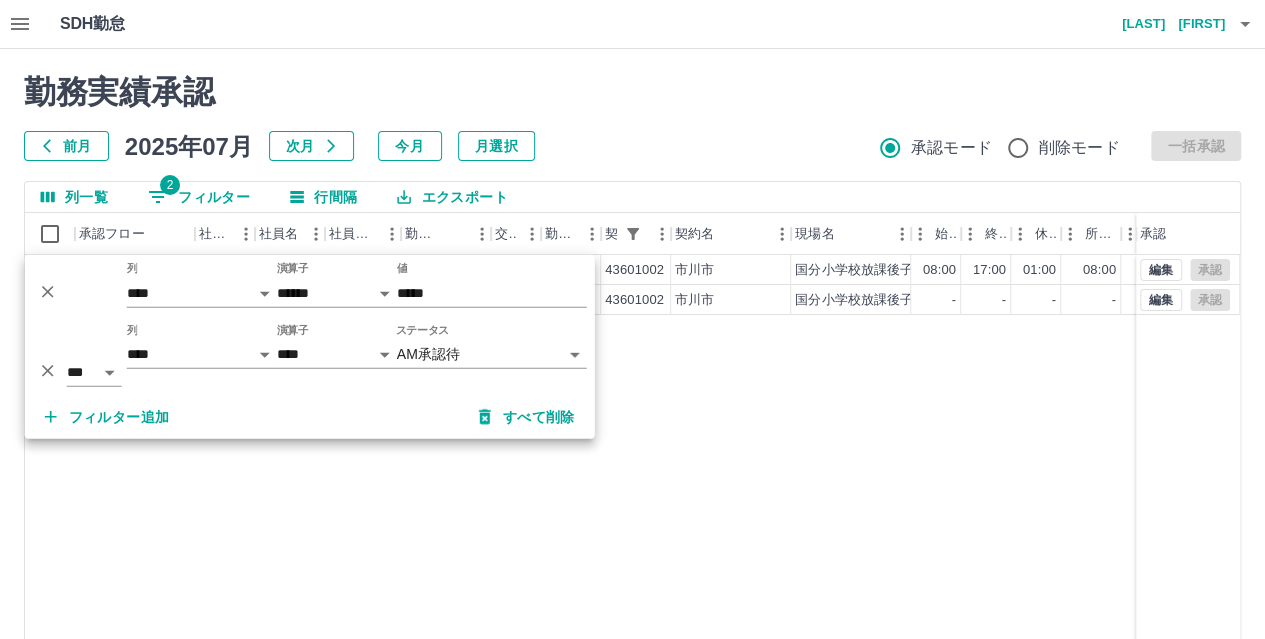click on "SDH勤怠 [LAST]　[FIRST] 勤務実績承認 前月 2025年07月 次月 今月 月選択 承認モード 削除モード 一括承認 列一覧 2 フィルター 行間隔 エクスポート 承認フロー 社員番号 社員名 社員区分 勤務日 交通費 勤務区分 契約コード 契約名 現場名 始業 終業 休憩 所定開始 所定終業所定休憩 拘束 勤務 遅刻等 承認 現 事 Ａ 営 0098644 [LAST]　[FIRST] 営業社員(P契約) 2025-07-31 往復 出勤 43601002 [CITY] [SCHOOL_NAME] 08:00 17:00 01:00 08:00 17:00 01:00 09:00 08:00 00:00 現 事 Ａ 営 0099110 [LAST]　[FIRST] 営業社員(PT契約) 2025-07-29  -  休日 43601002 [CITY] [SCHOOL_NAME] - - - - - - 00:00 00:00 00:00 編集 承認 編集 承認 ページあたりの行数: 20 ** 1～2 / 2 SDH勤怠 *** ** 列 **** *** **** *** *** **** ***** *** *** ** ** ** **** **** **** ** ** *** **** ***** 演算子 ****** ******* 値 ***** *** ** 列 **** *** **** *** *** **" at bounding box center [632, 422] 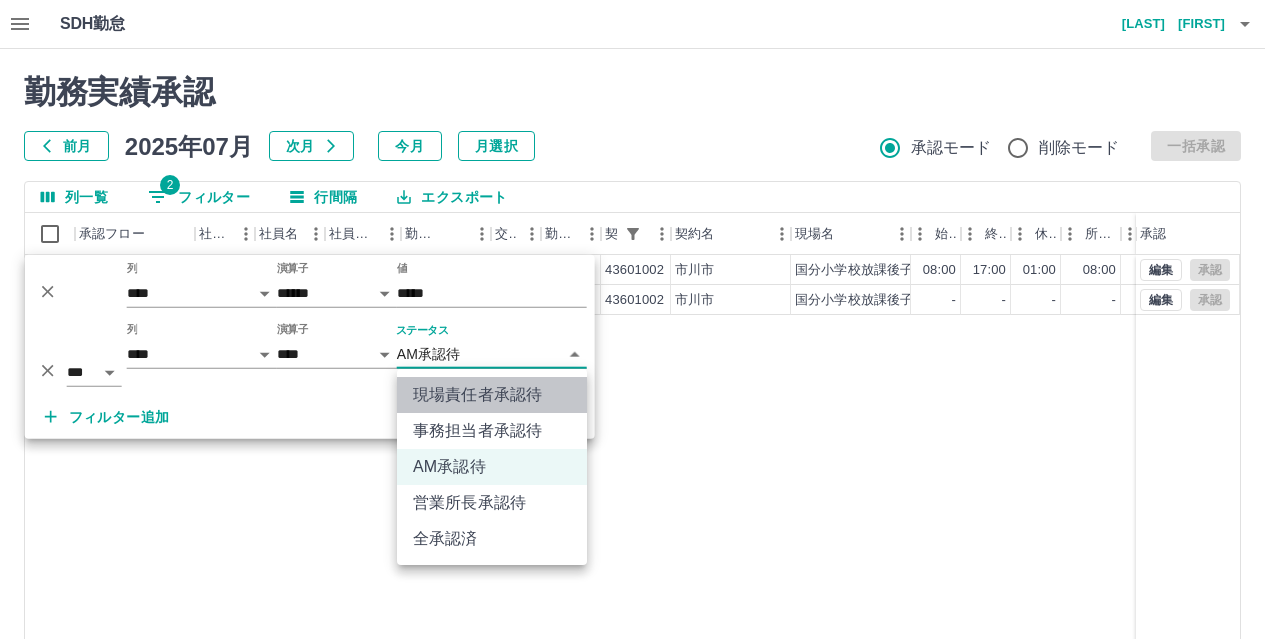 click on "現場責任者承認待" at bounding box center (492, 395) 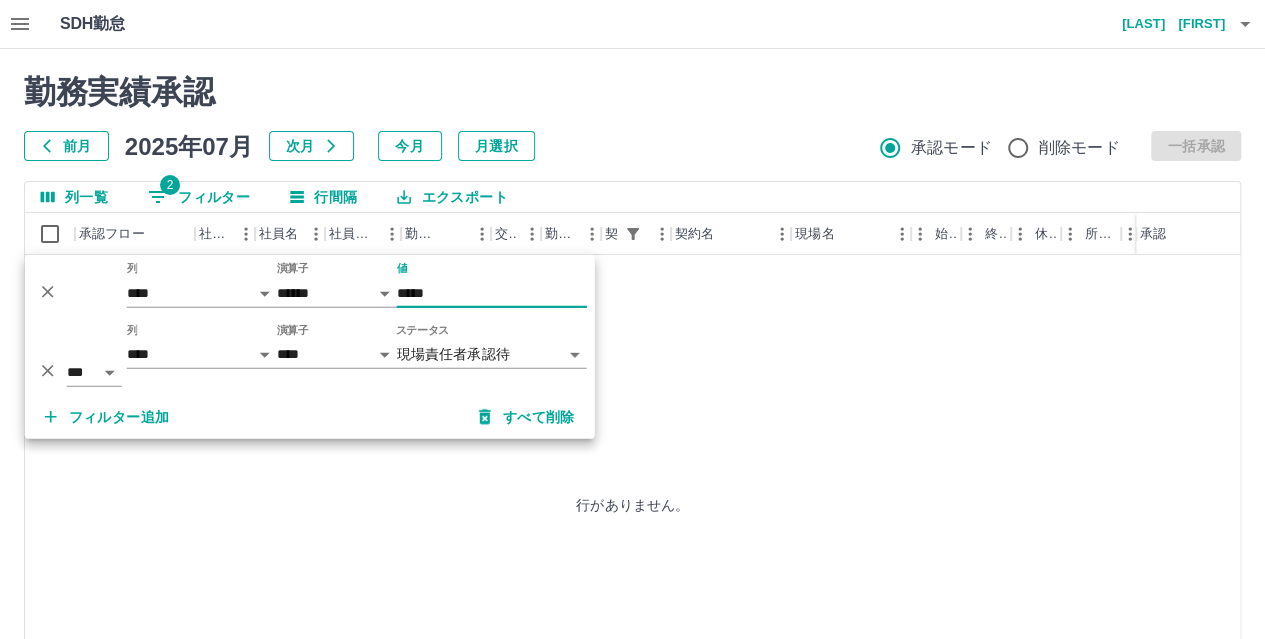 click on "*****" at bounding box center [492, 293] 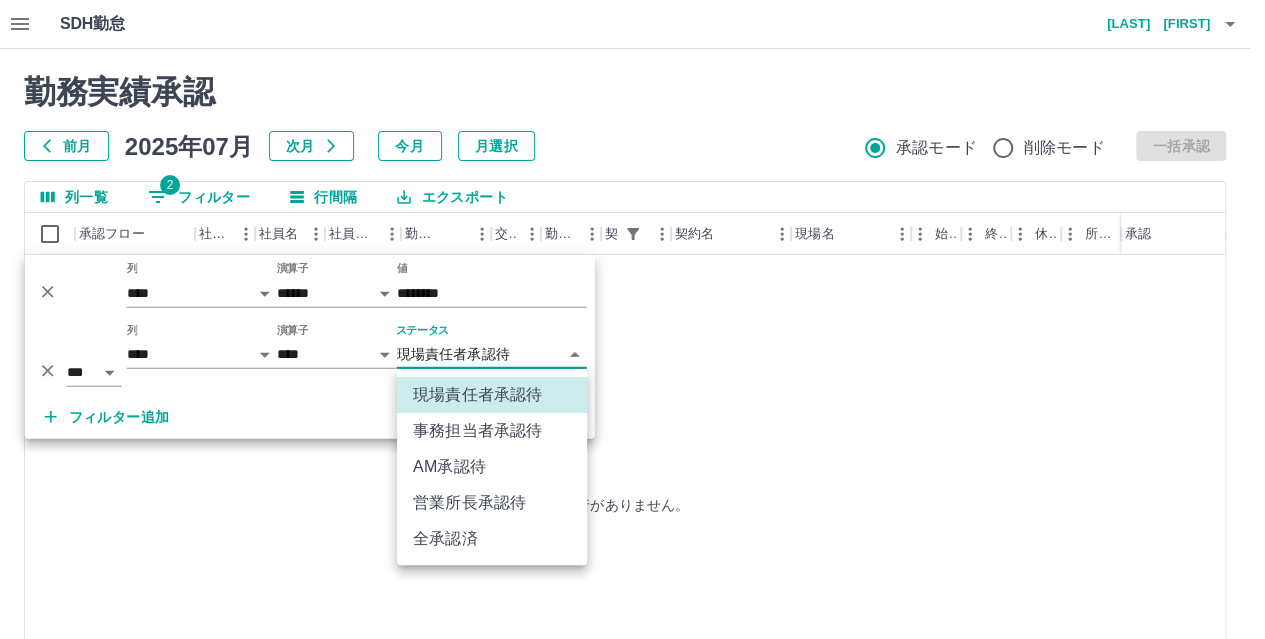 click on "**********" at bounding box center (632, 422) 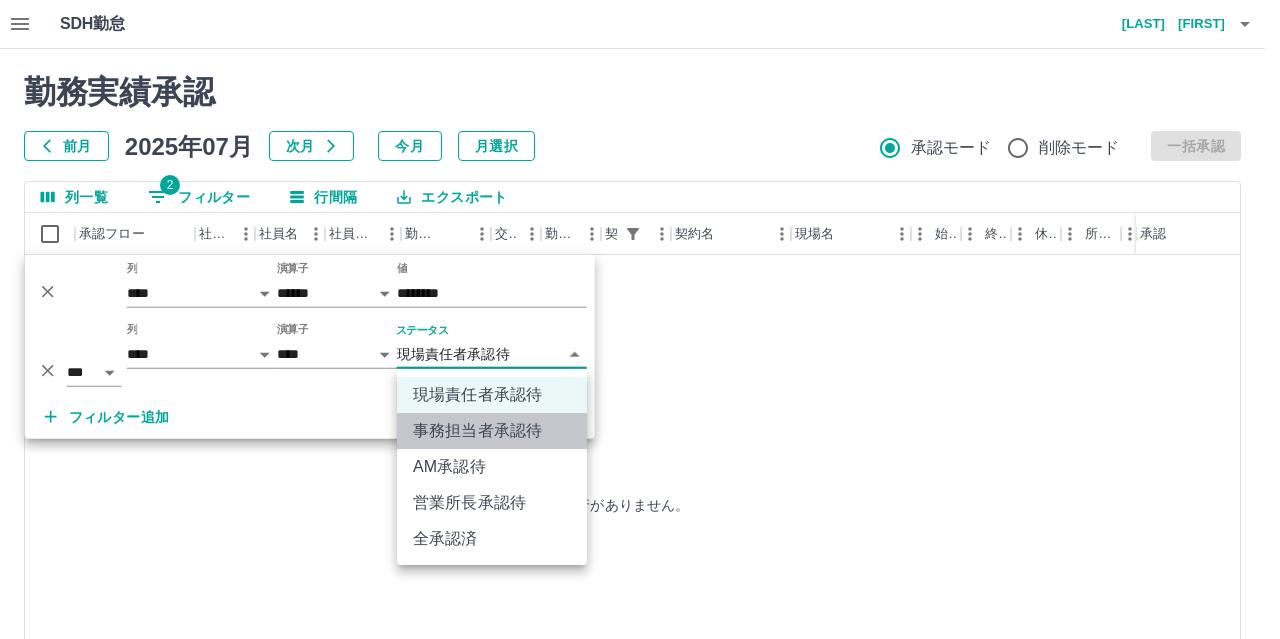 click on "事務担当者承認待" at bounding box center (492, 431) 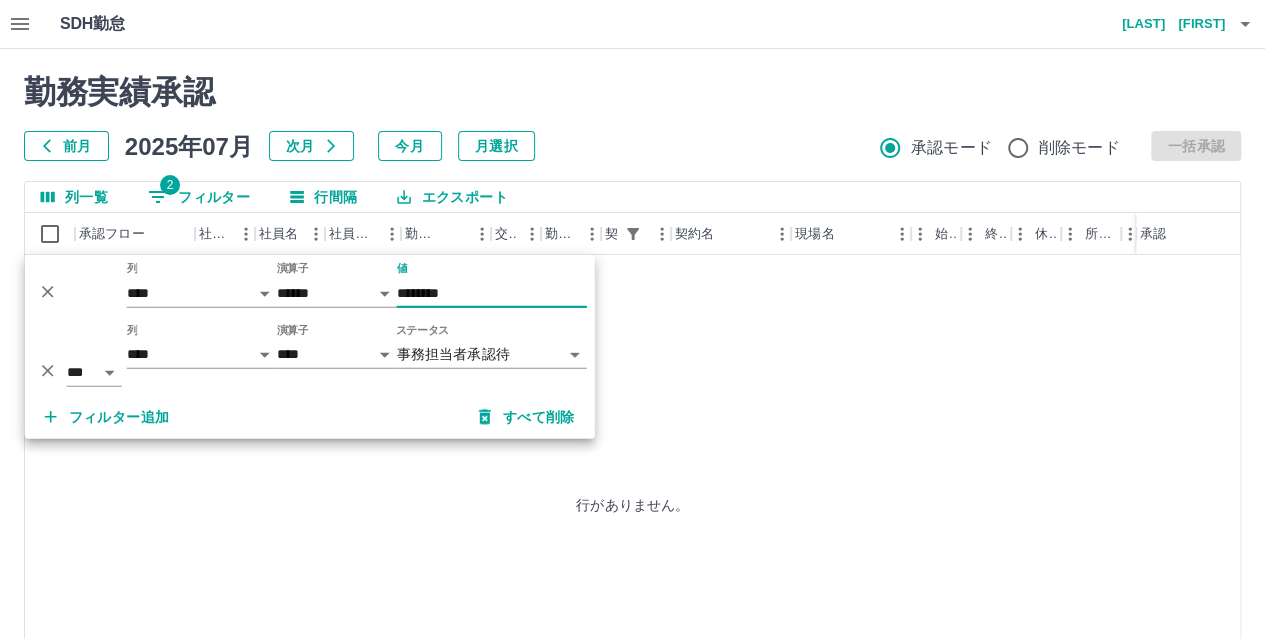click on "********" at bounding box center [492, 293] 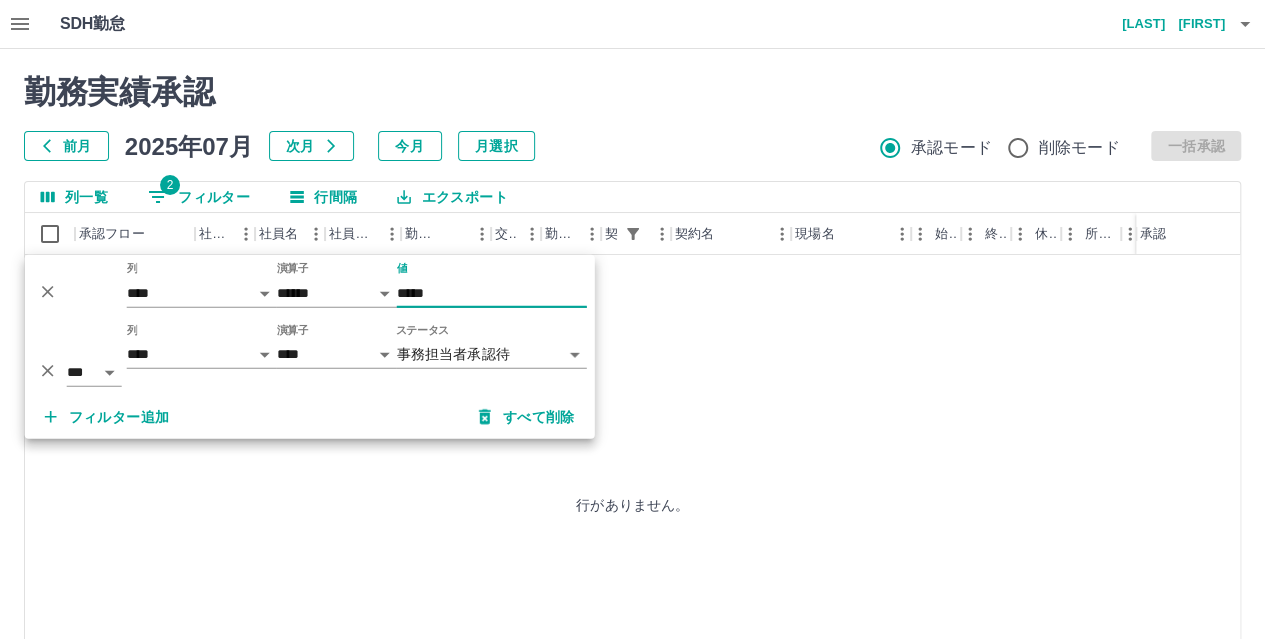 click on "*****" at bounding box center [492, 293] 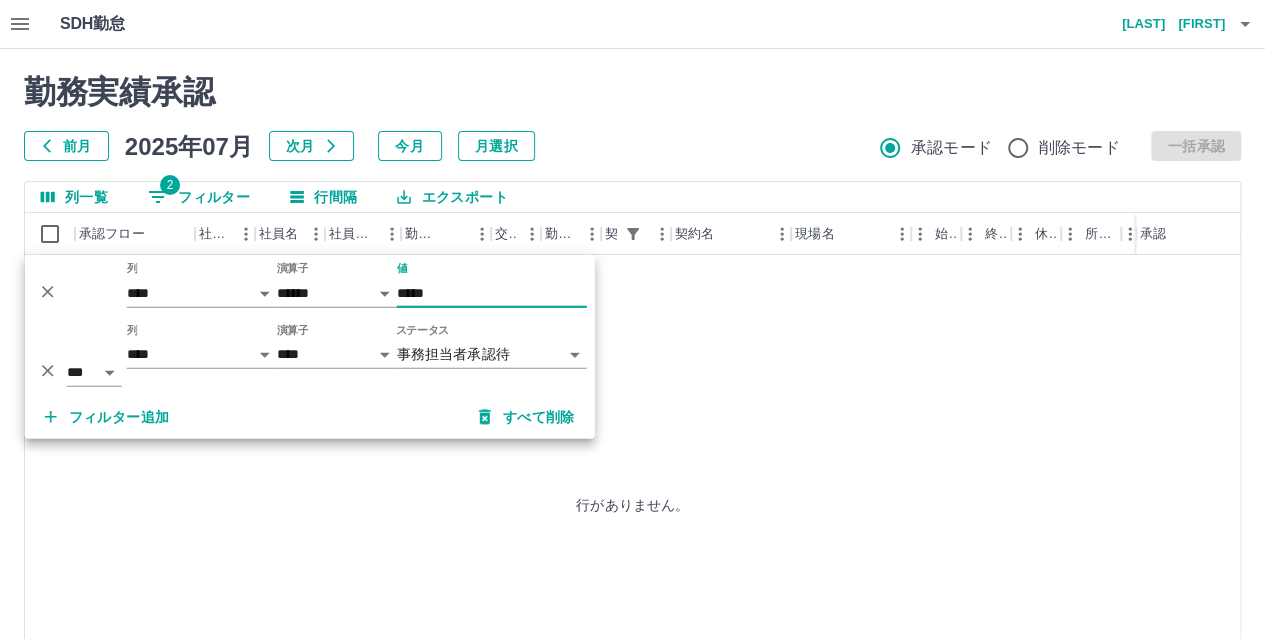 type on "*****" 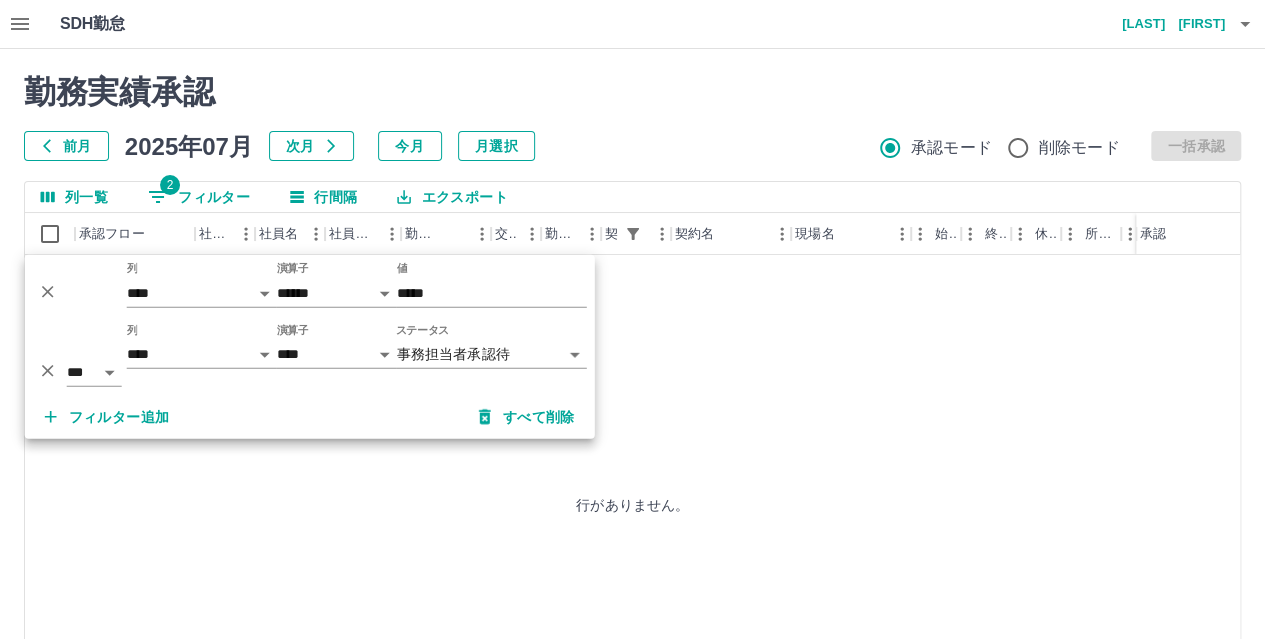 click on "前月 2025年07月 次月 今月 月選択 承認モード 削除モード 一括承認" at bounding box center [632, 146] 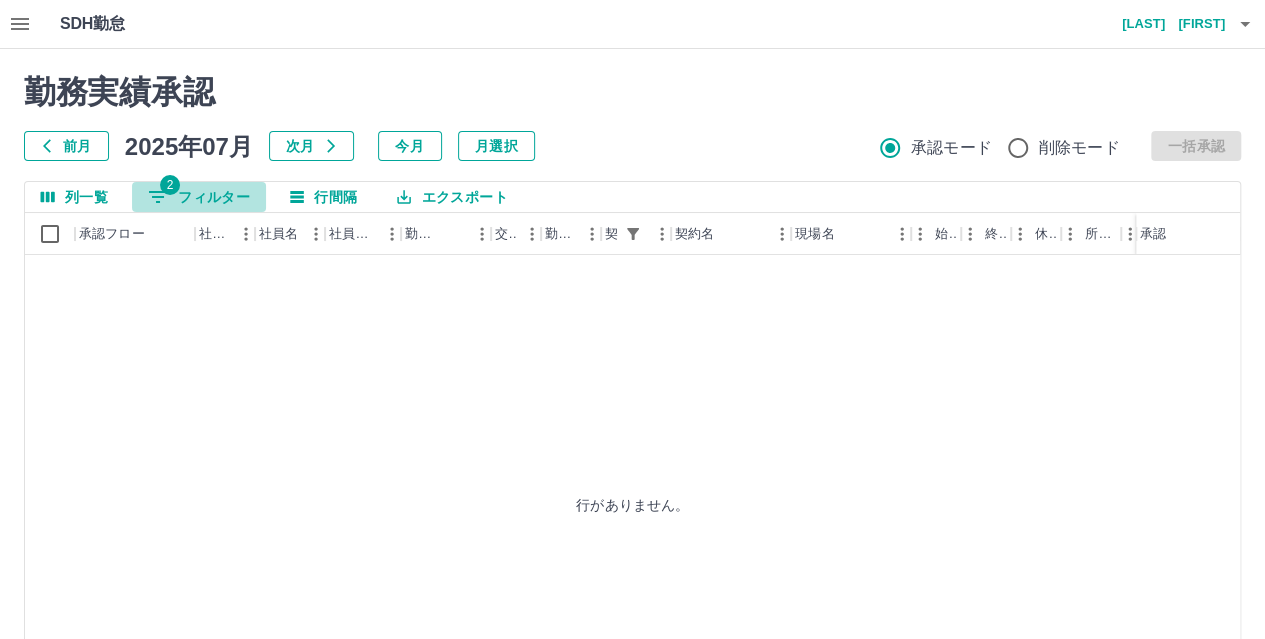 click on "2 フィルター" at bounding box center (199, 197) 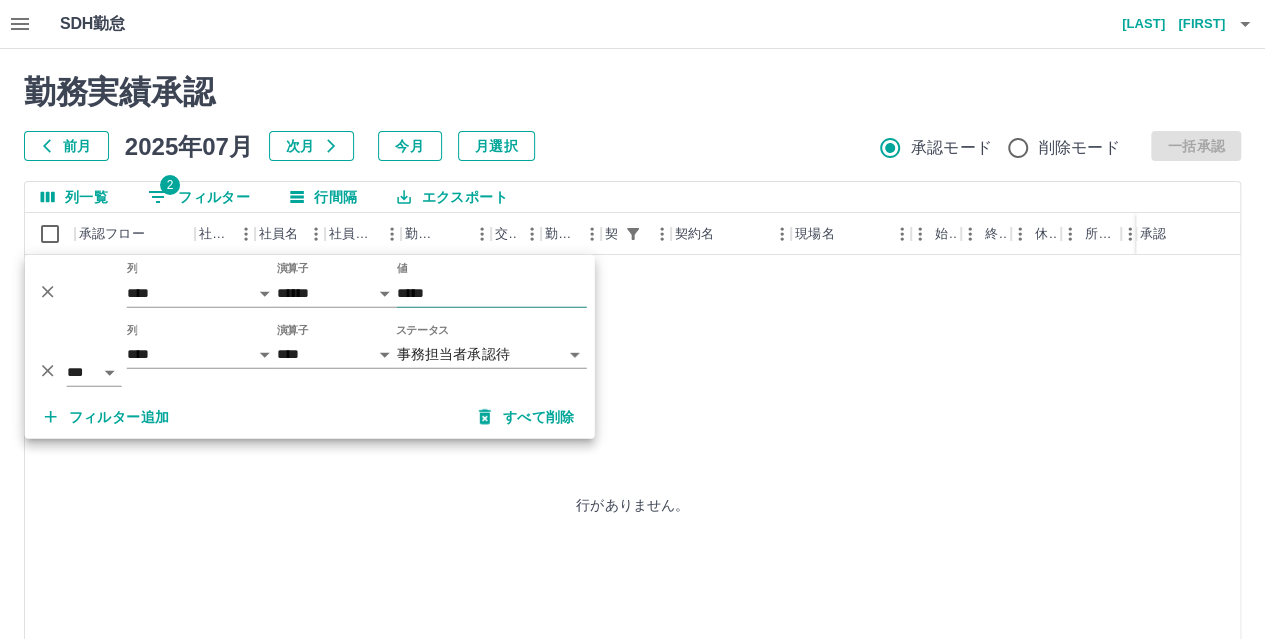 click on "*****" at bounding box center [492, 293] 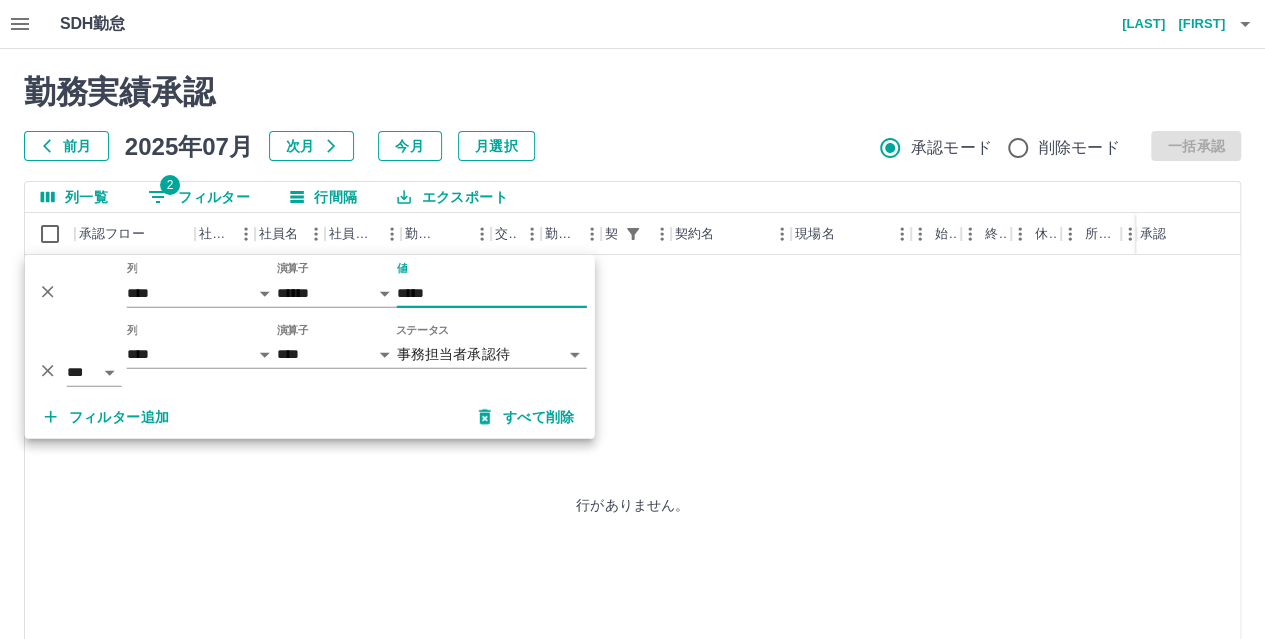 click on "*****" at bounding box center [492, 293] 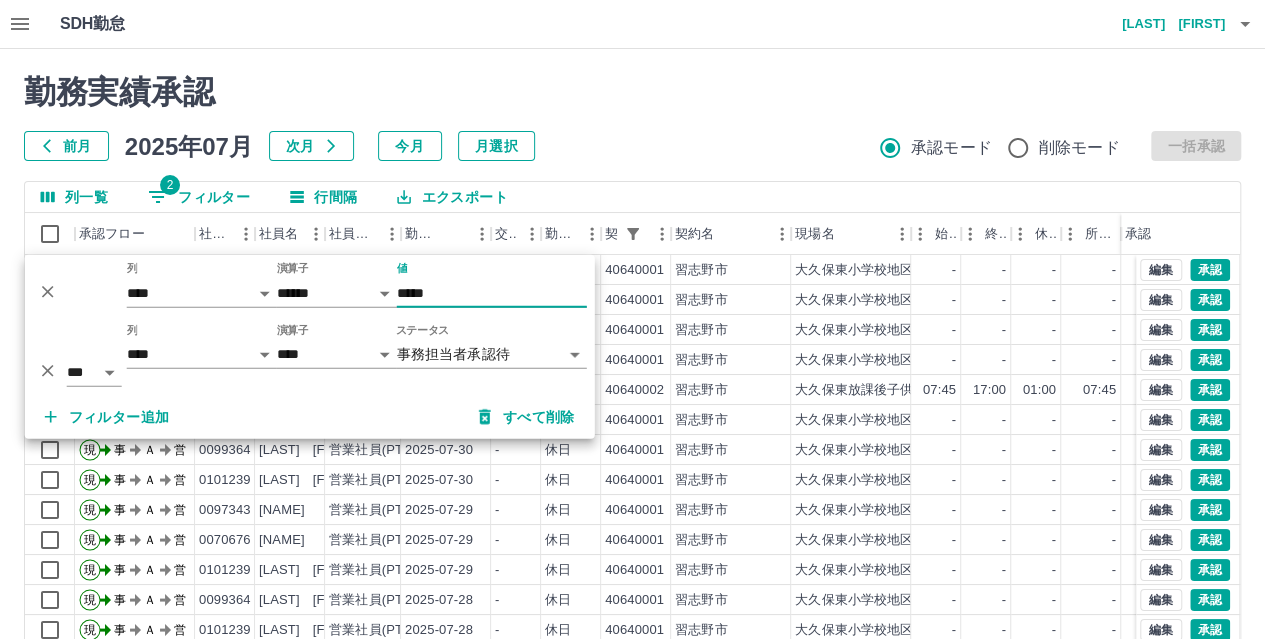 type on "*****" 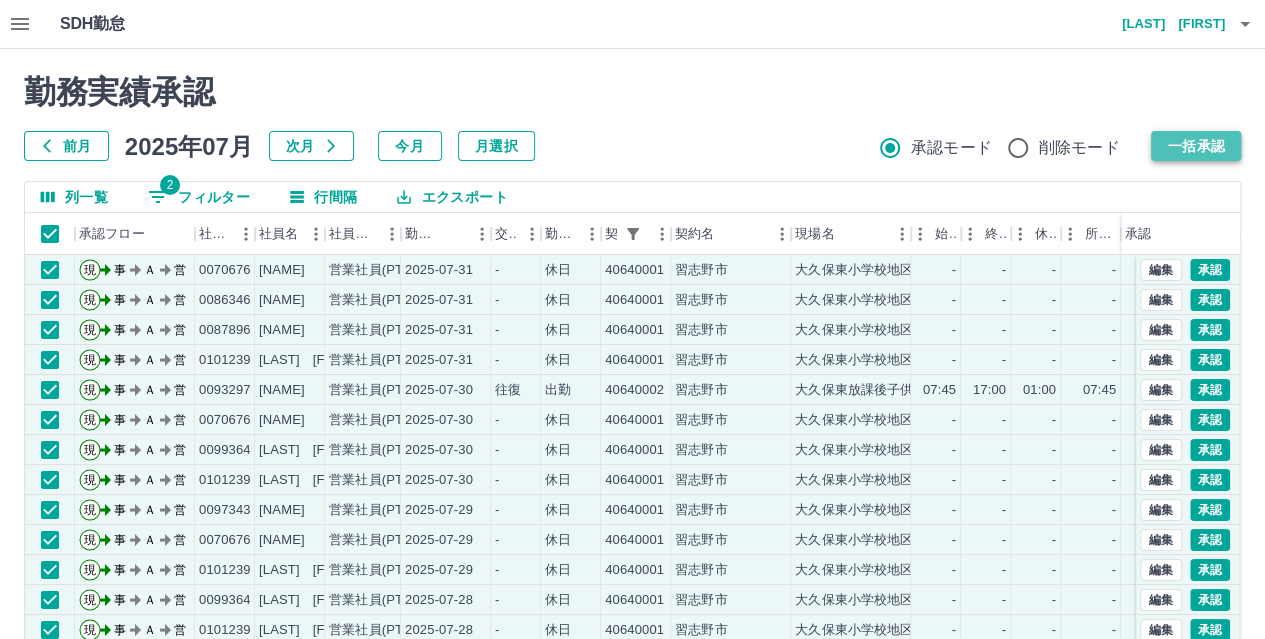click on "一括承認" at bounding box center [1196, 146] 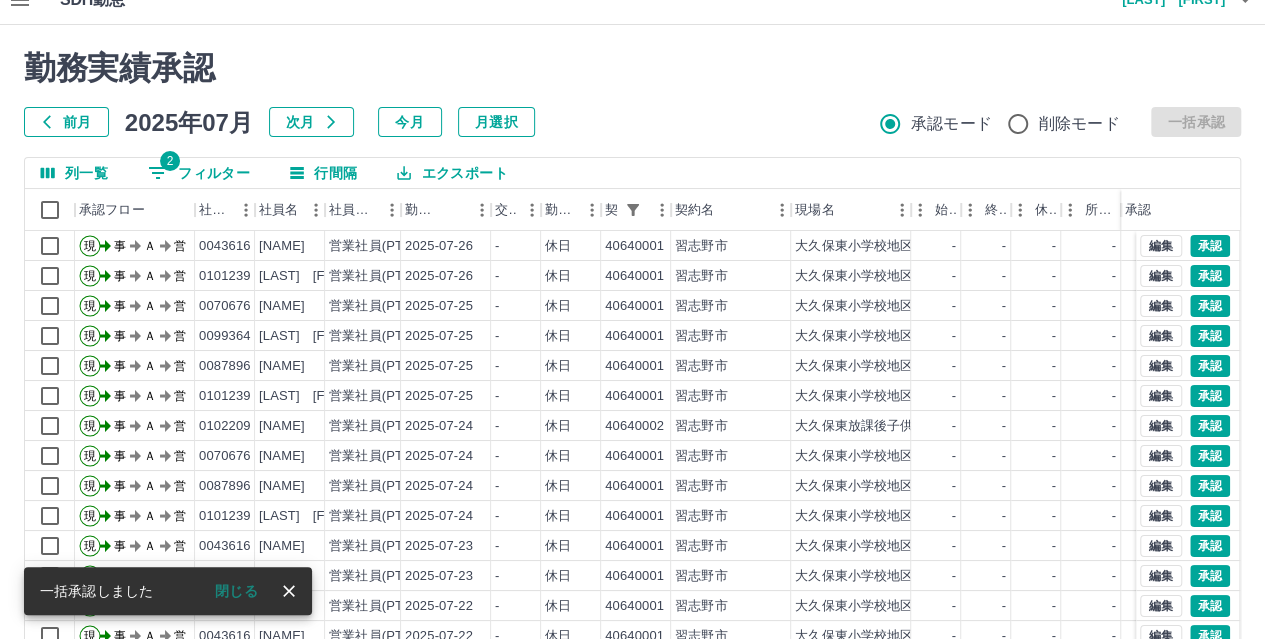 scroll, scrollTop: 0, scrollLeft: 0, axis: both 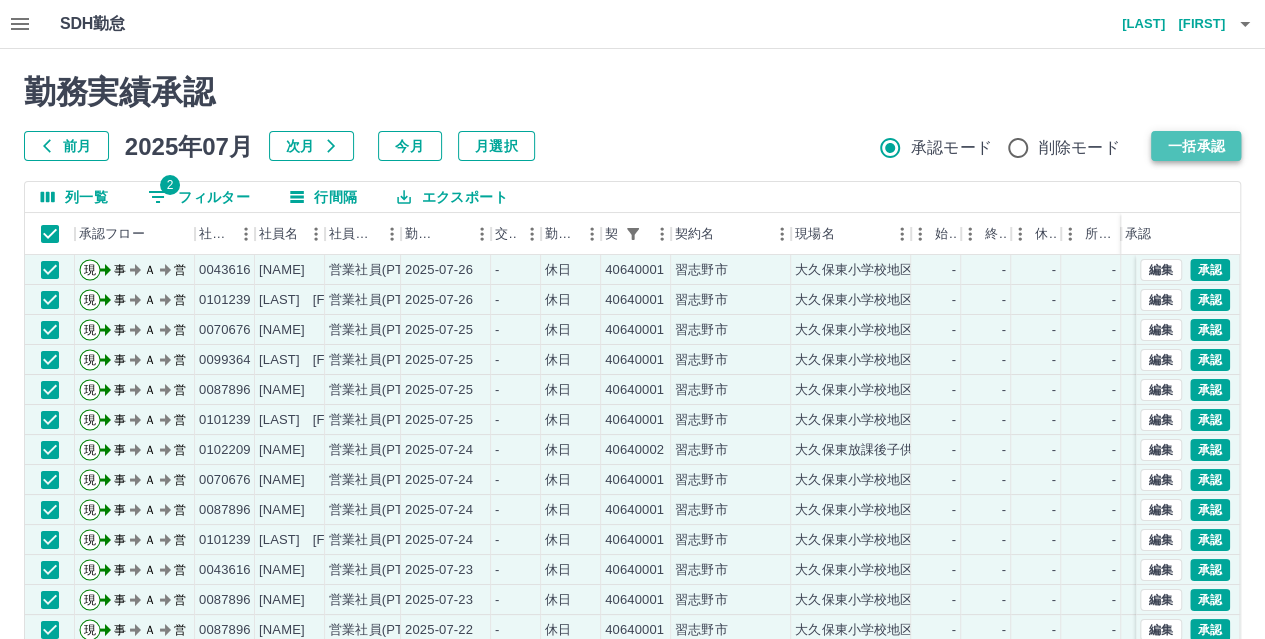click on "一括承認" at bounding box center [1196, 146] 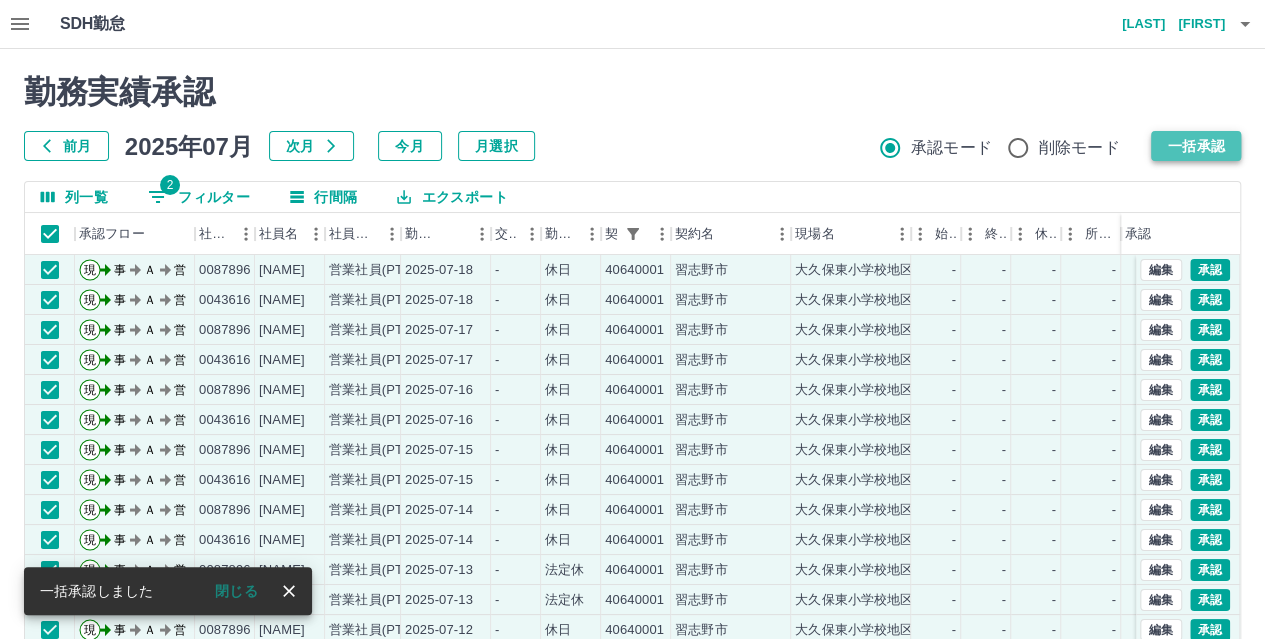 click on "一括承認" at bounding box center [1196, 146] 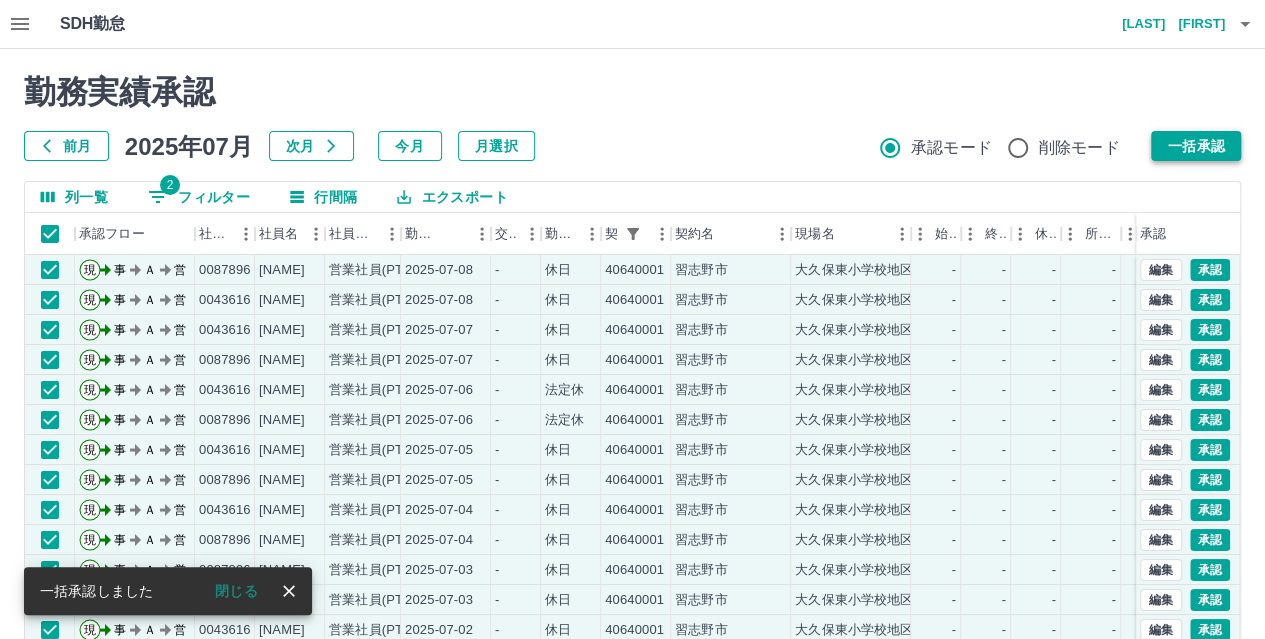 click on "一括承認" at bounding box center (1196, 146) 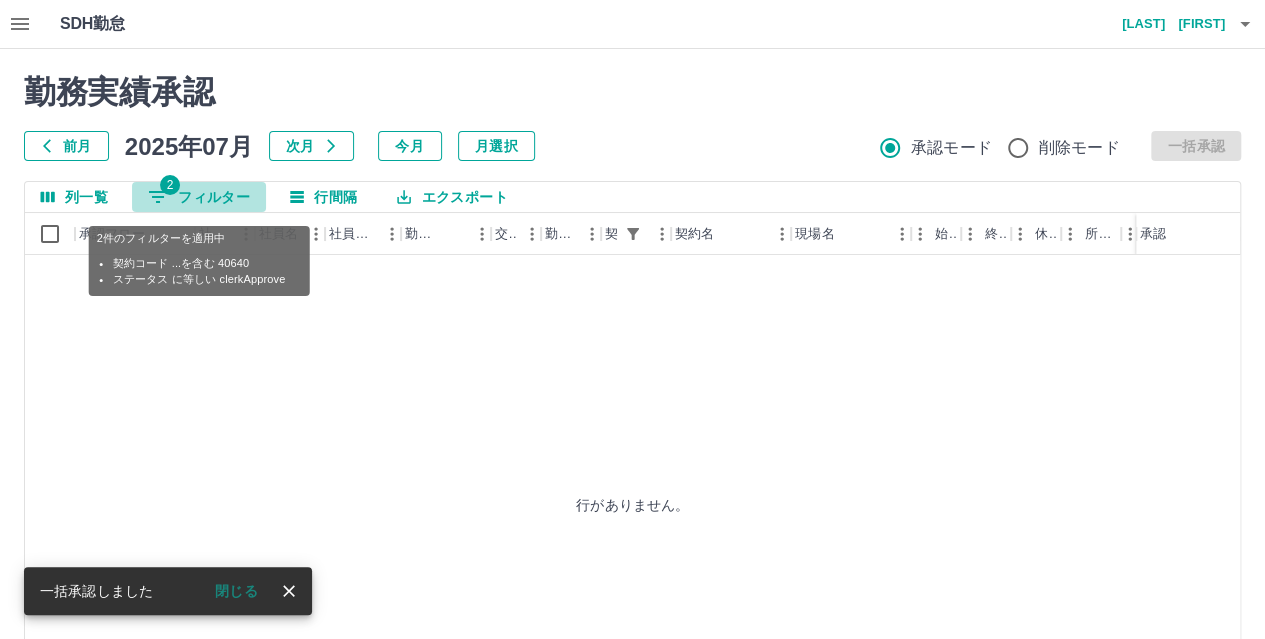 click on "2 フィルター" at bounding box center [199, 197] 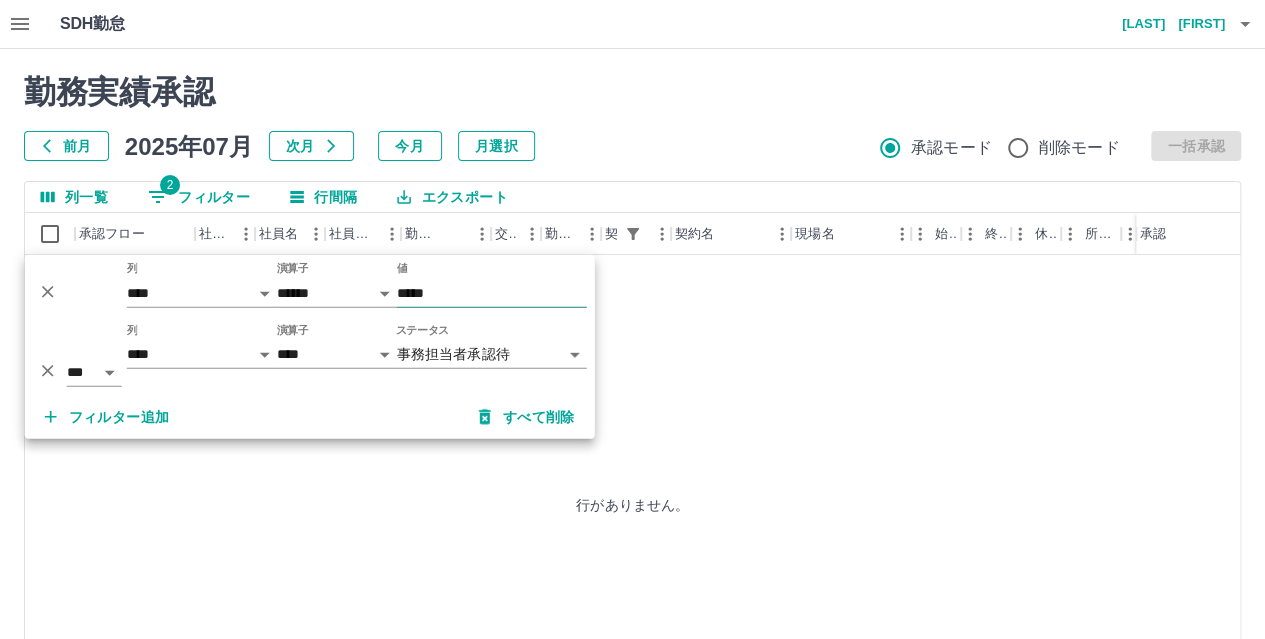 click on "*****" at bounding box center [492, 293] 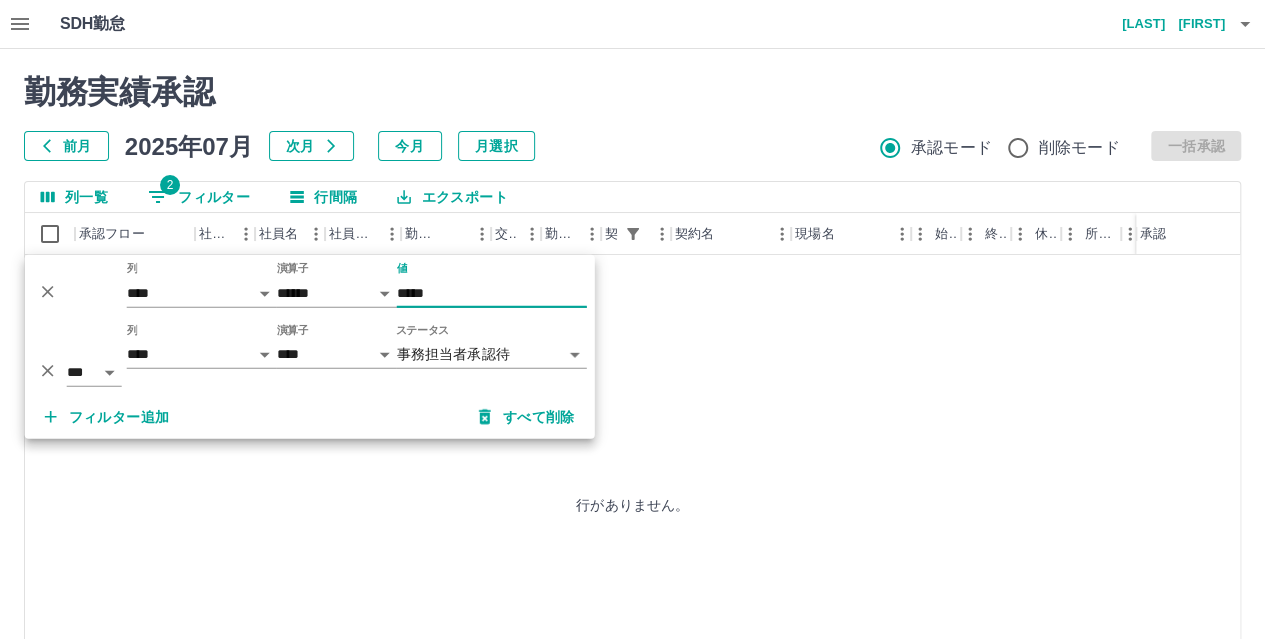 click on "*****" at bounding box center (492, 293) 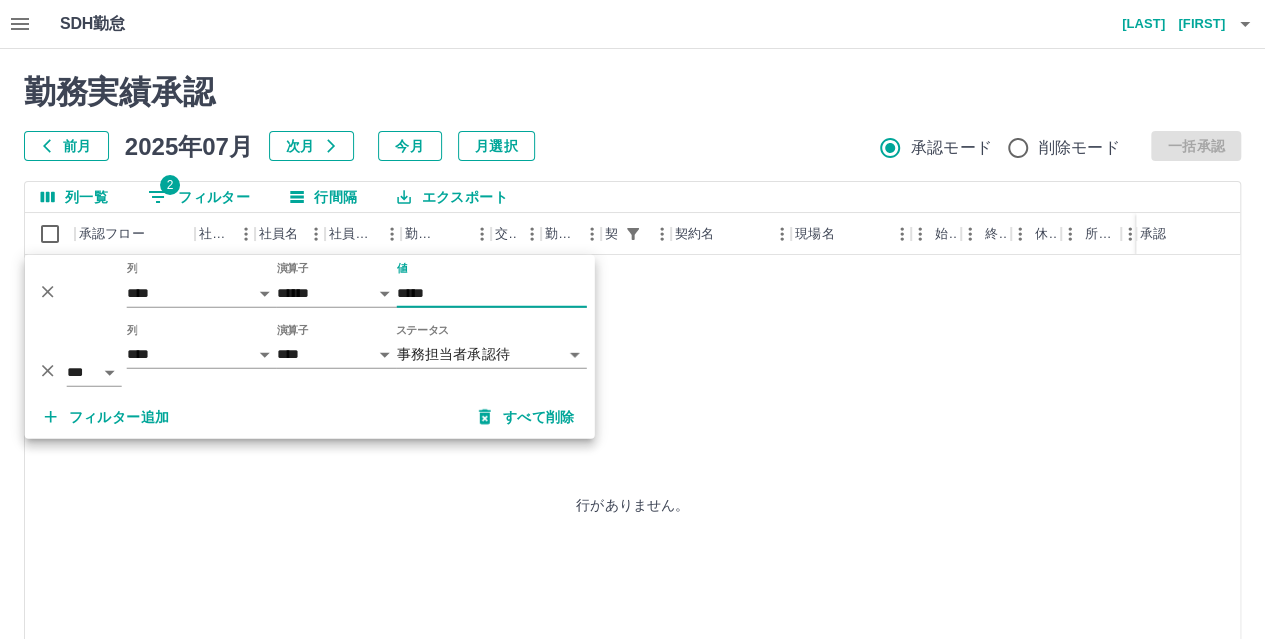 type on "*****" 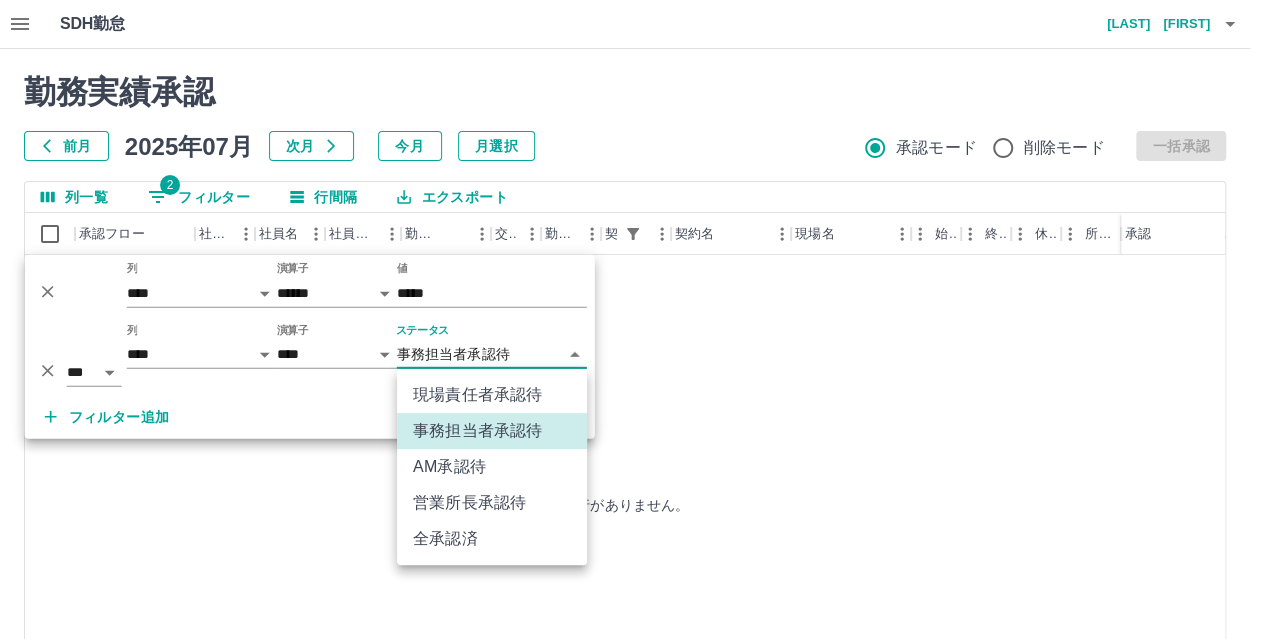 click on "**********" at bounding box center (632, 422) 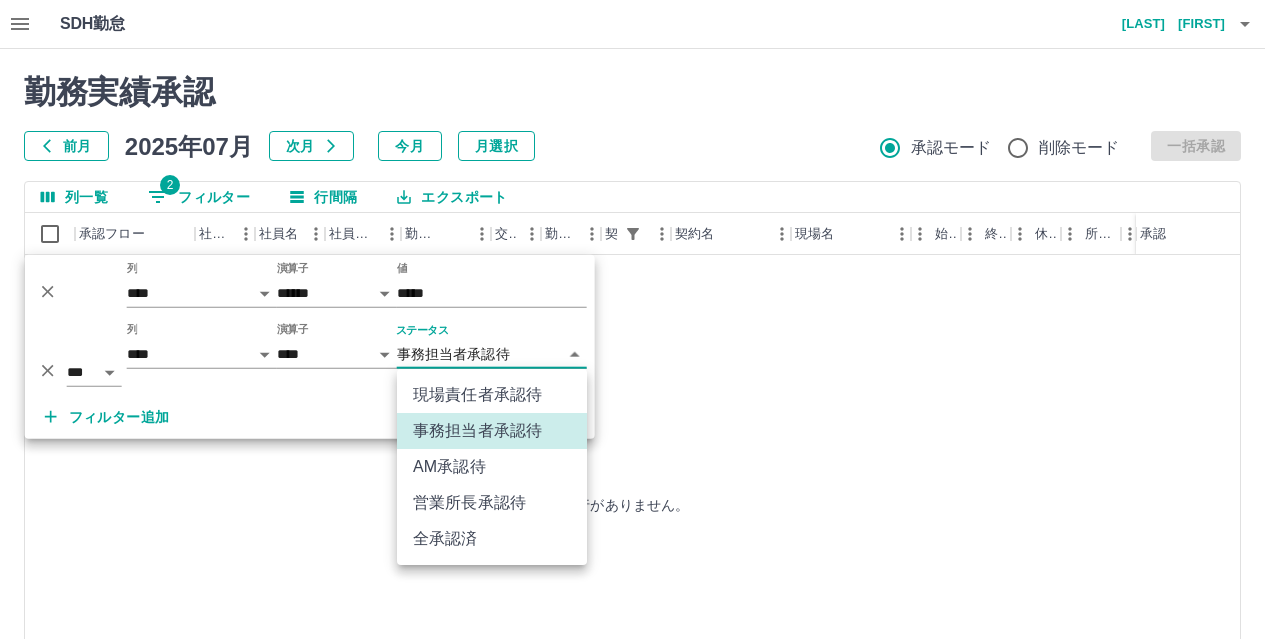 click on "現場責任者承認待" at bounding box center [492, 395] 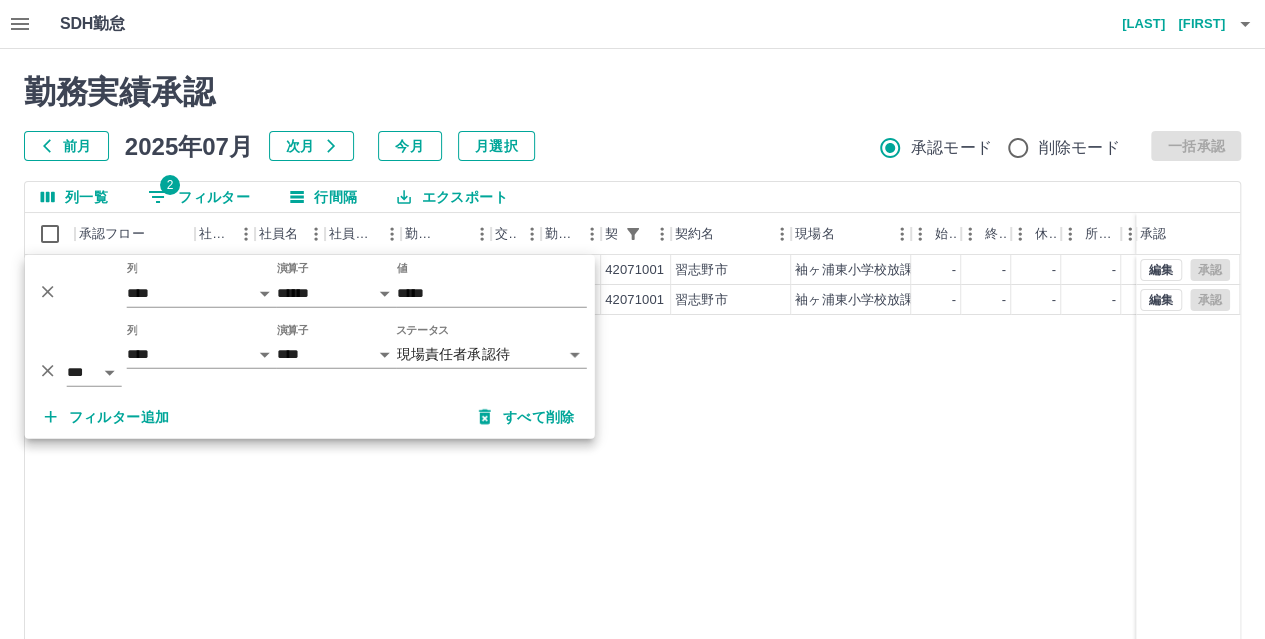 click on "前月 2025年07月 次月 今月 月選択 承認モード 削除モード 一括承認" at bounding box center (632, 146) 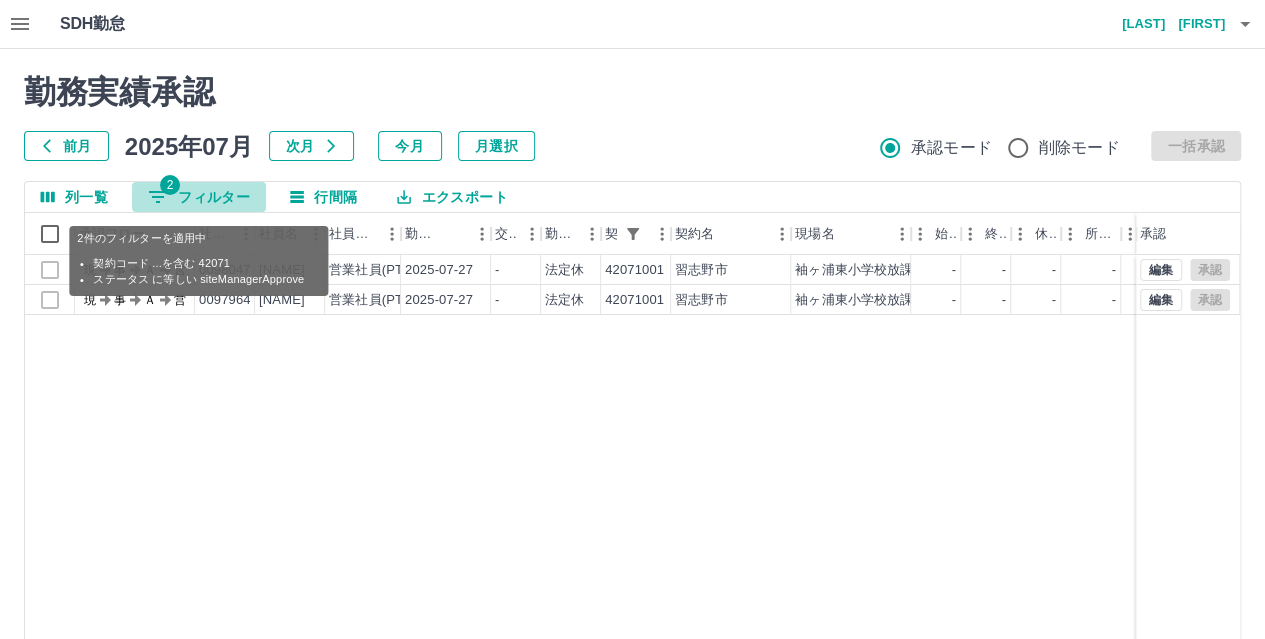 click on "2 フィルター" at bounding box center [199, 197] 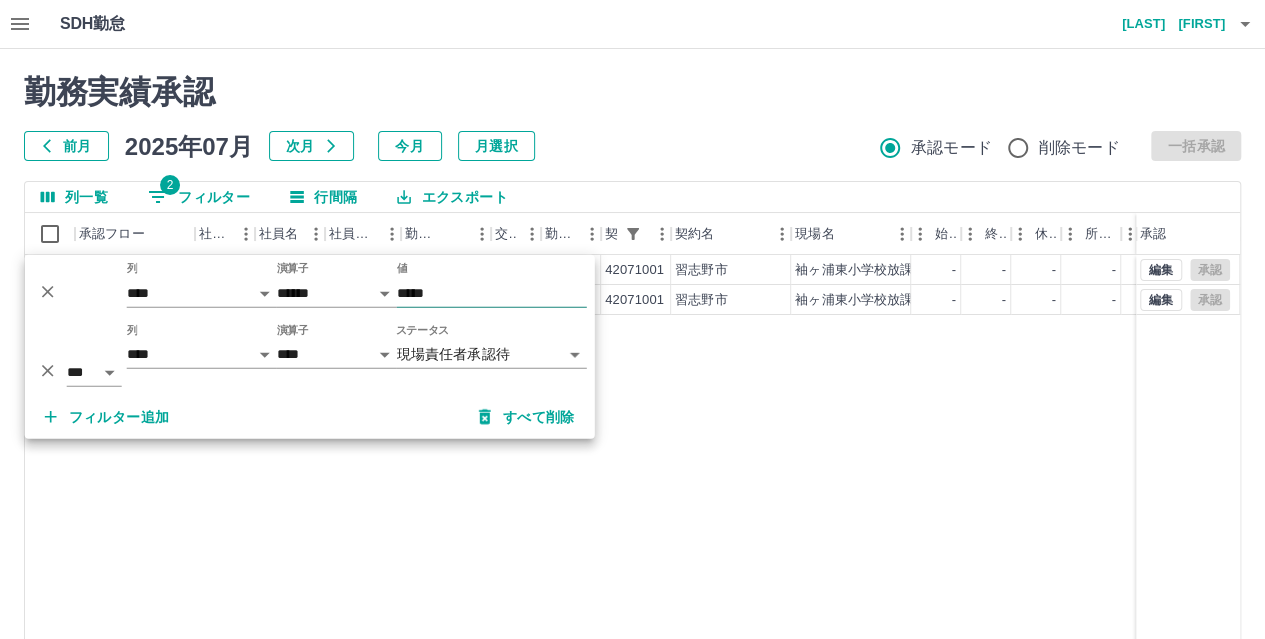 click on "*****" at bounding box center [492, 293] 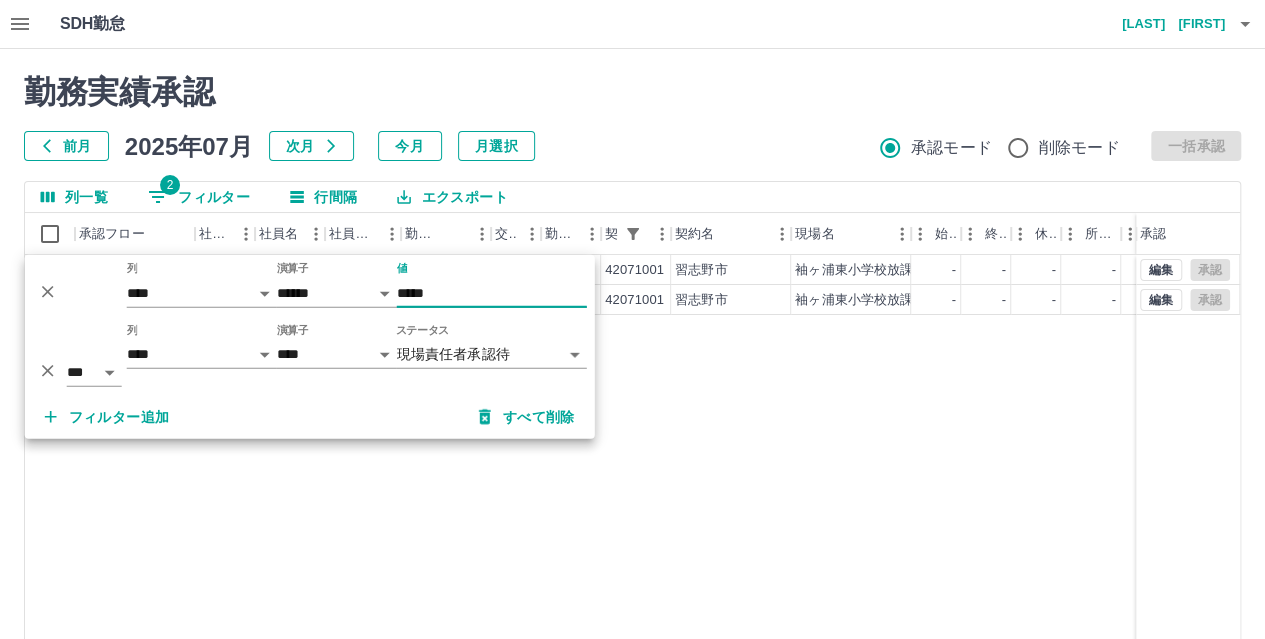 click on "*****" at bounding box center (492, 293) 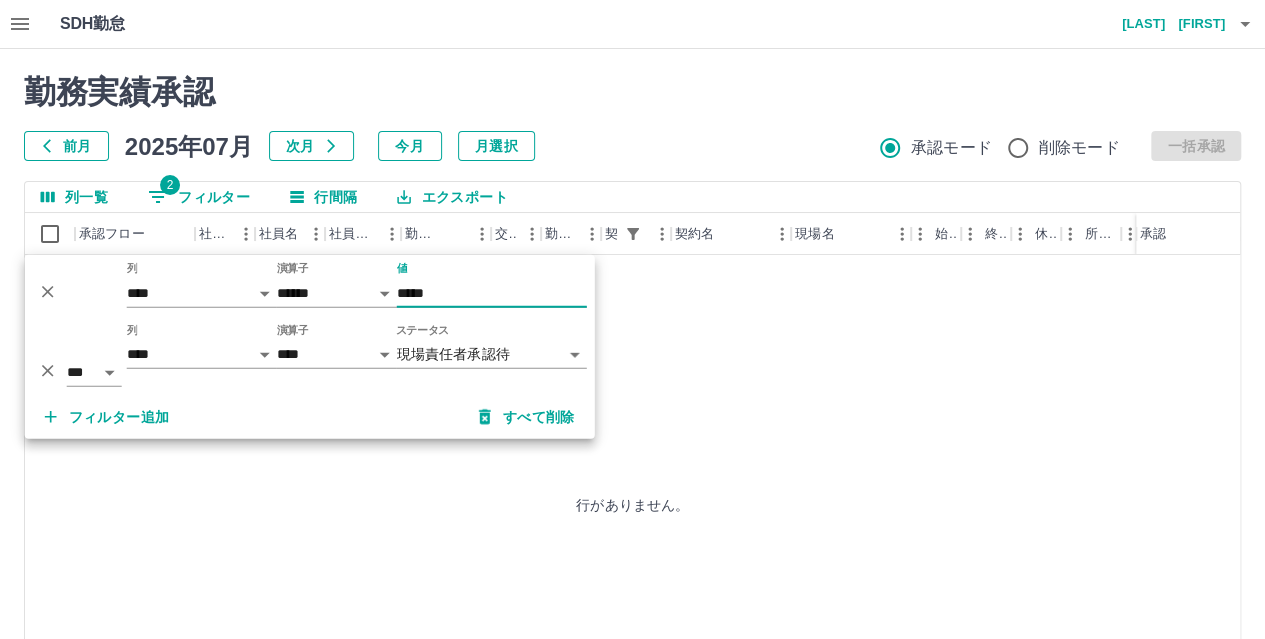type on "*****" 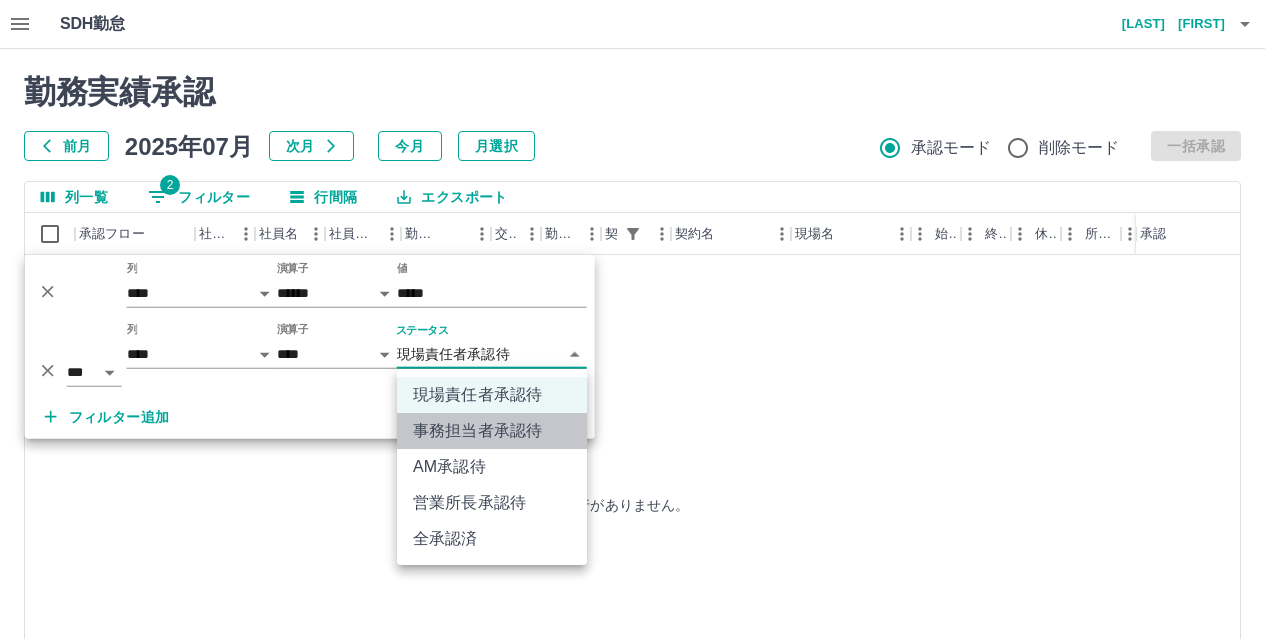 click on "事務担当者承認待" at bounding box center [492, 431] 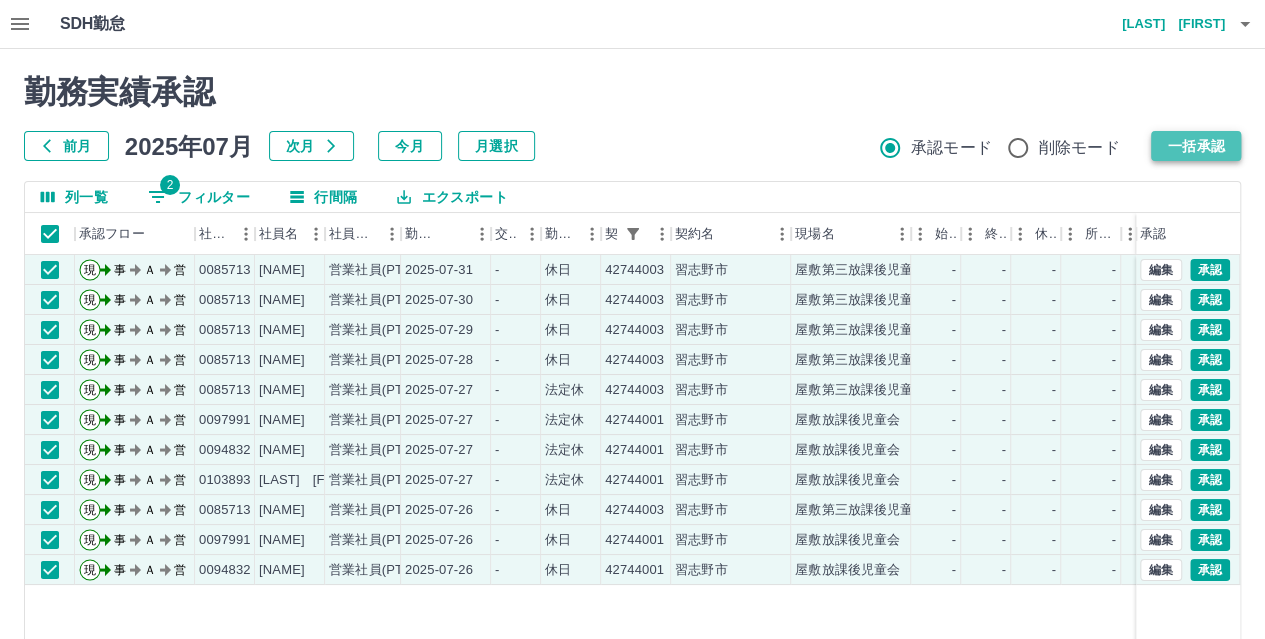 click on "一括承認" at bounding box center (1196, 146) 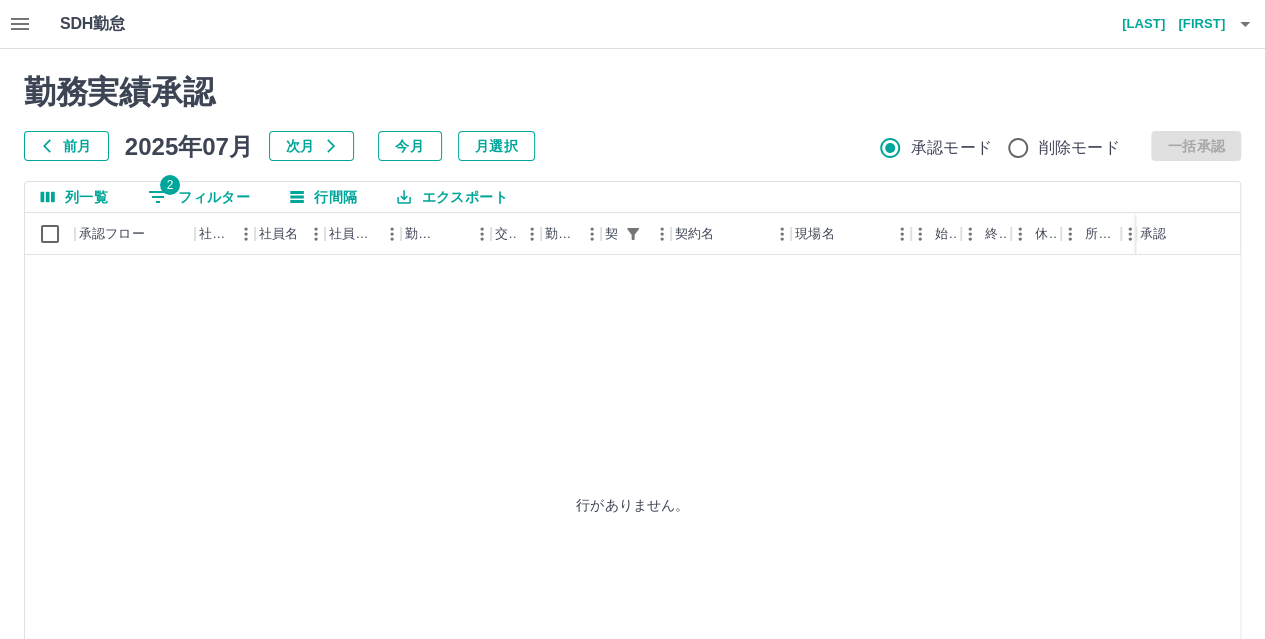 click on "2 フィルター" at bounding box center [199, 197] 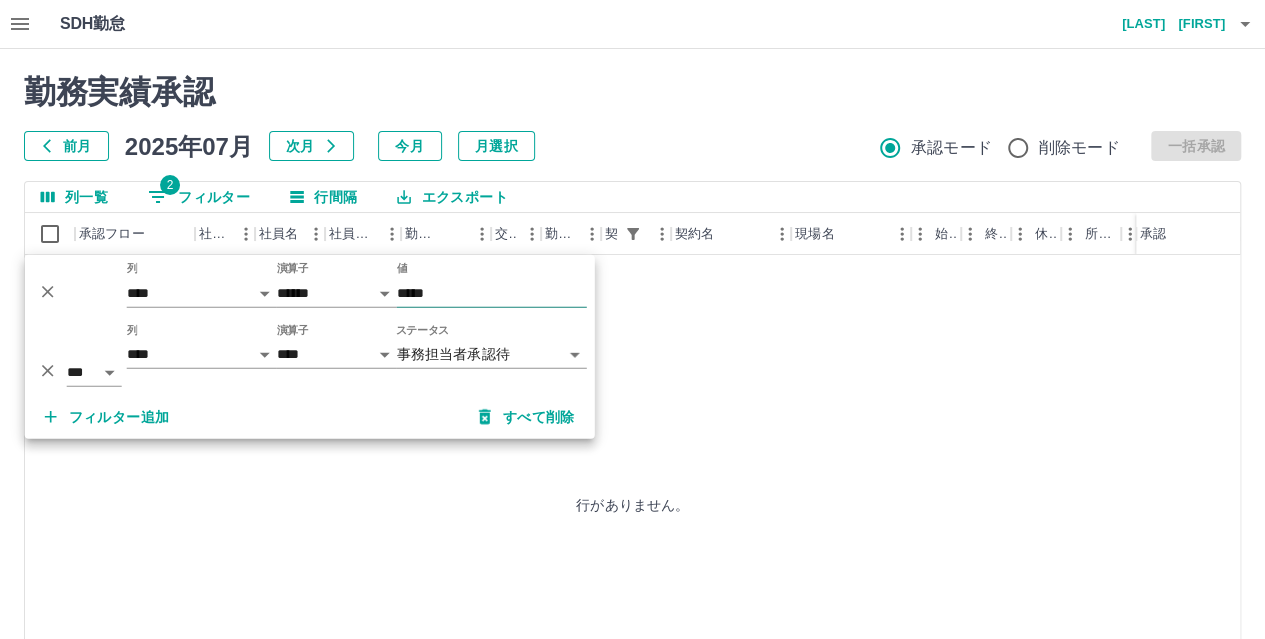 click on "*****" at bounding box center [492, 293] 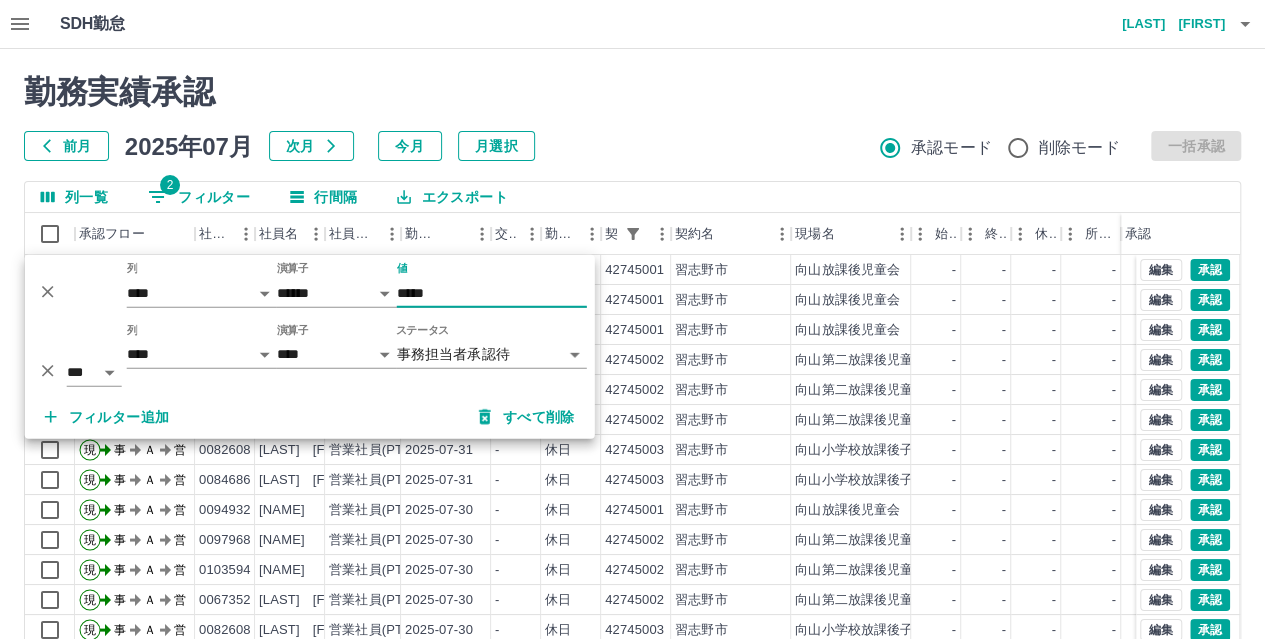 type on "*****" 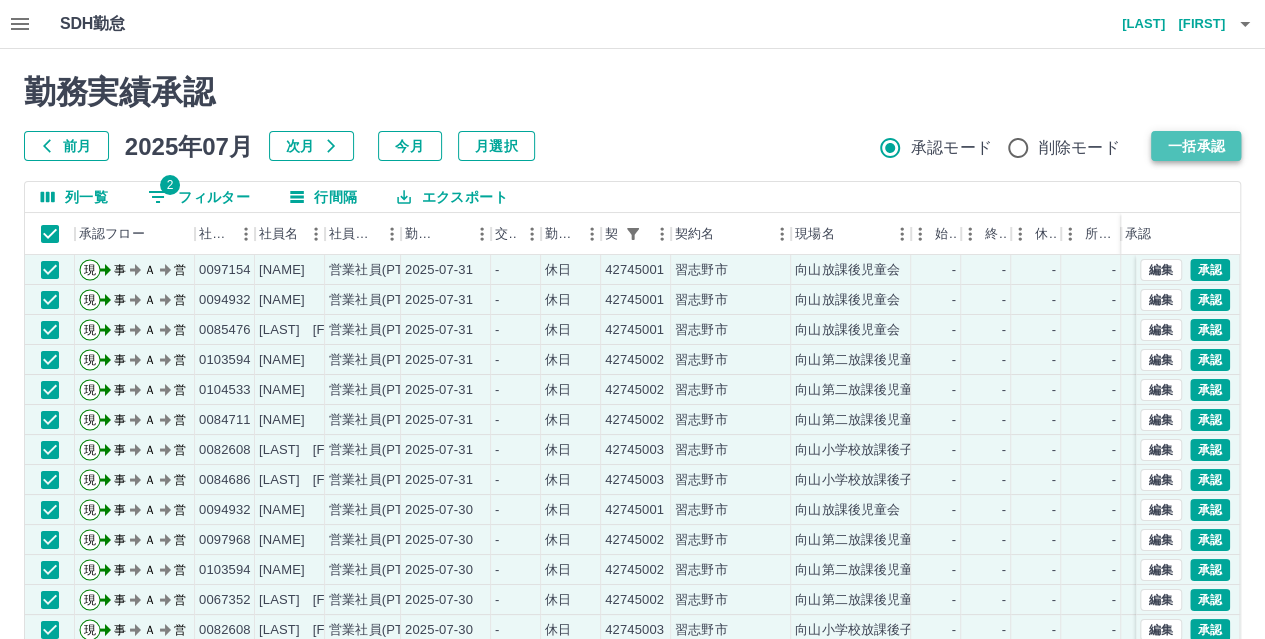 click on "一括承認" at bounding box center (1196, 146) 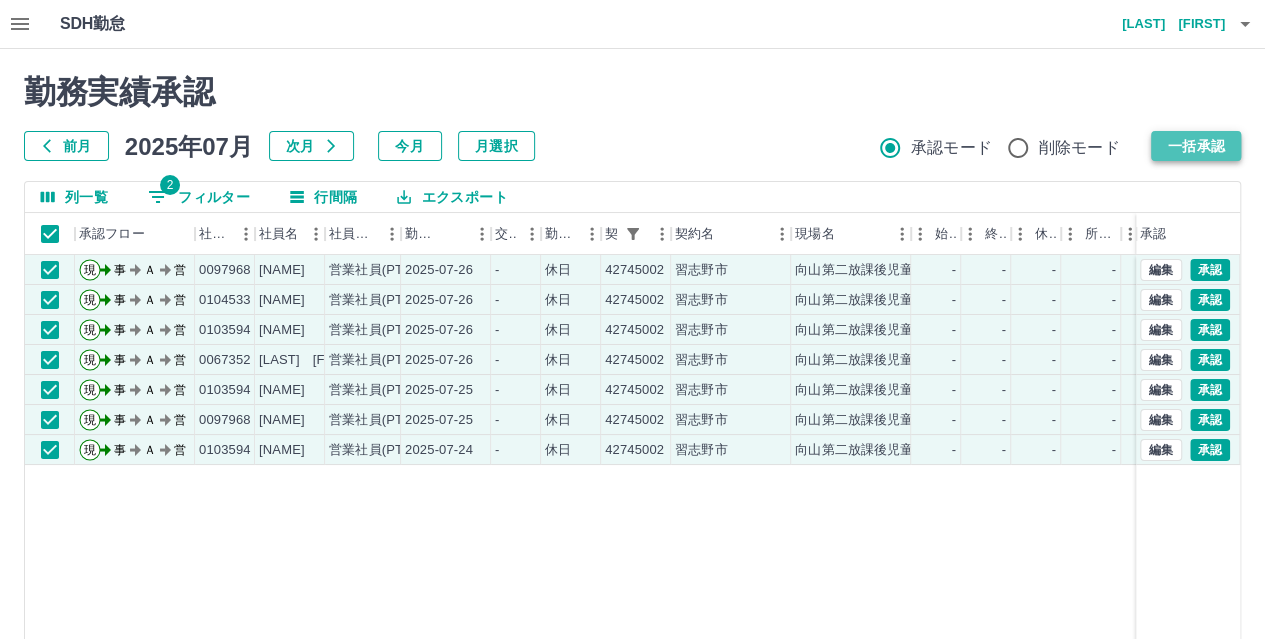click on "一括承認" at bounding box center [1196, 146] 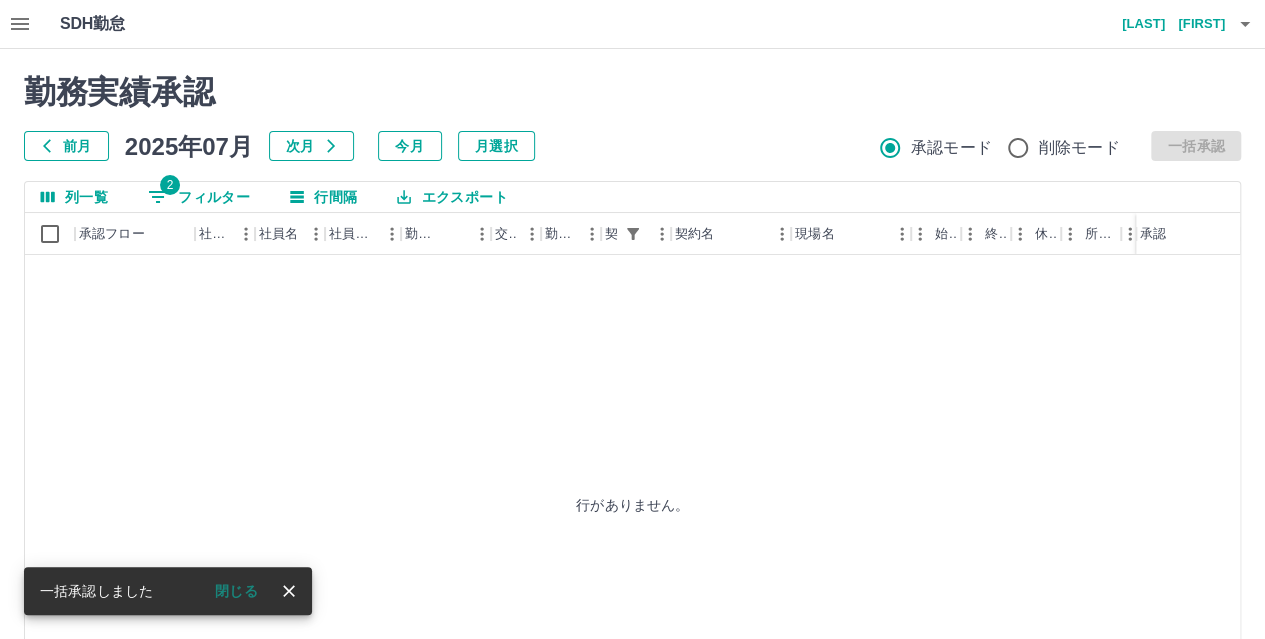 click on "2 フィルター" at bounding box center (199, 197) 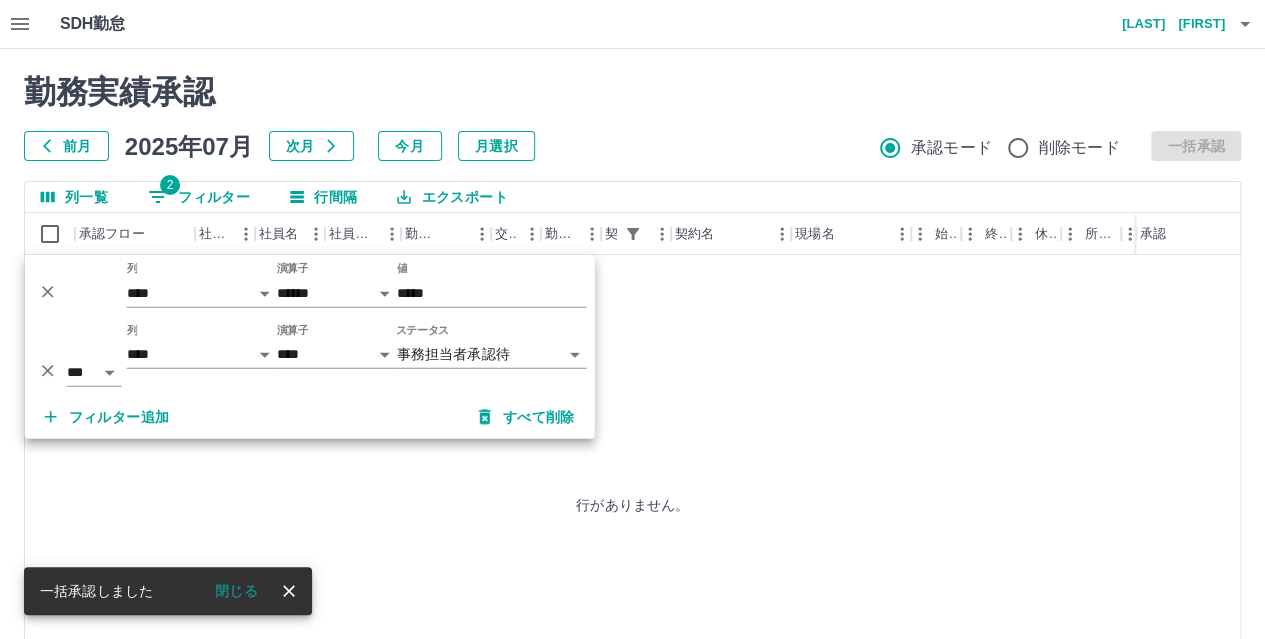 click on "**********" at bounding box center [632, 422] 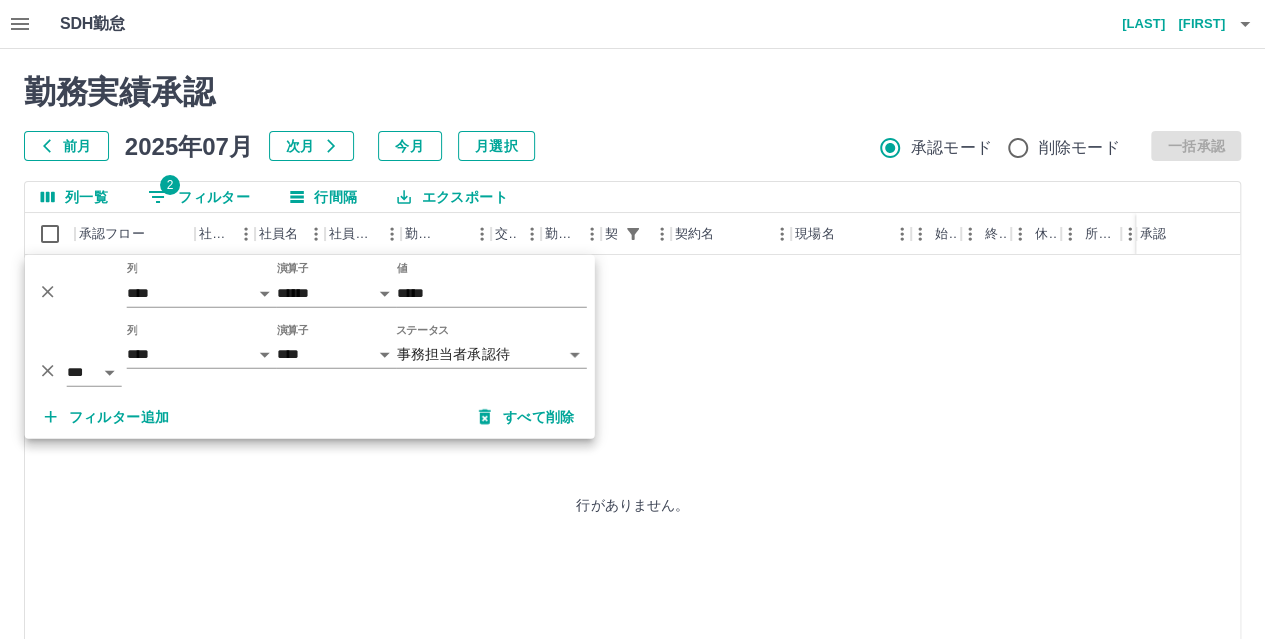 click on "**********" at bounding box center (310, 355) 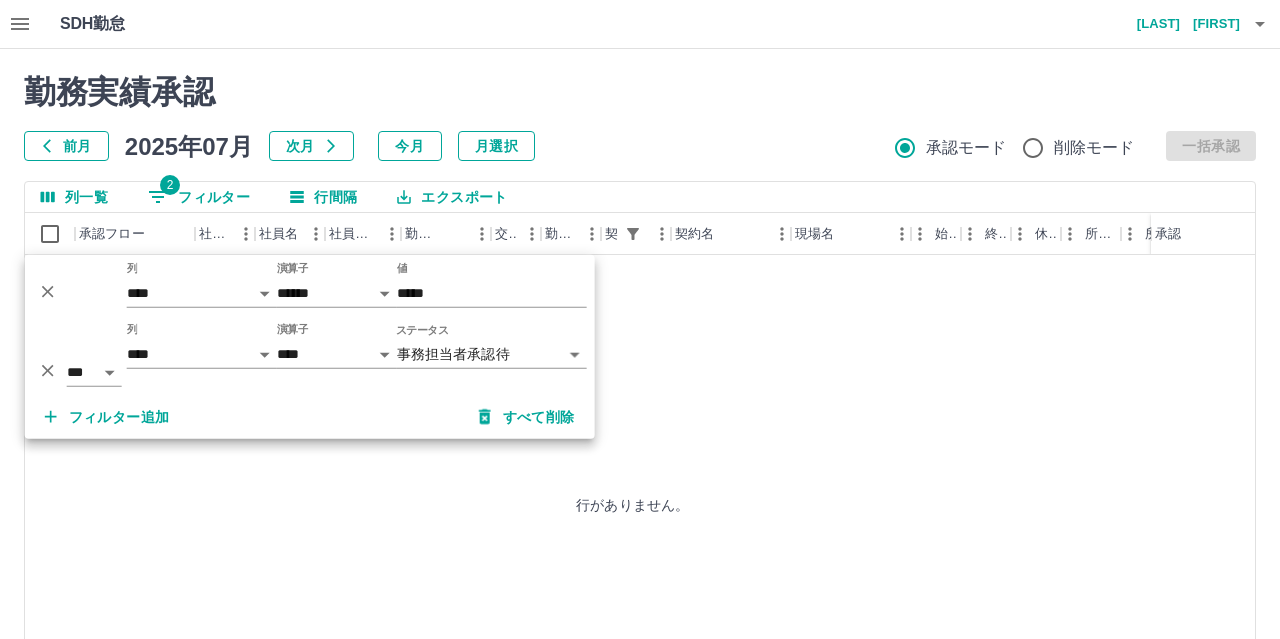 click on "**********" at bounding box center [640, 422] 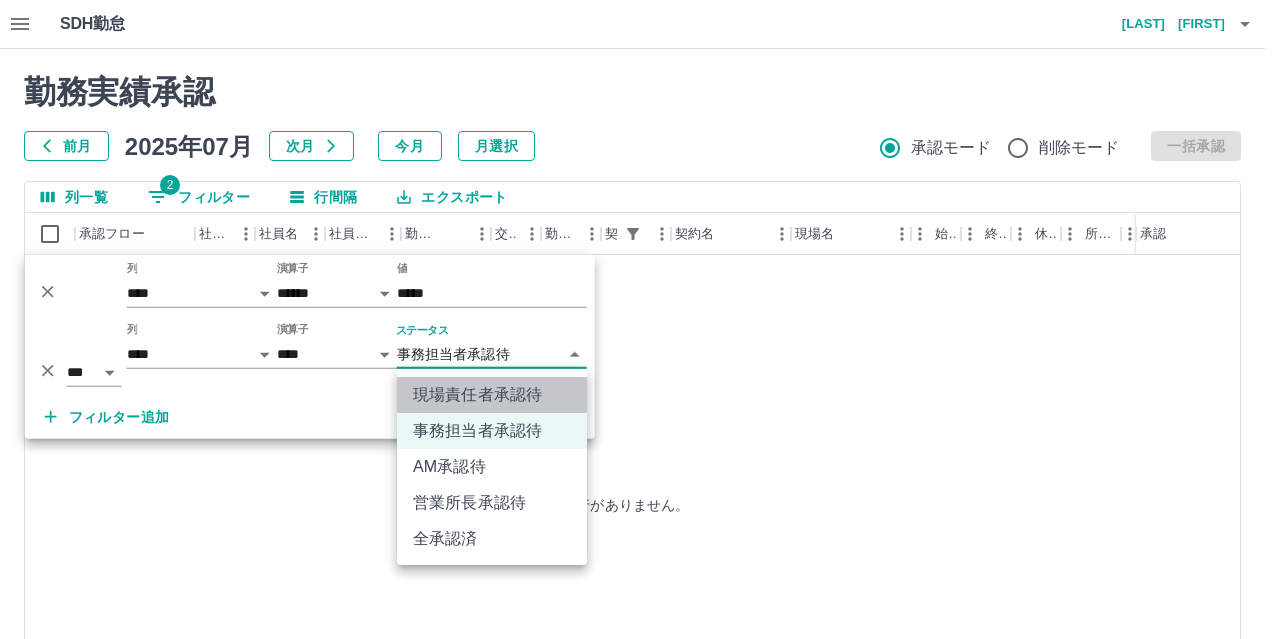 click on "現場責任者承認待" at bounding box center (492, 395) 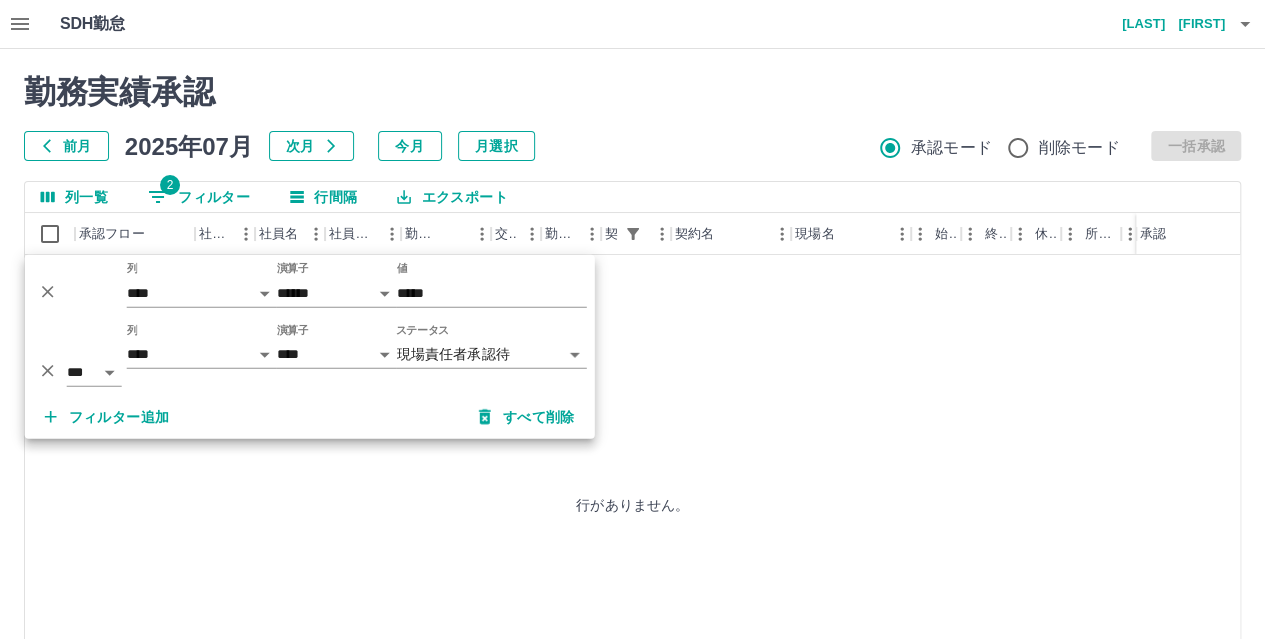 click on "**********" at bounding box center [632, 422] 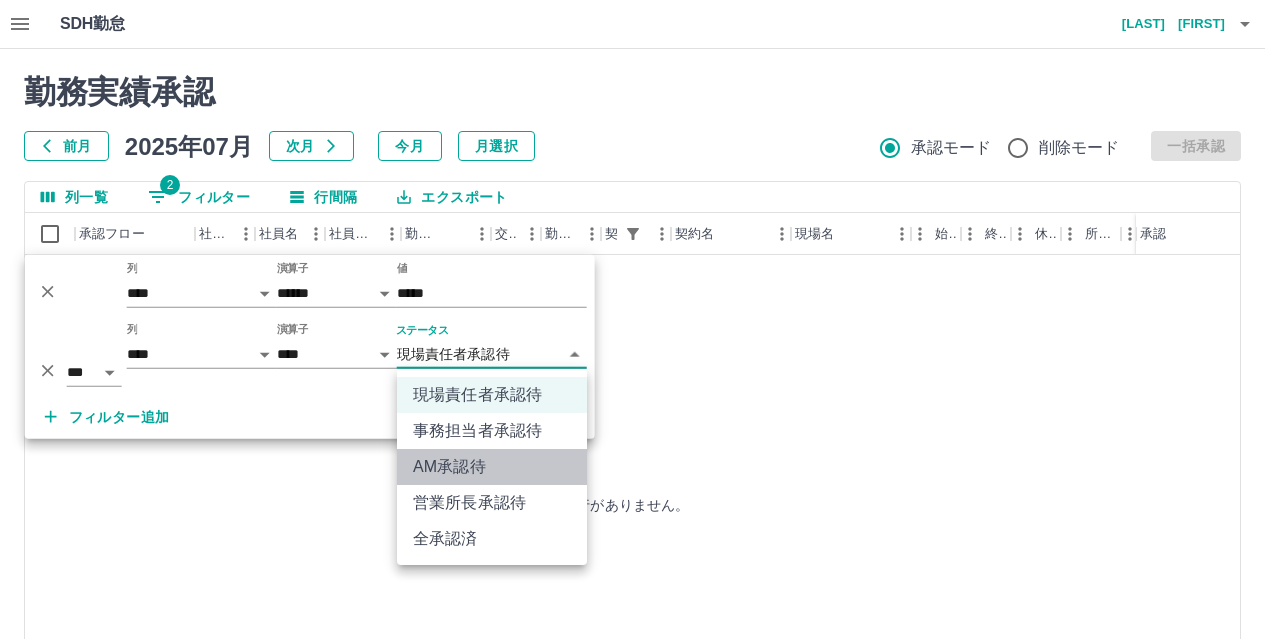 click on "AM承認待" at bounding box center [492, 467] 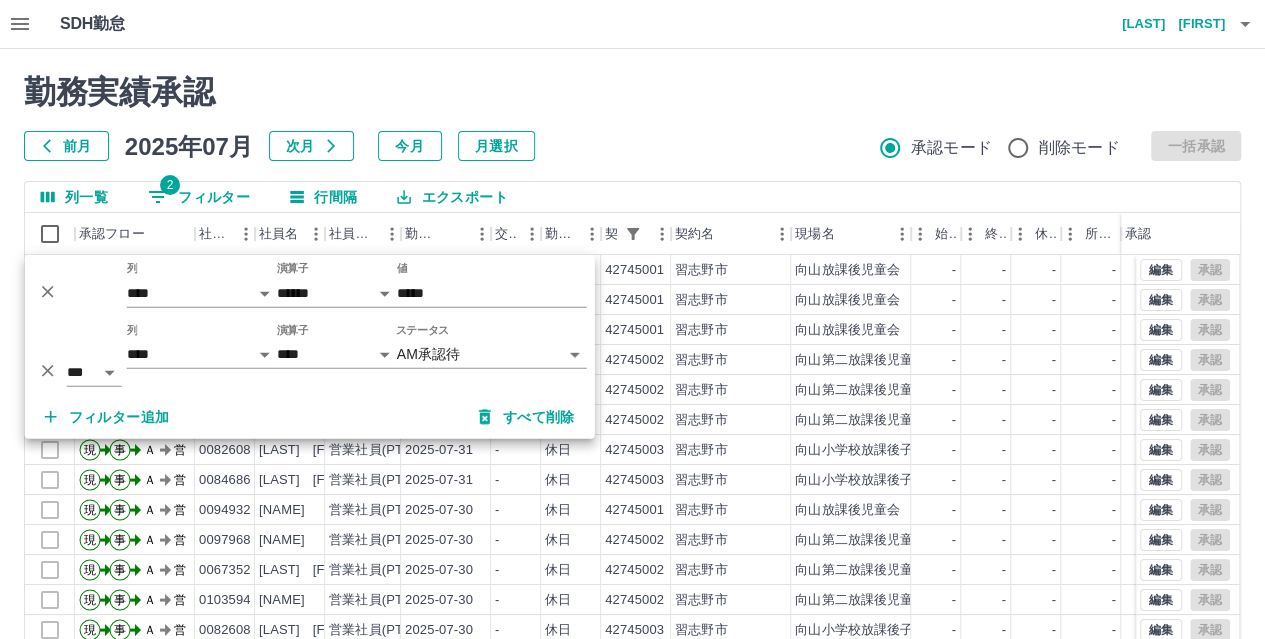 click on "勤務実績承認 前月 2025年07月 次月 今月 月選択 承認モード 削除モード 一括承認" at bounding box center (632, 117) 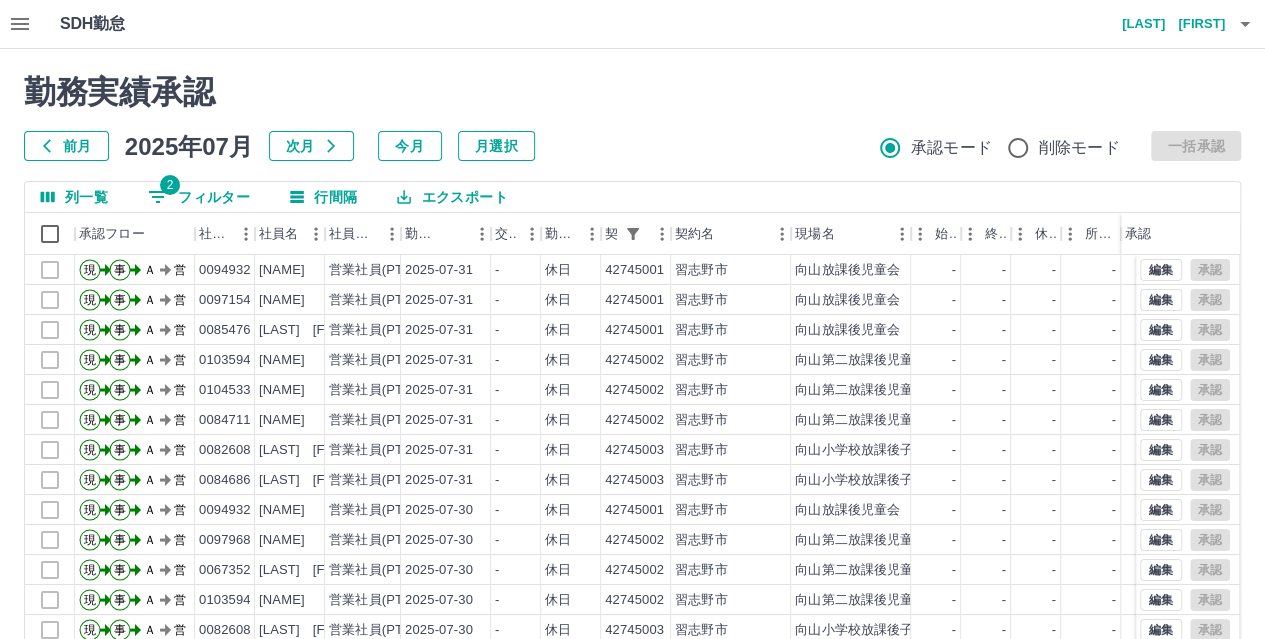 click on "2 フィルター" at bounding box center [199, 197] 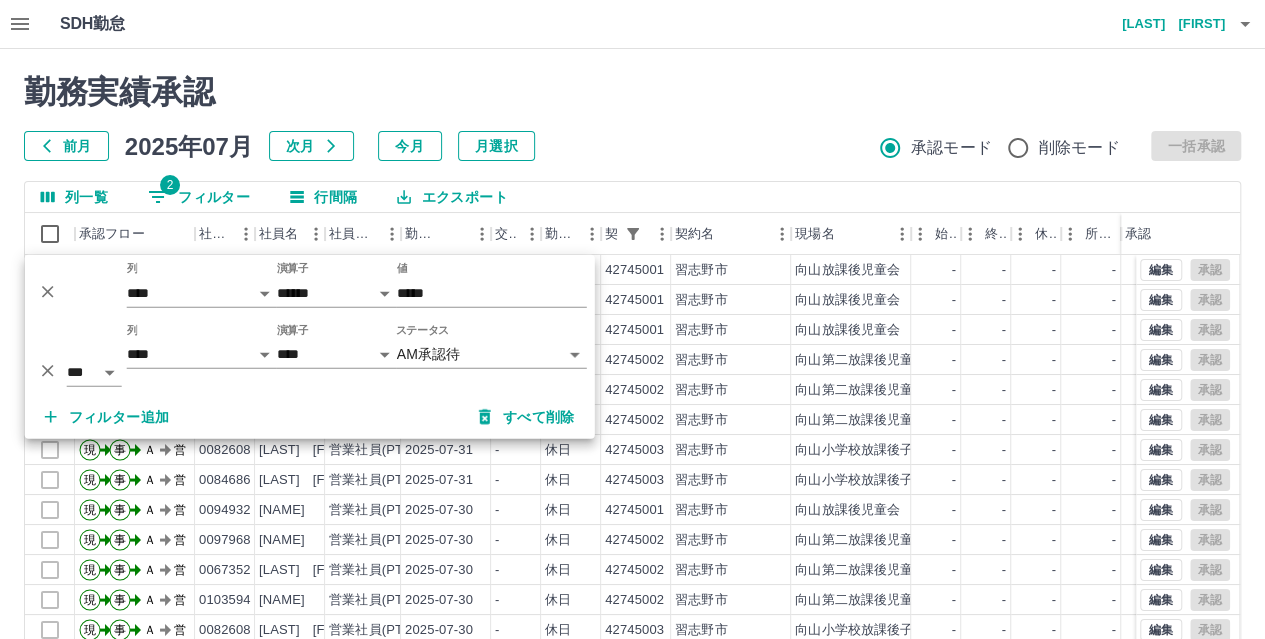 click on "SDH勤怠 [NAME] 勤務実績承認 前月 2025年07月 次月 今月 月選択 承認モード 削除モード 一括承認 列一覧 2 フィルター 行間隔 エクスポート 承認フロー 社員番号 社員名 社員区分 勤務日 交通費 勤務区分 契約コード 契約名 現場名 始業 終業 休憩 所定開始 所定終業所定休憩 拘束 勤務 遅刻等 承認 現 事 Ａ 営 0094932 [NAME] 営業社員(PT契約) 2025-07-31  -  休日 42745001 [CITY] [NAME] - - - - - - 00:00 00:00 00:00 現 事 Ａ 営 0097154 [NAME] 営業社員(PT契約) 2025-07-31  -  休日 42745001 [CITY] [NAME] - - - - - - 00:00 00:00 00:00 現 事 Ａ 営 0085476 [NAME] 営業社員(PT契約) 2025-07-31  -  休日 42745001 [CITY] [NAME] - - - - - - 00:00 00:00 00:00 現 事 Ａ 営 0103594 [NAME] 営業社員(PT契約) 2025-07-31  -  休日 42745002 [CITY] - - - - - - -" at bounding box center (632, 422) 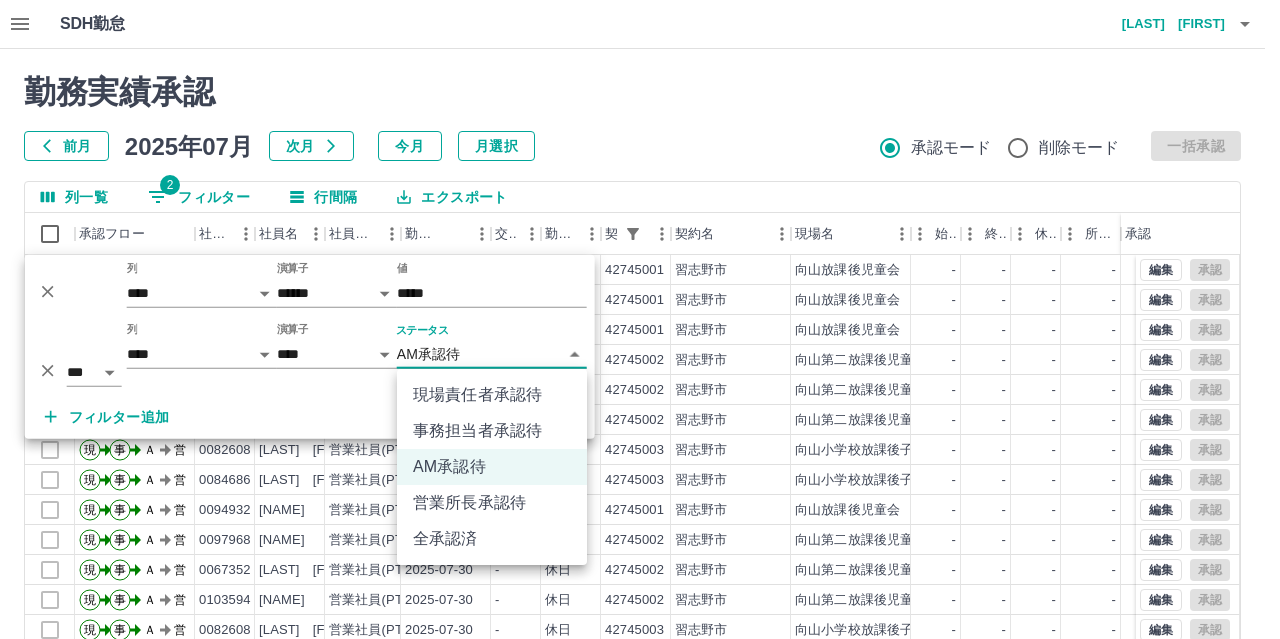 click on "営業所長承認待" at bounding box center [492, 503] 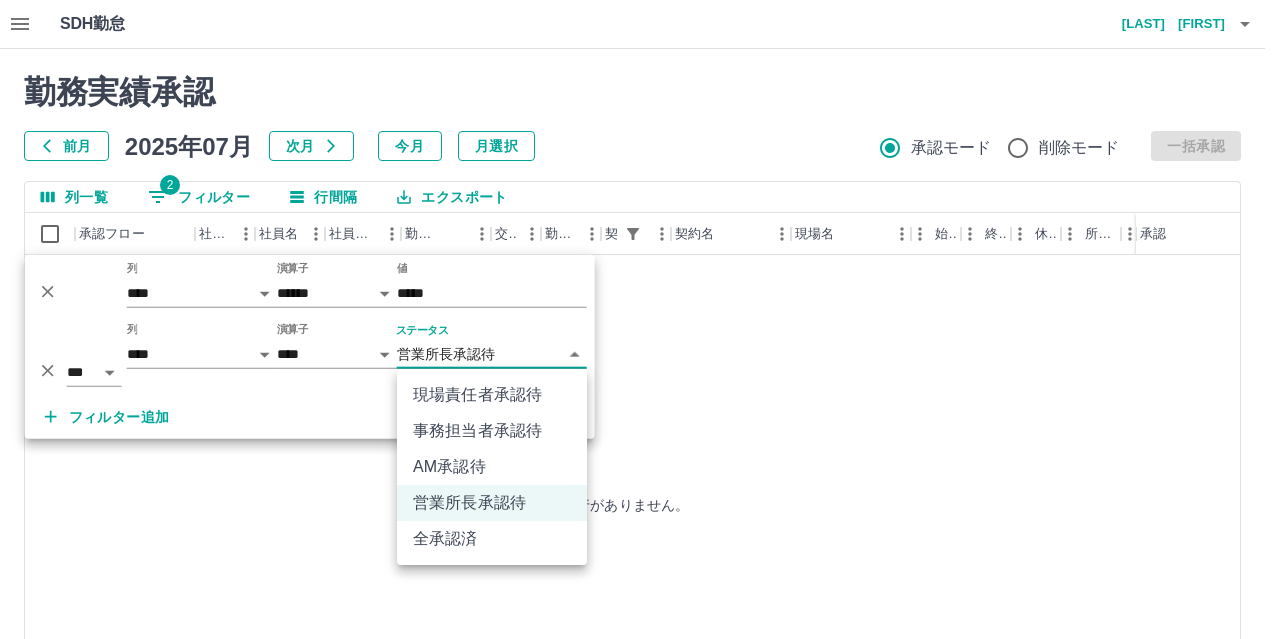 click on "**********" at bounding box center (640, 422) 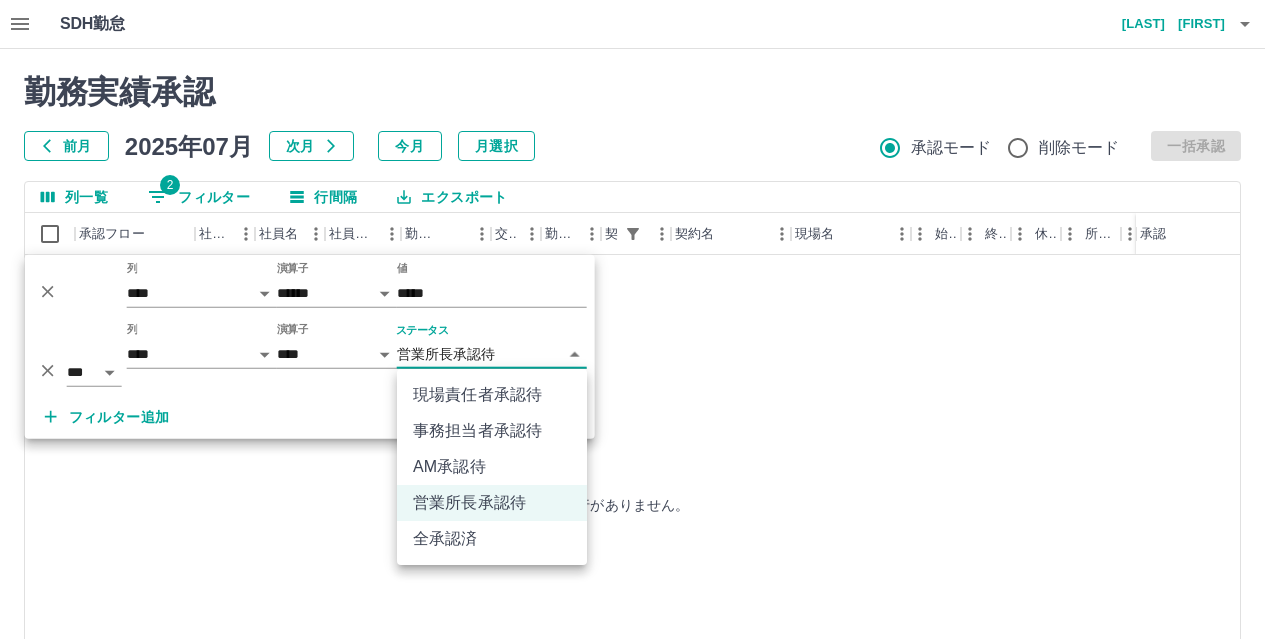 click at bounding box center (640, 319) 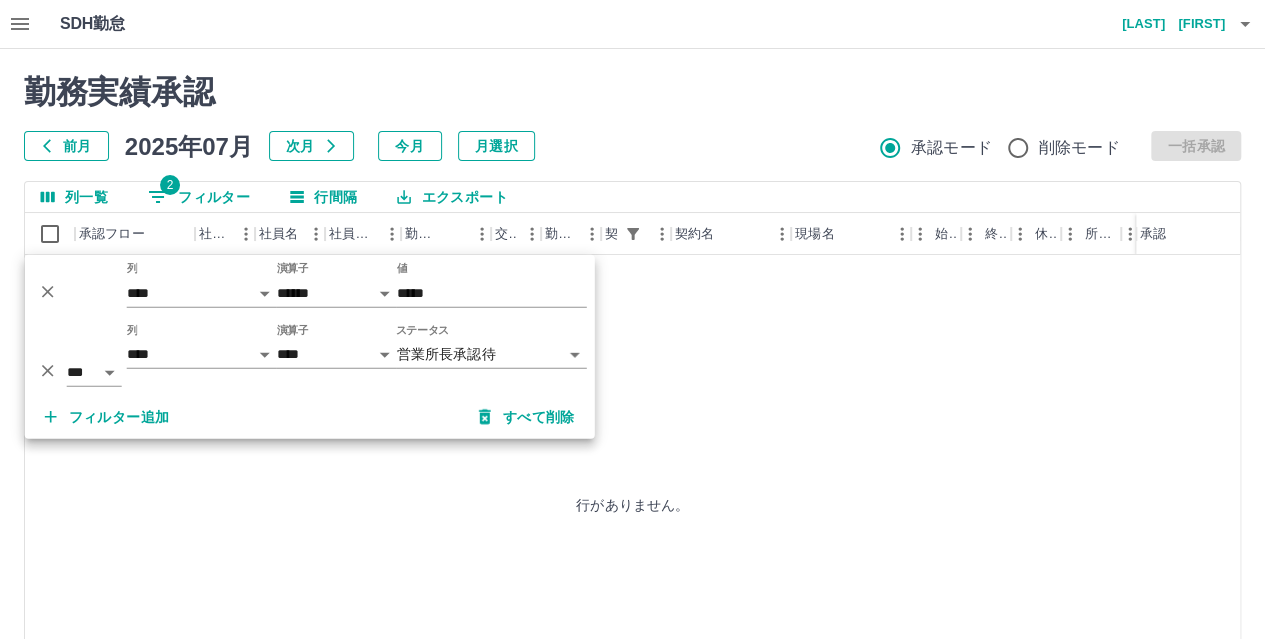 click at bounding box center [632, 319] 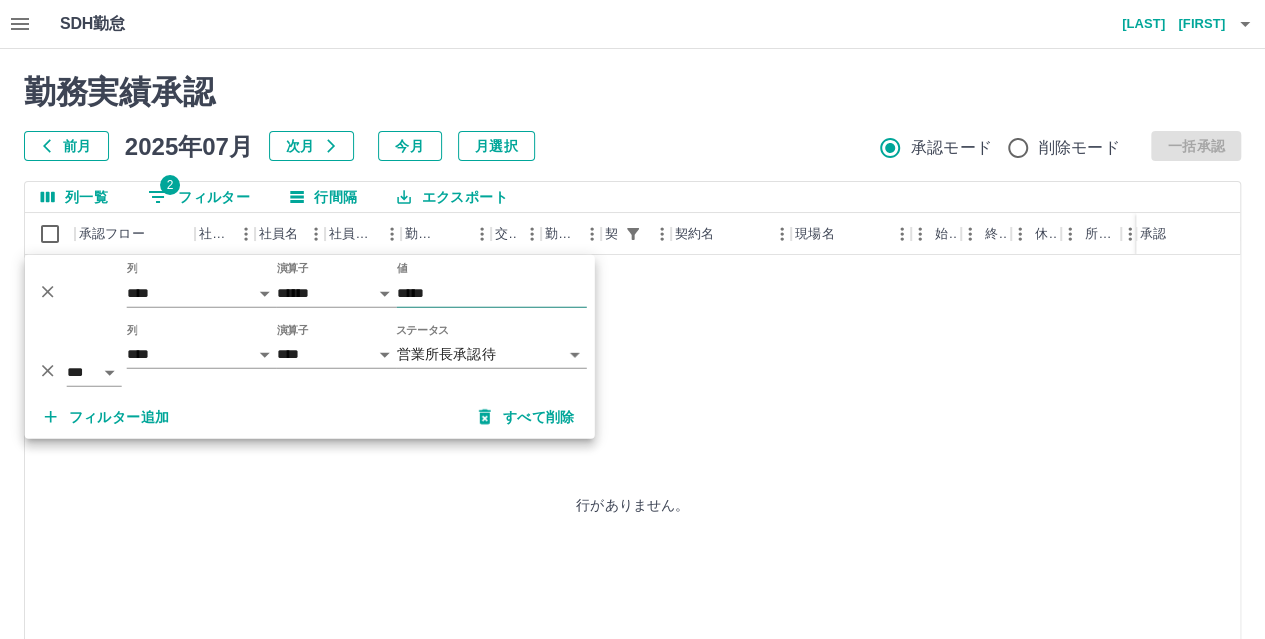 click on "*****" at bounding box center (492, 293) 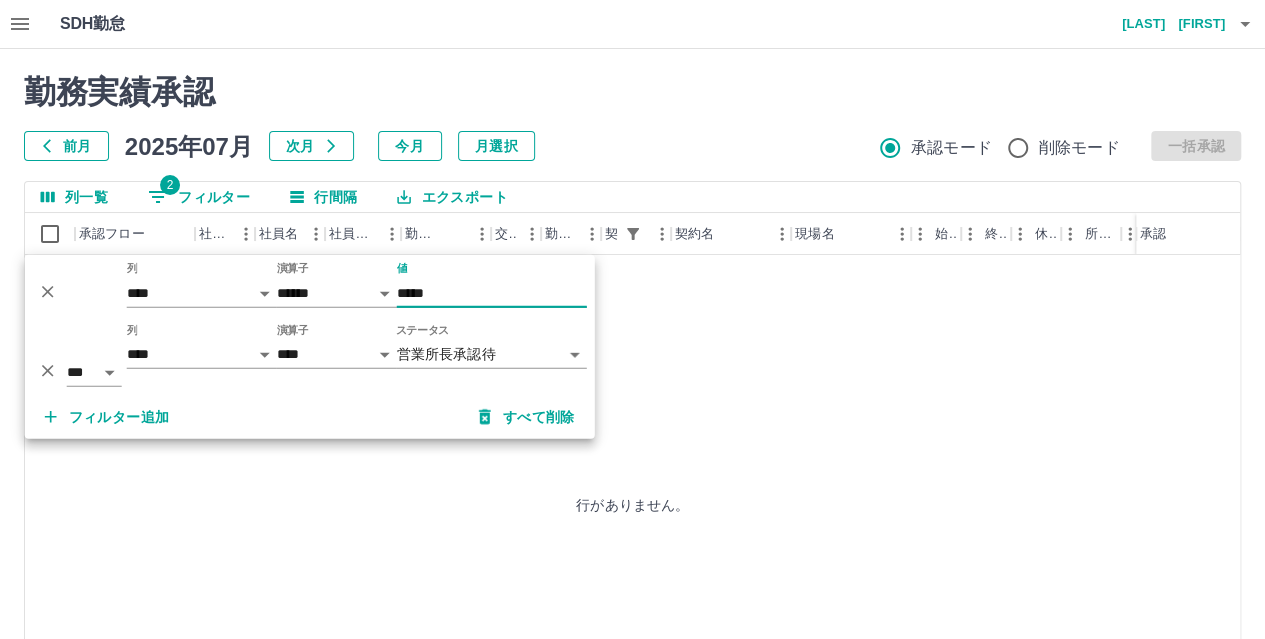 click on "*****" at bounding box center (492, 293) 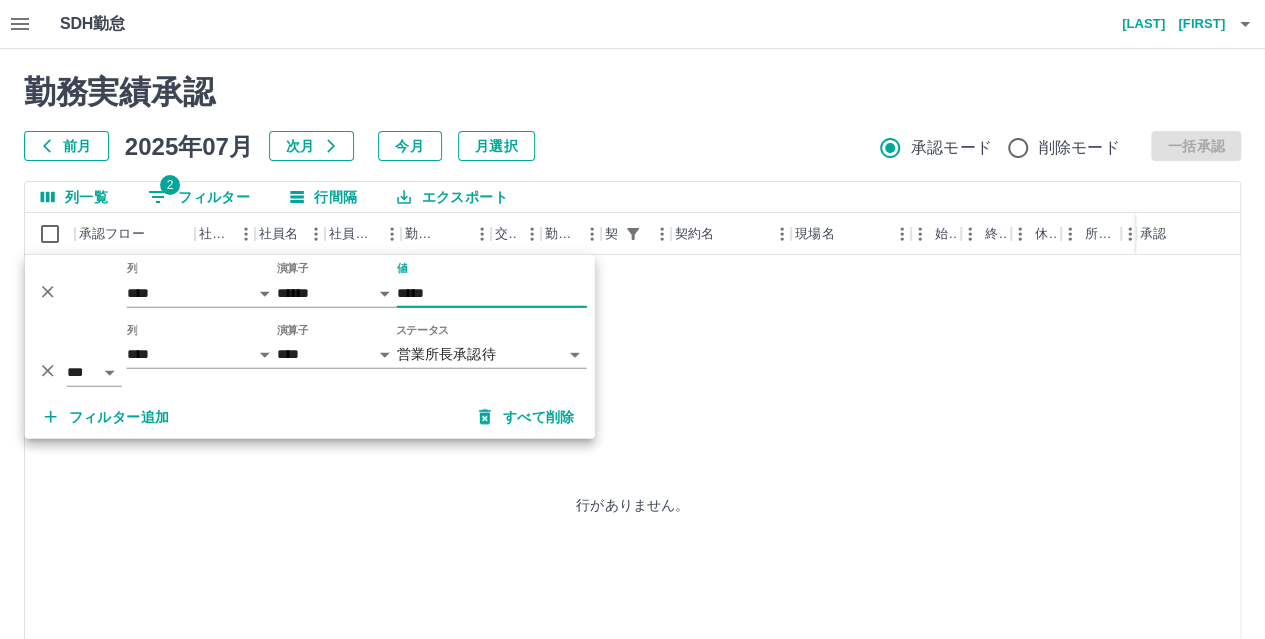 type on "*****" 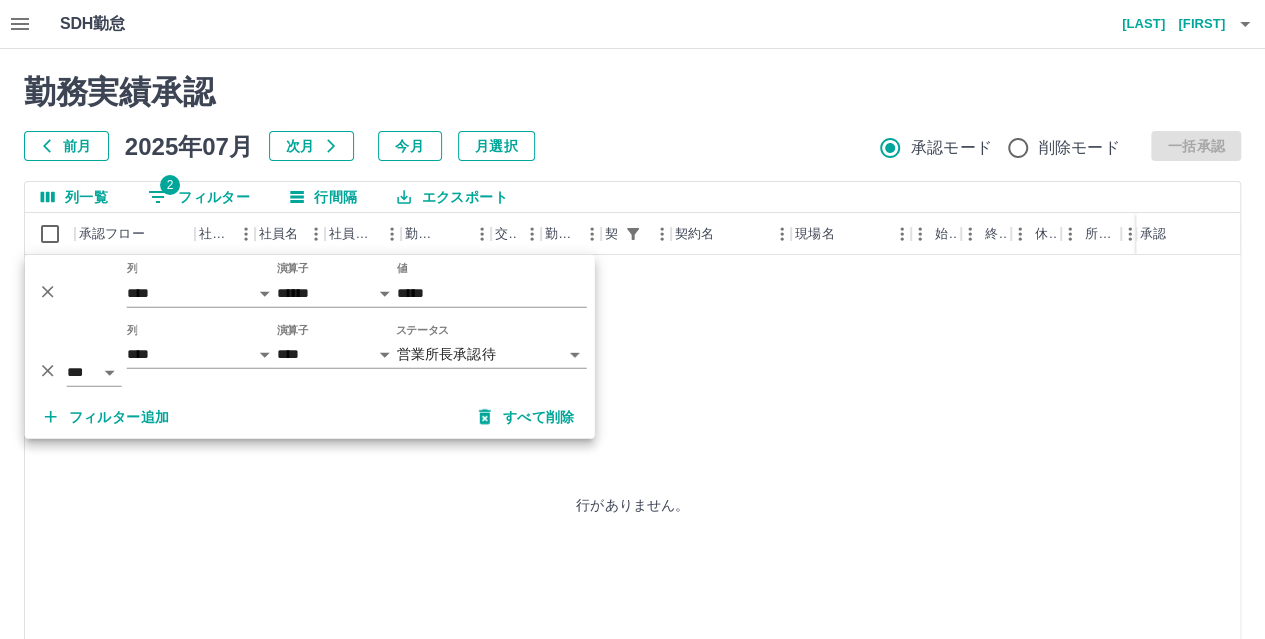 click on "**********" at bounding box center [632, 422] 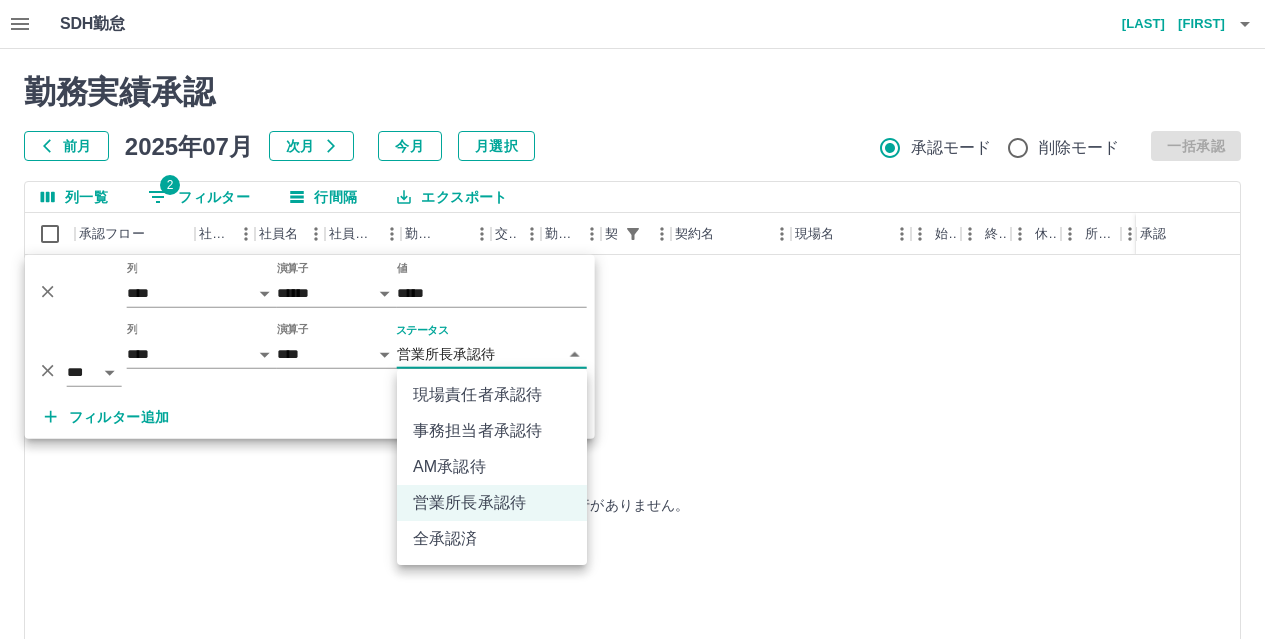 click on "現場責任者承認待" at bounding box center [492, 395] 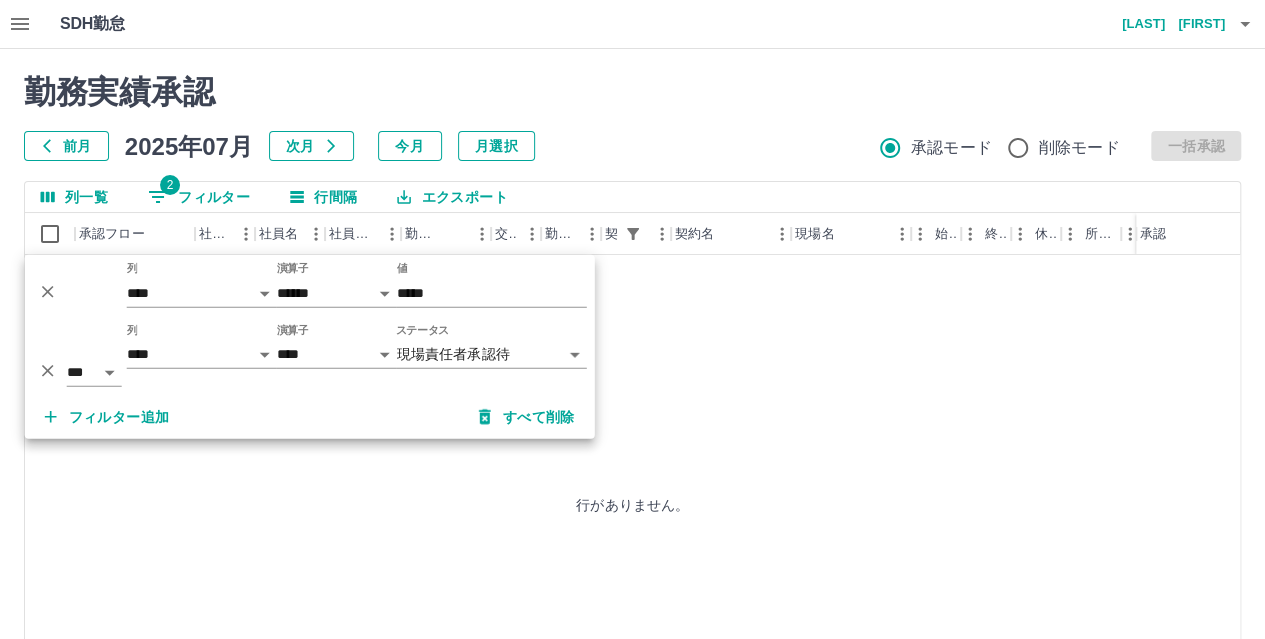 click on "**********" at bounding box center [632, 422] 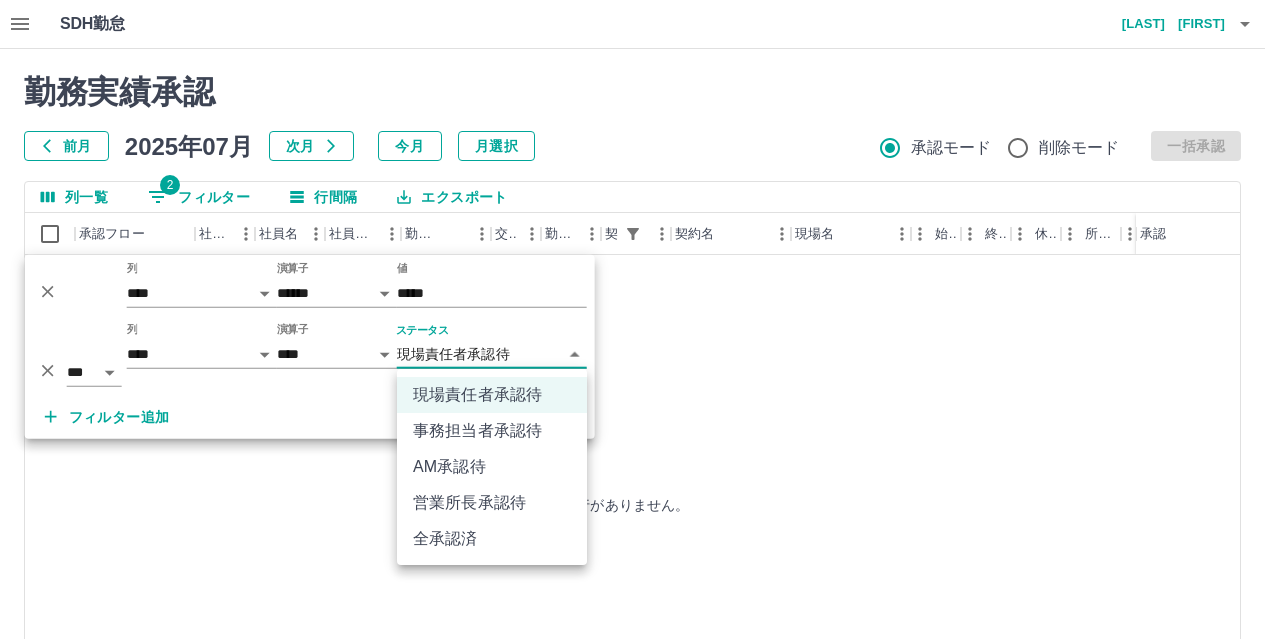click on "事務担当者承認待" at bounding box center (492, 431) 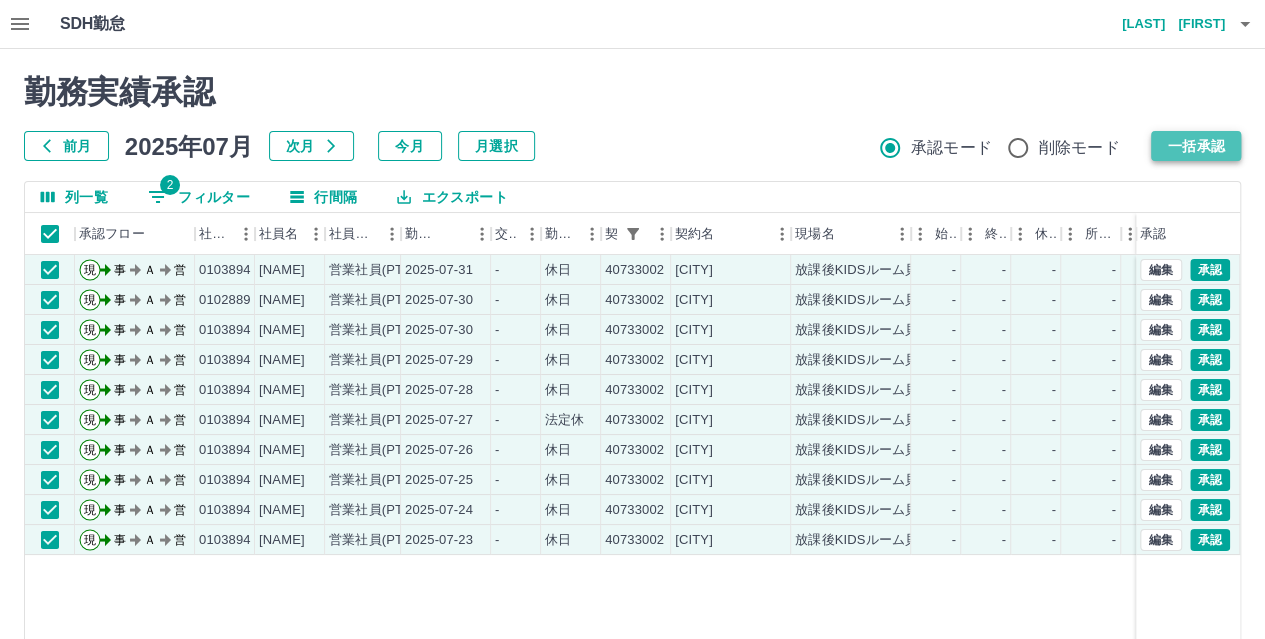 click on "一括承認" at bounding box center [1196, 146] 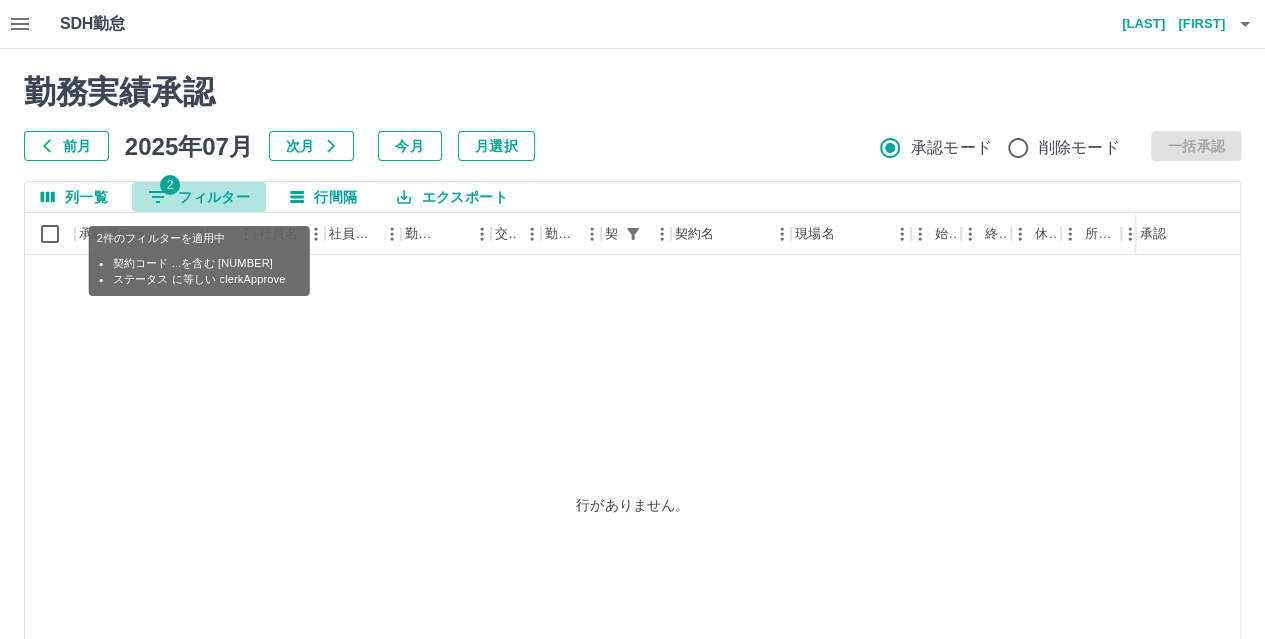 click on "2 フィルター" at bounding box center (199, 197) 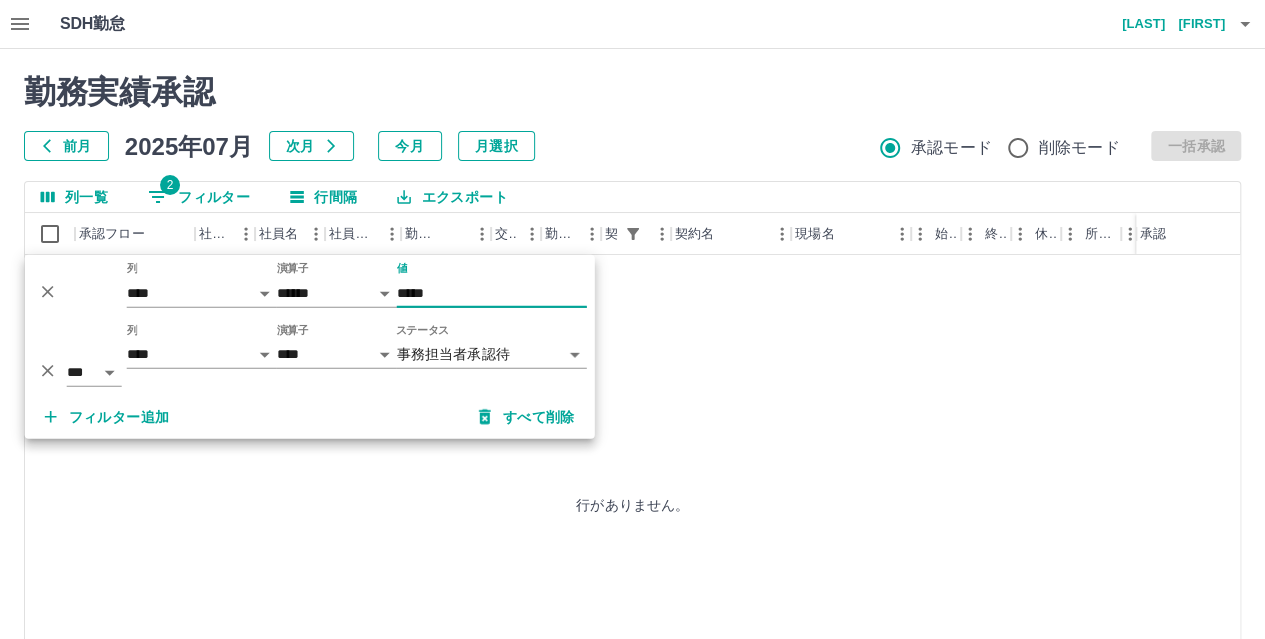 click on "*****" at bounding box center (492, 293) 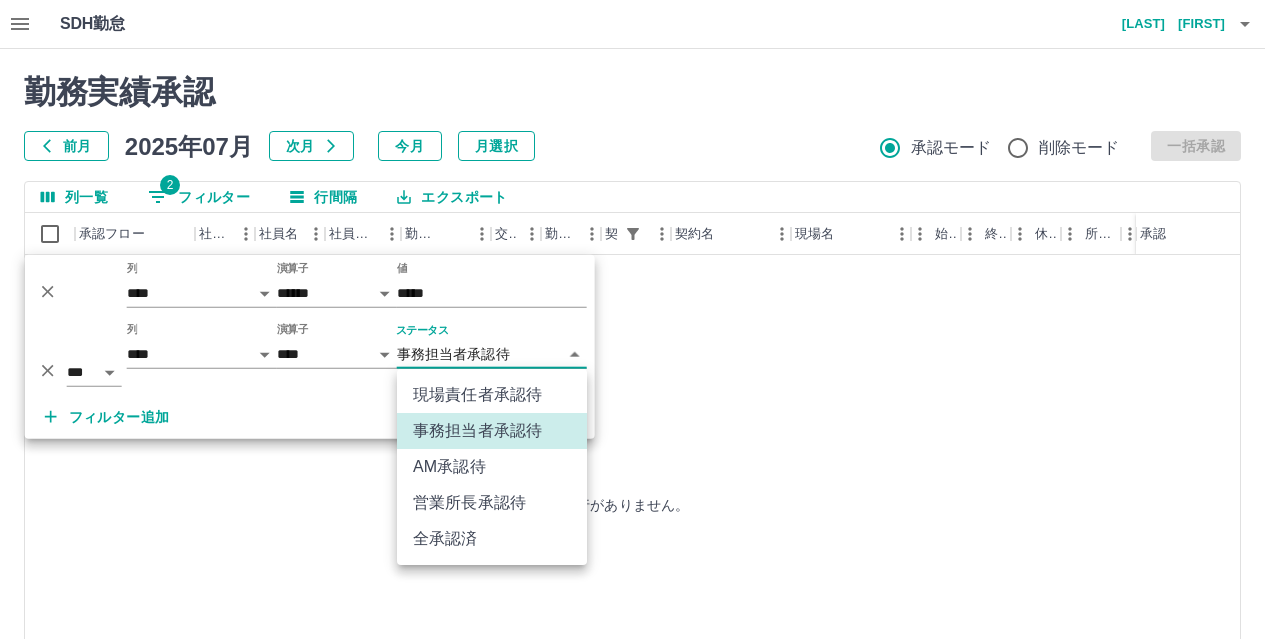 click on "**********" at bounding box center (640, 422) 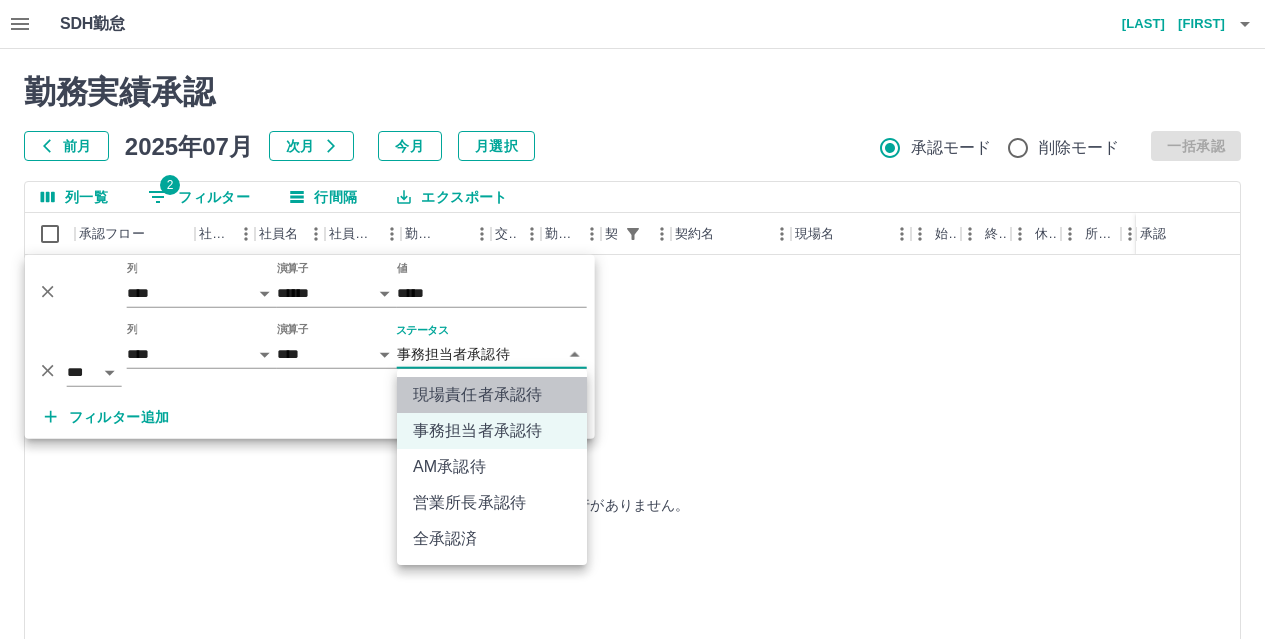 click on "現場責任者承認待" at bounding box center (492, 395) 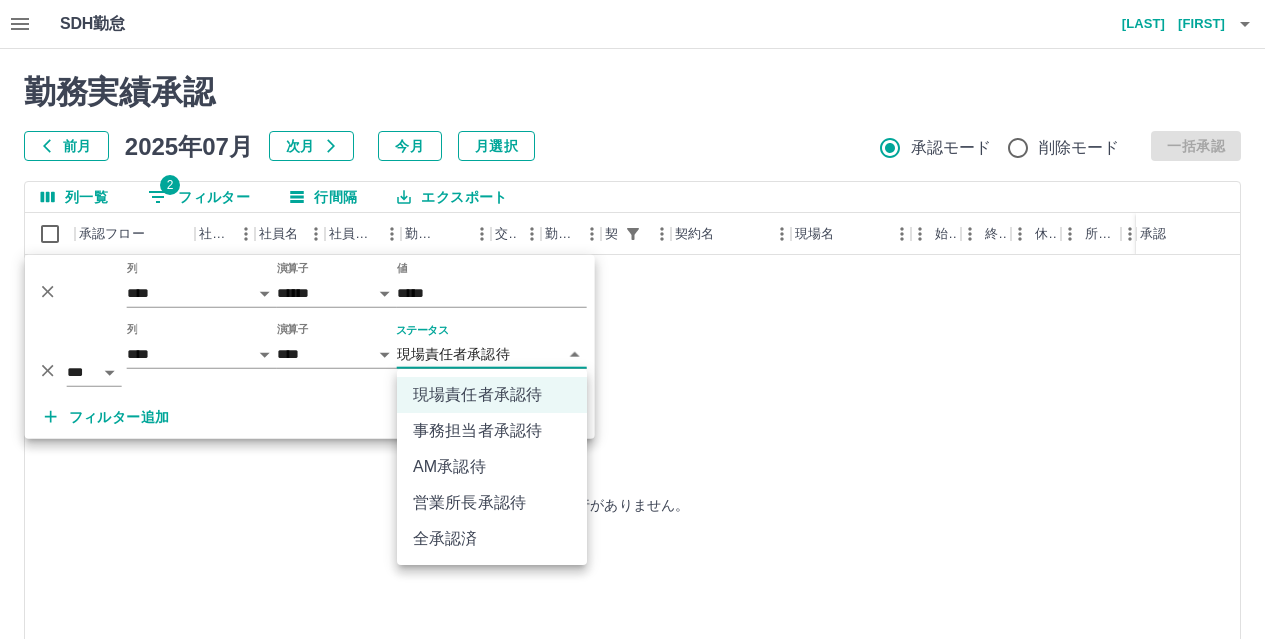 click on "**********" at bounding box center (640, 422) 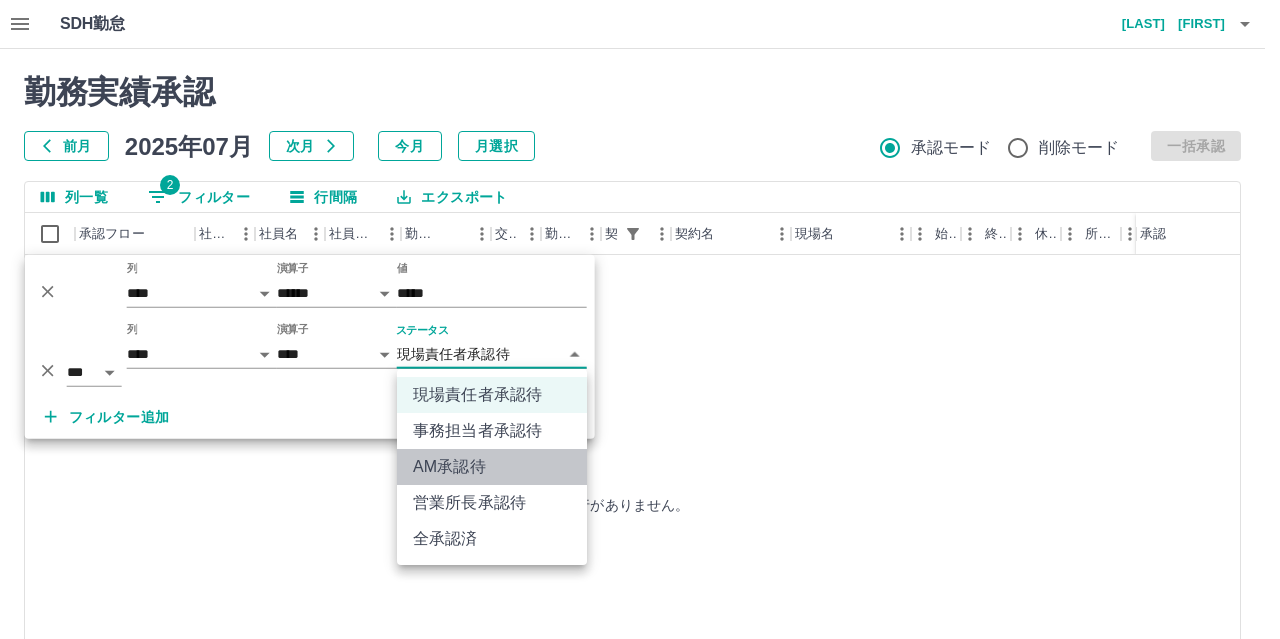 click on "AM承認待" at bounding box center [492, 467] 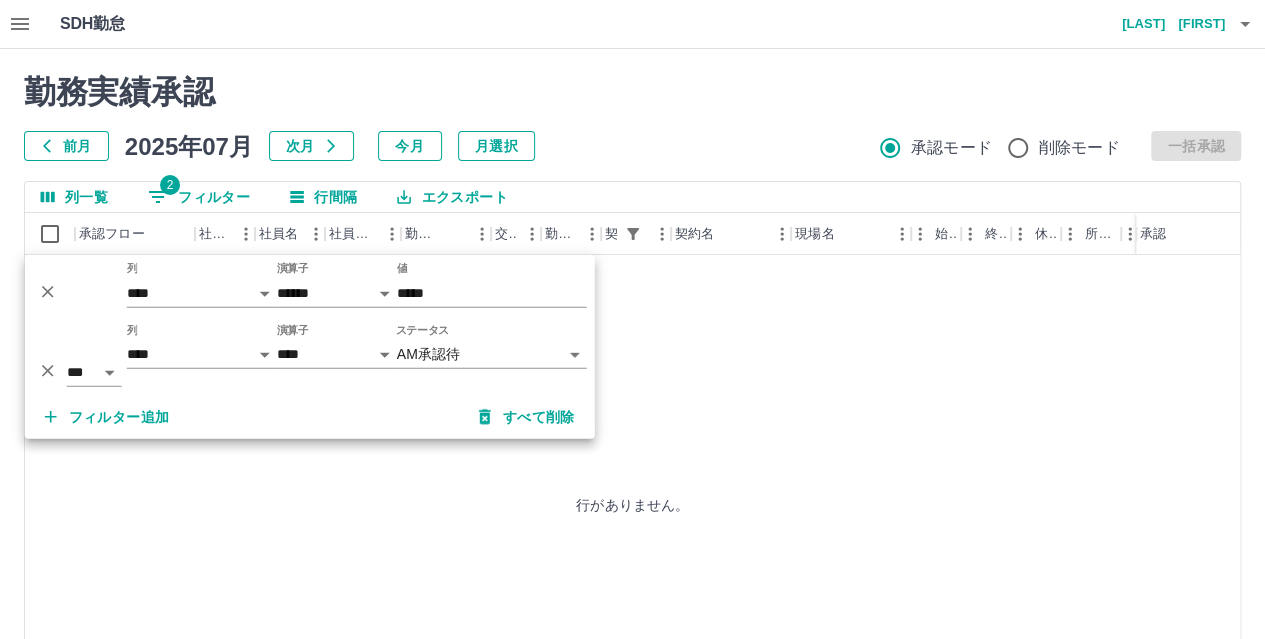 click on "**********" at bounding box center [632, 422] 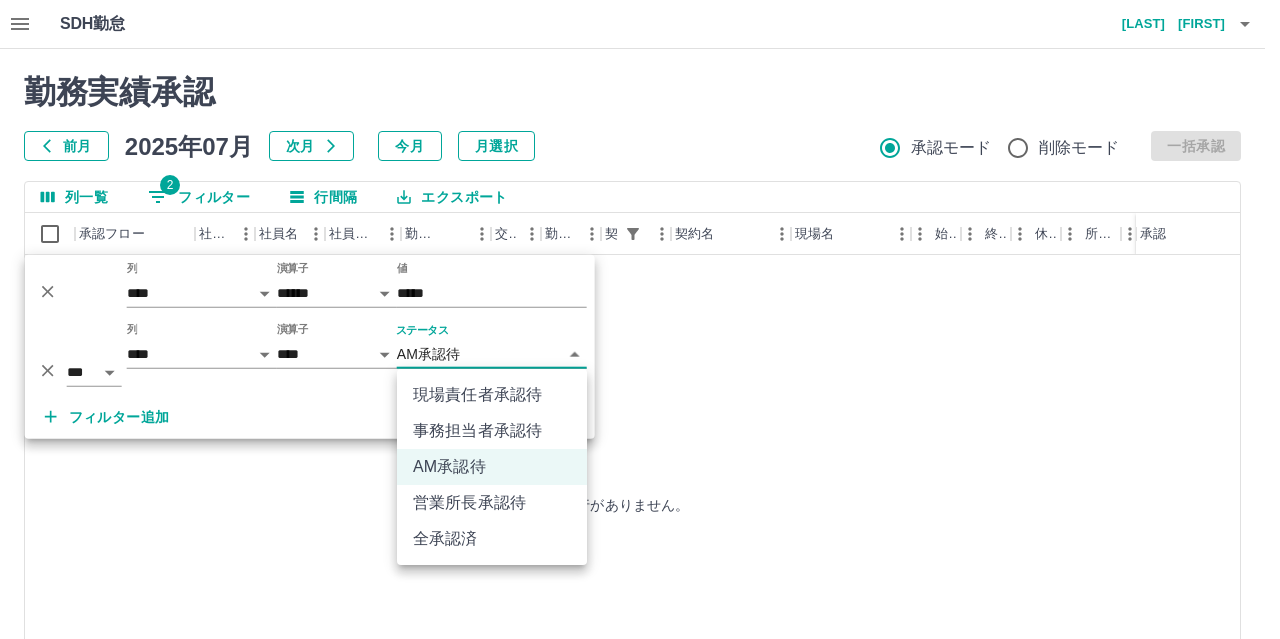 click at bounding box center (640, 319) 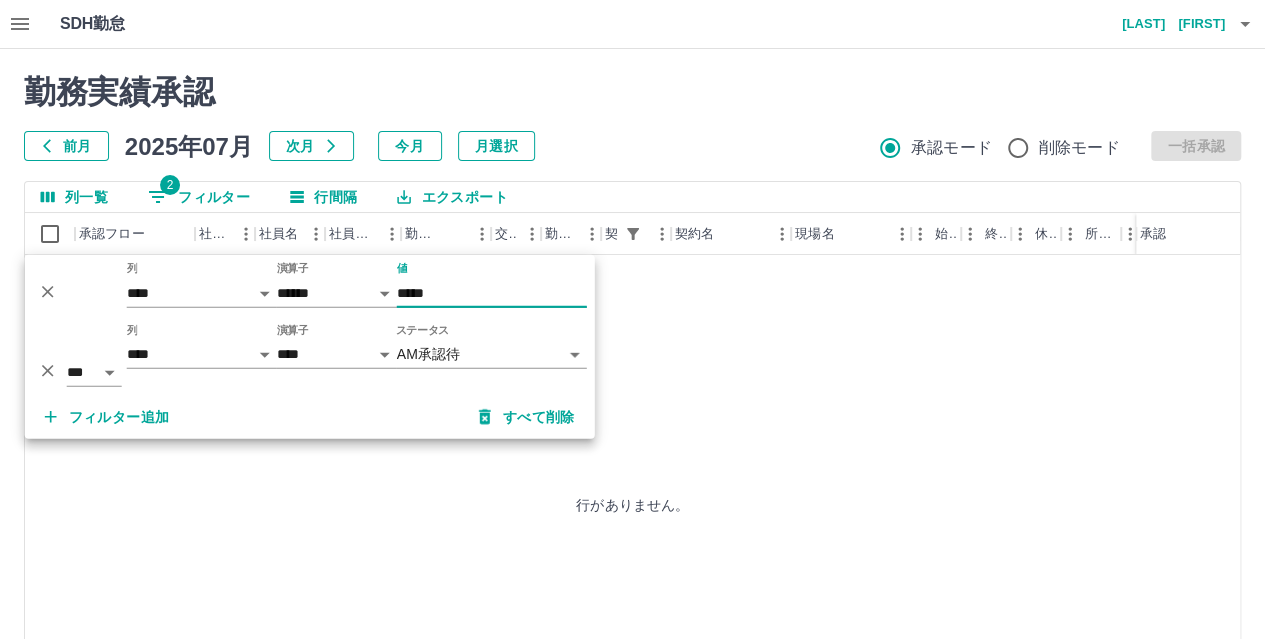 click on "*****" at bounding box center (492, 293) 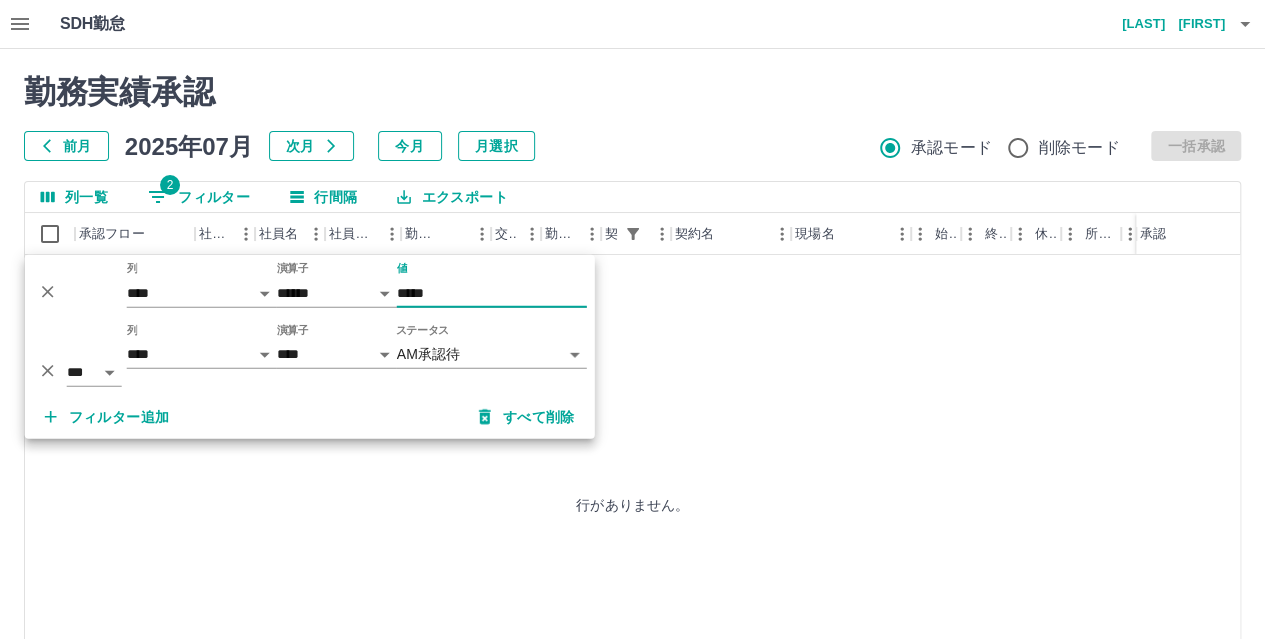 type on "*****" 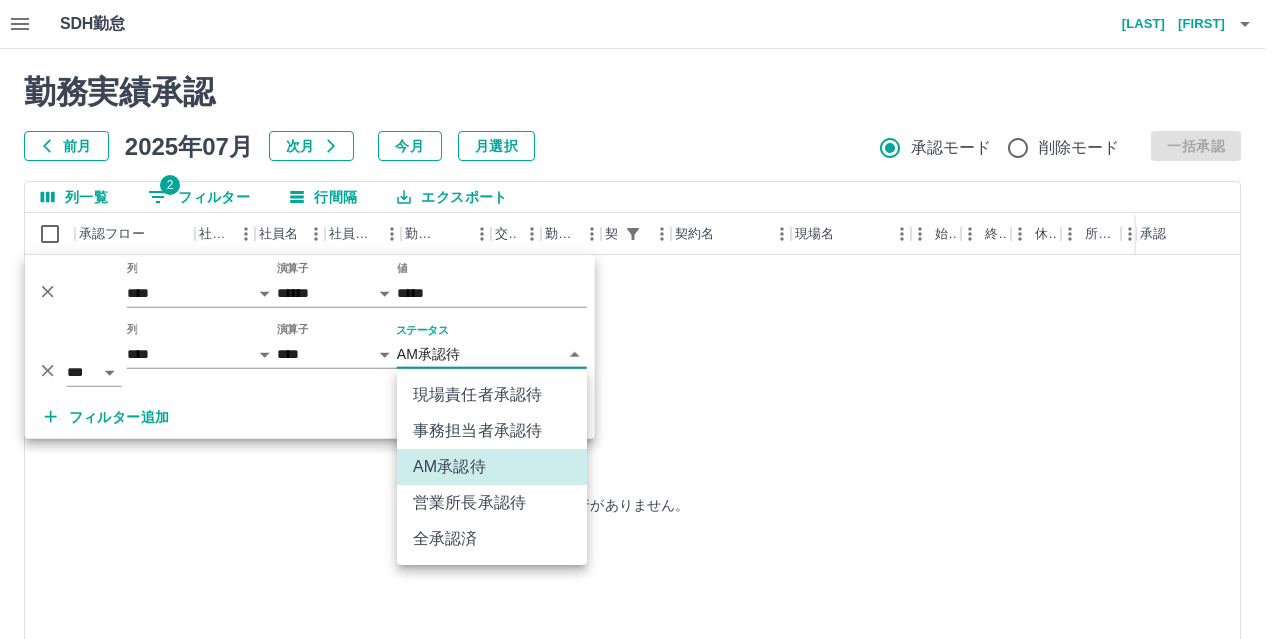 click on "現場責任者承認待" at bounding box center [492, 395] 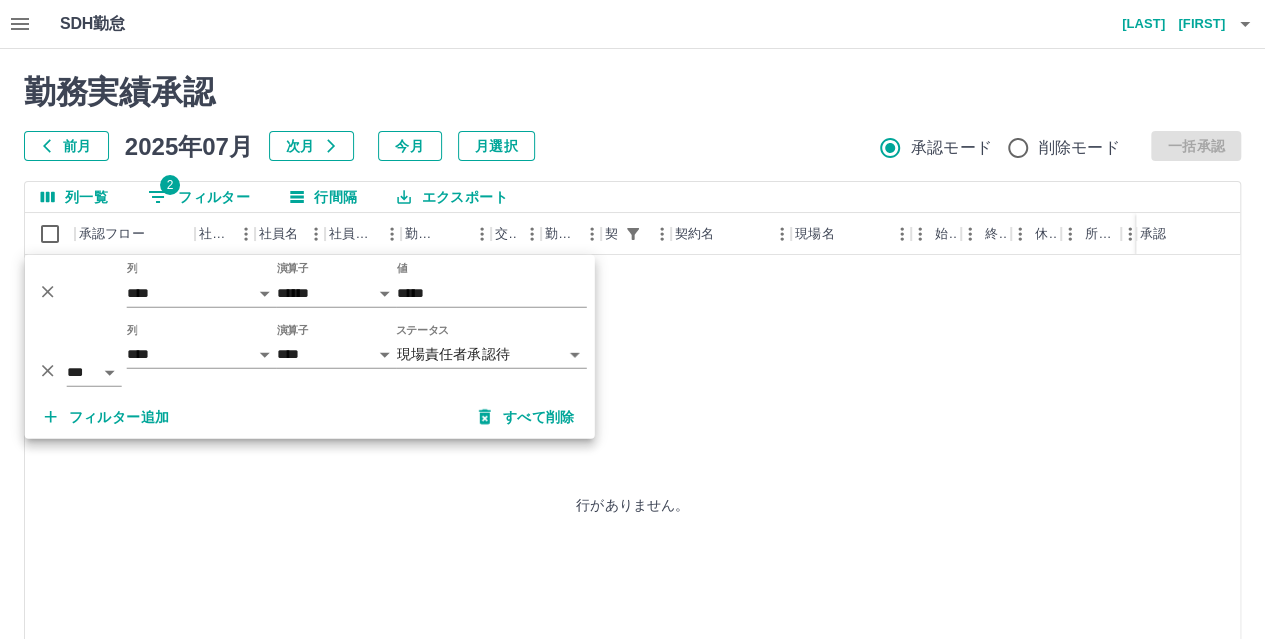 click on "**********" at bounding box center (632, 422) 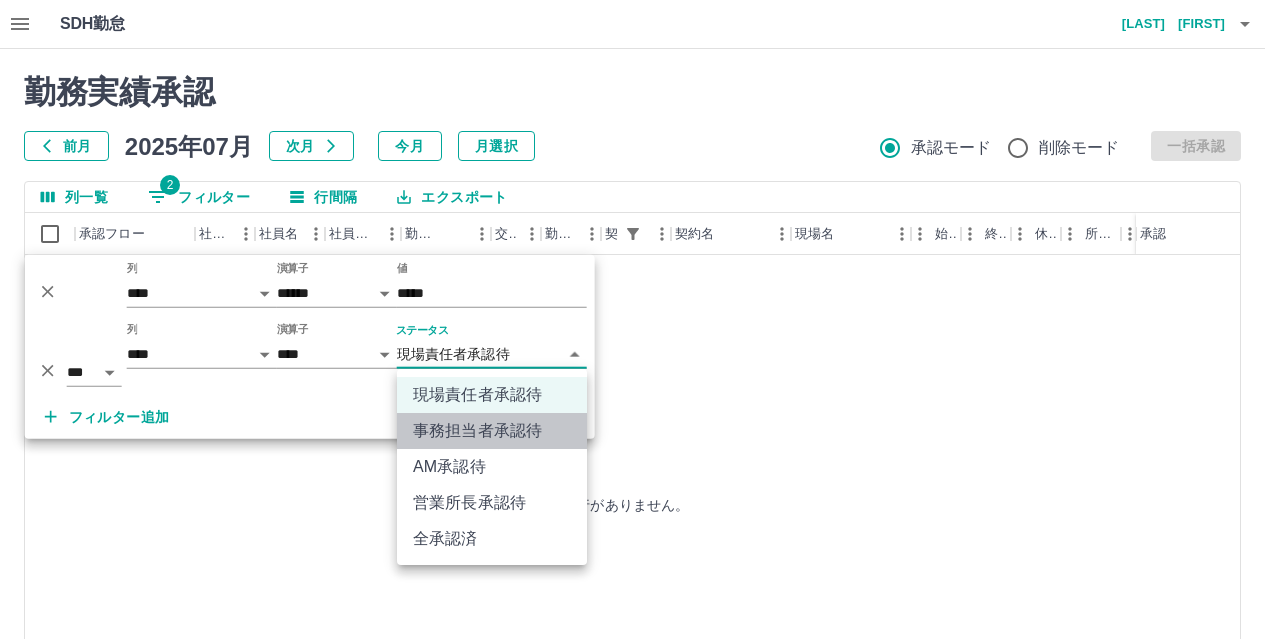 click on "事務担当者承認待" at bounding box center (492, 431) 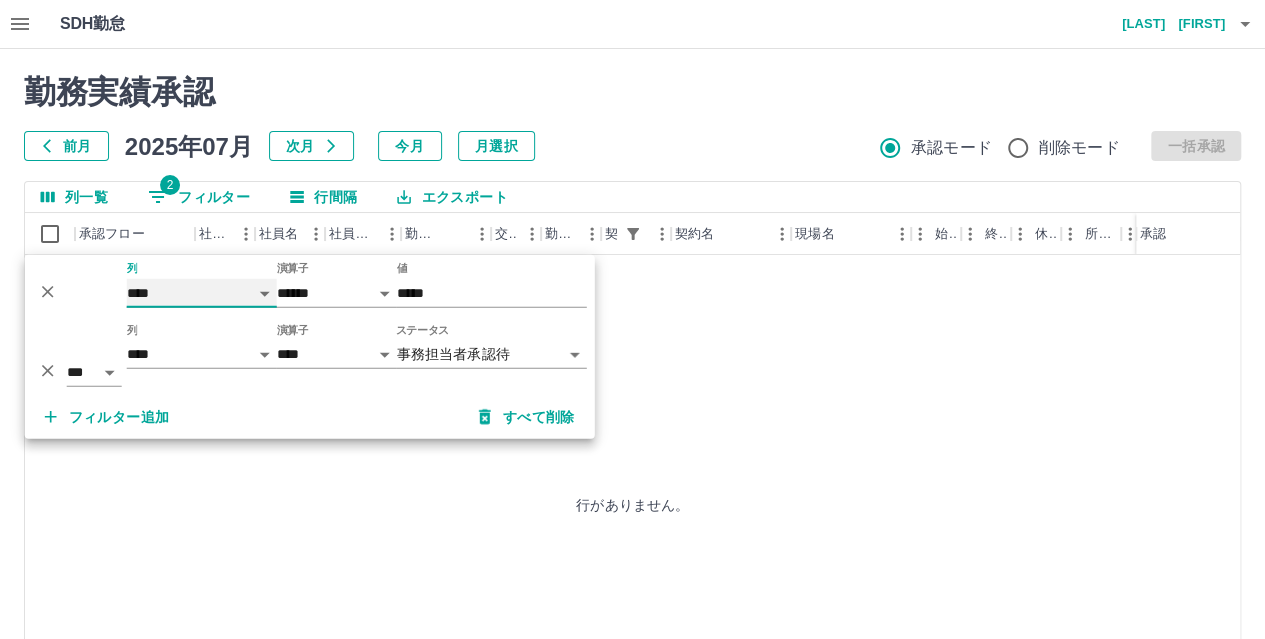click on "**** *** **** *** *** **** ***** *** *** ** ** ** **** **** **** ** ** *** **** *****" at bounding box center (202, 293) 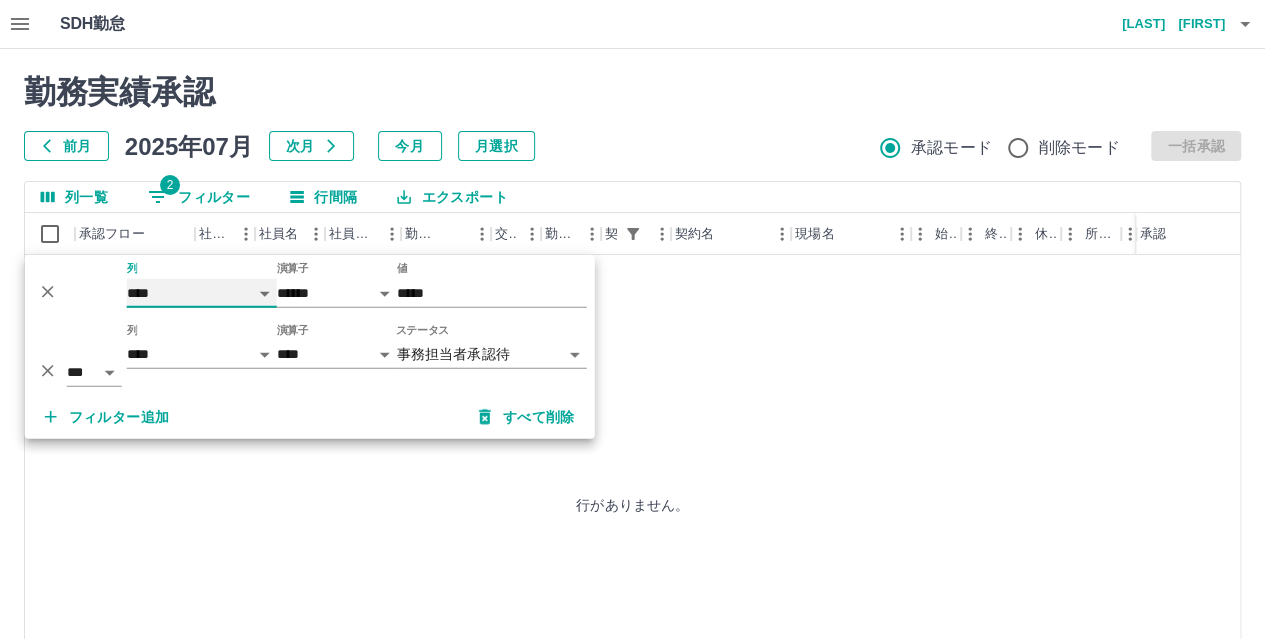 click on "**** *** **** *** *** **** ***** *** *** ** ** ** **** **** **** ** ** *** **** *****" at bounding box center [202, 293] 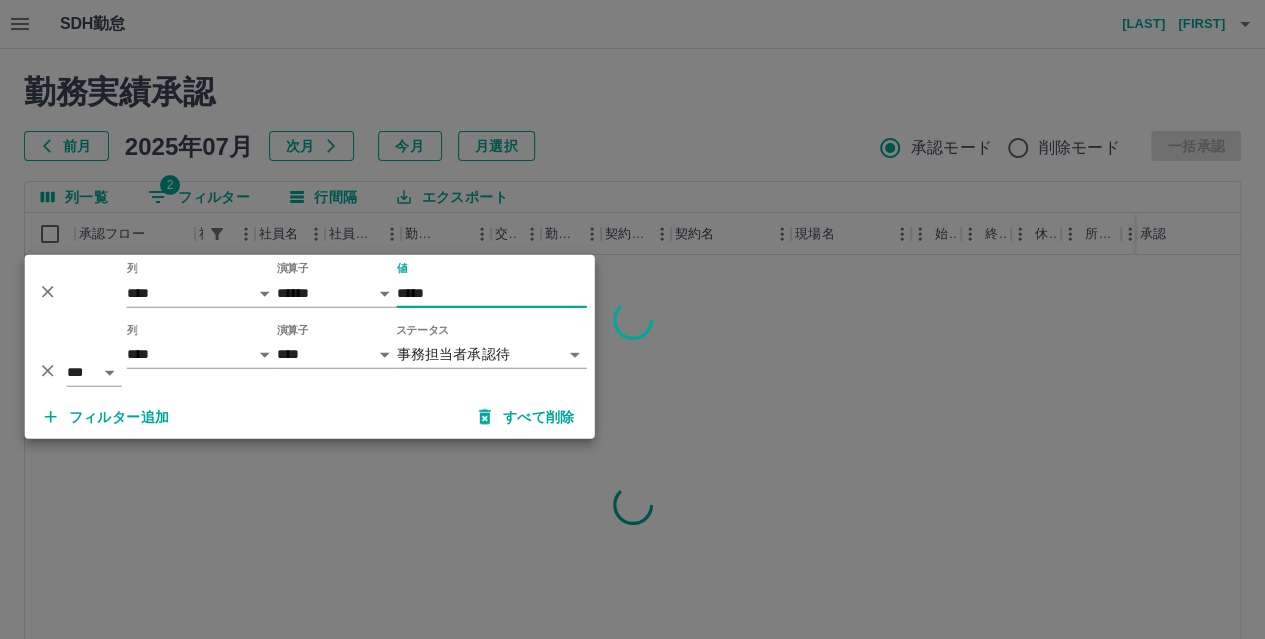 click on "*****" at bounding box center (492, 293) 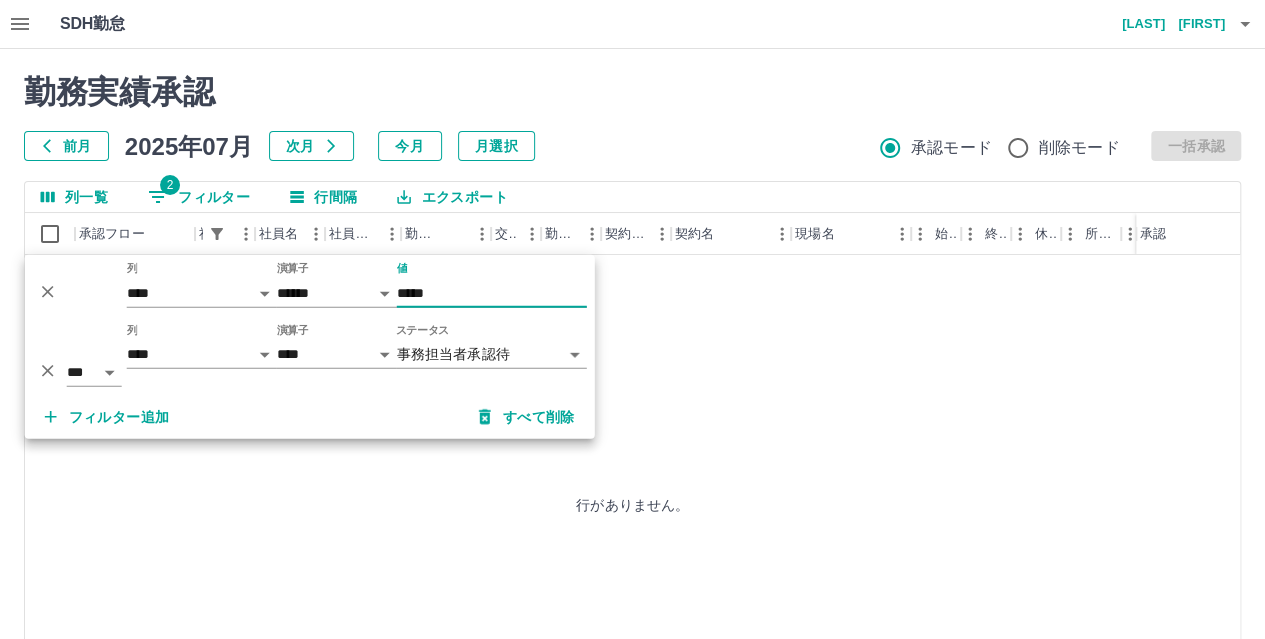 type on "*****" 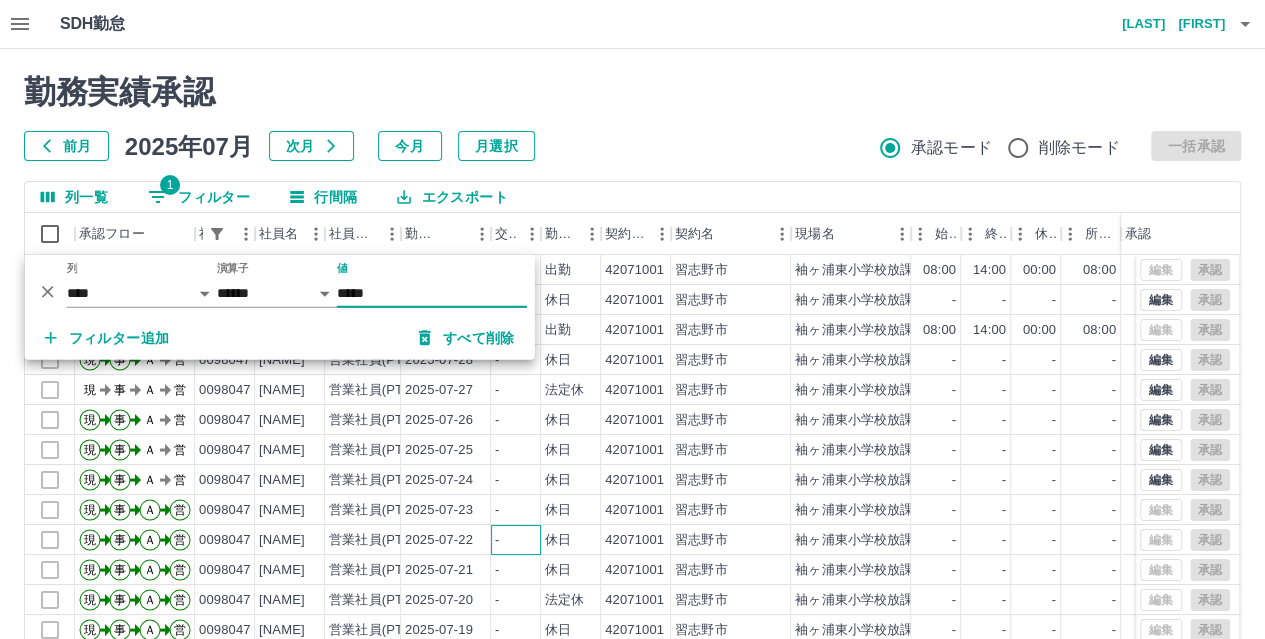 click on "-" at bounding box center (516, 540) 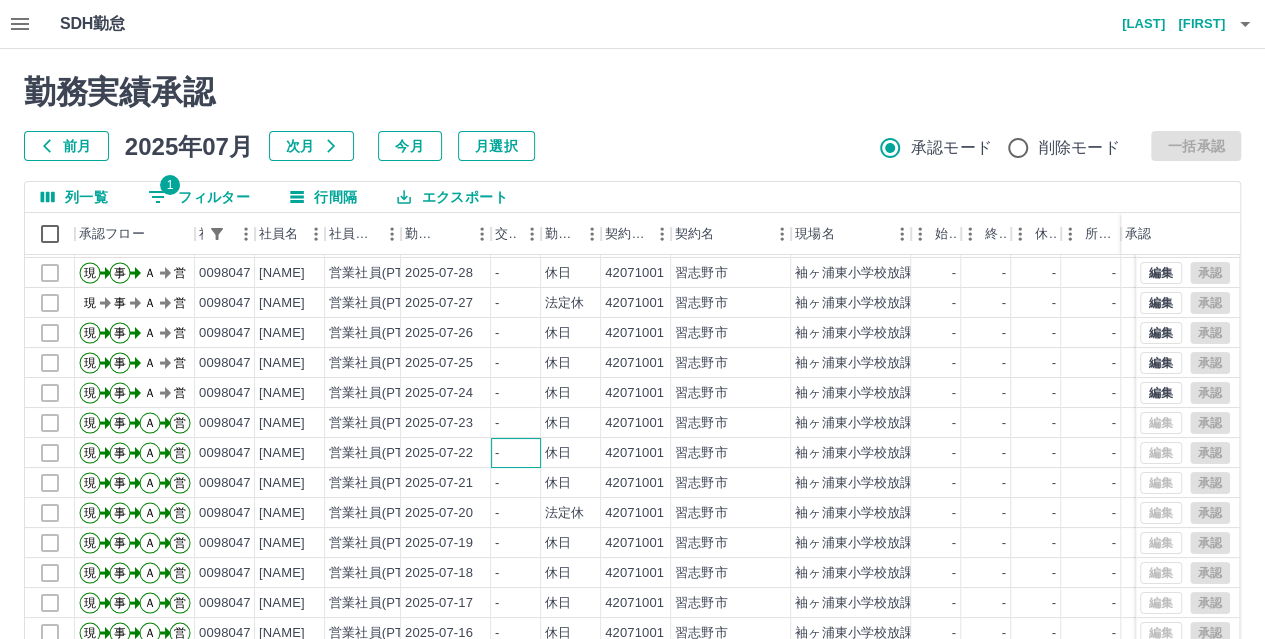 scroll, scrollTop: 101, scrollLeft: 0, axis: vertical 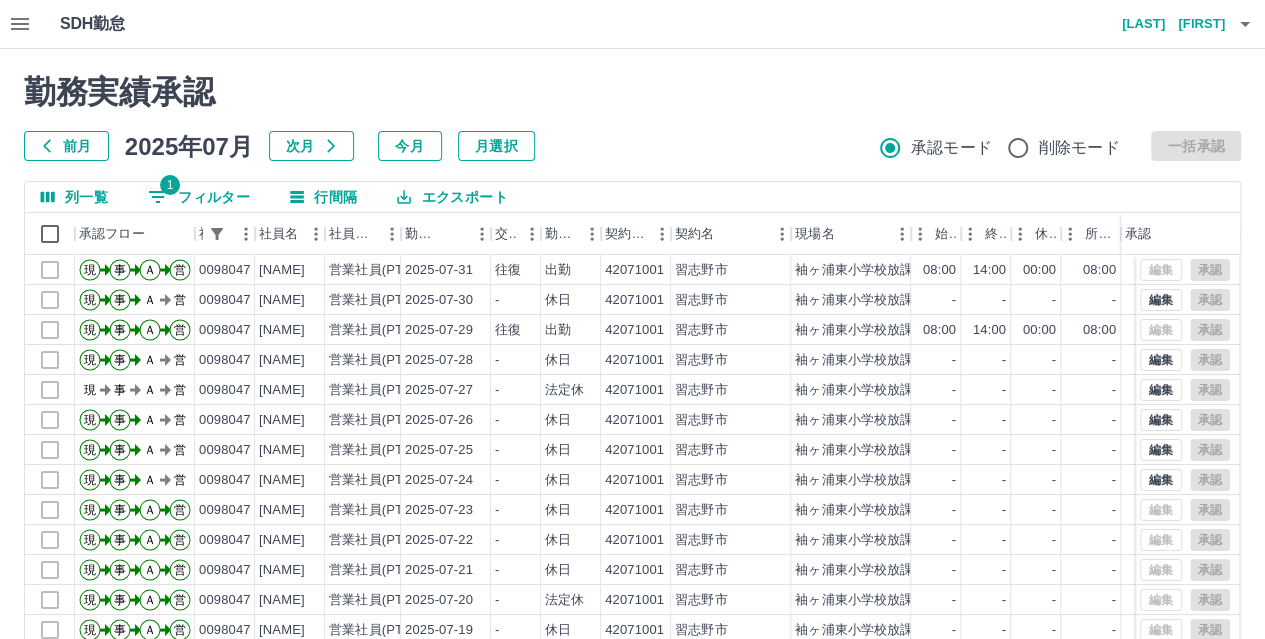click on "勤務実績承認" at bounding box center (632, 92) 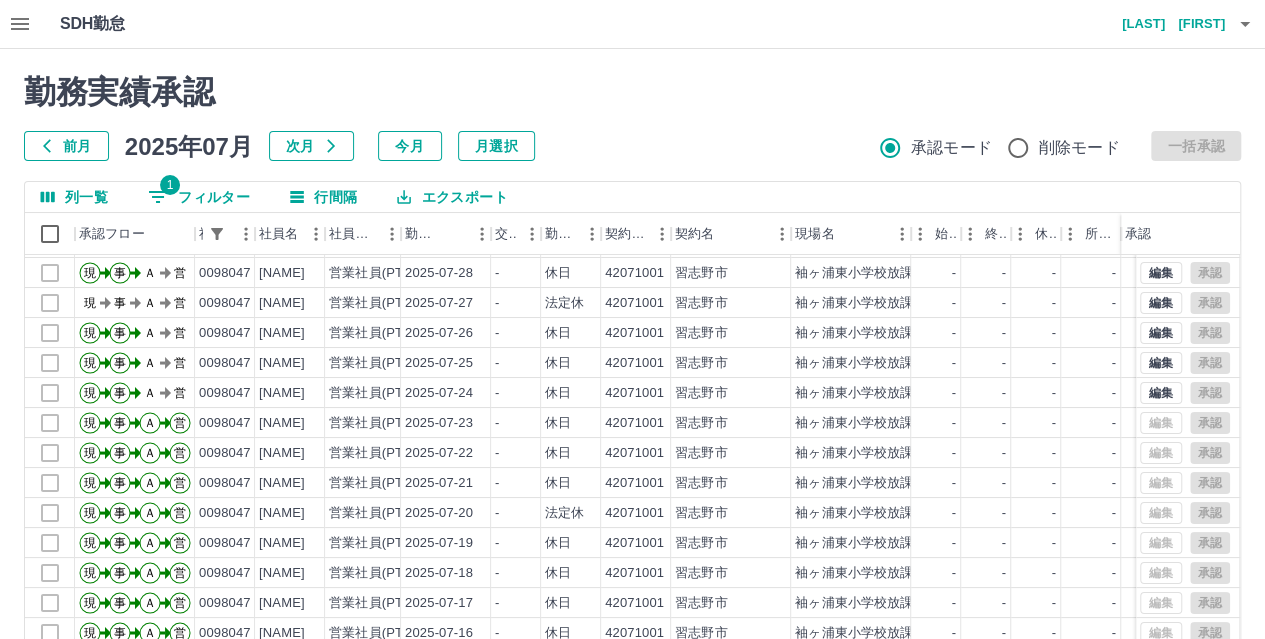 scroll, scrollTop: 1, scrollLeft: 0, axis: vertical 